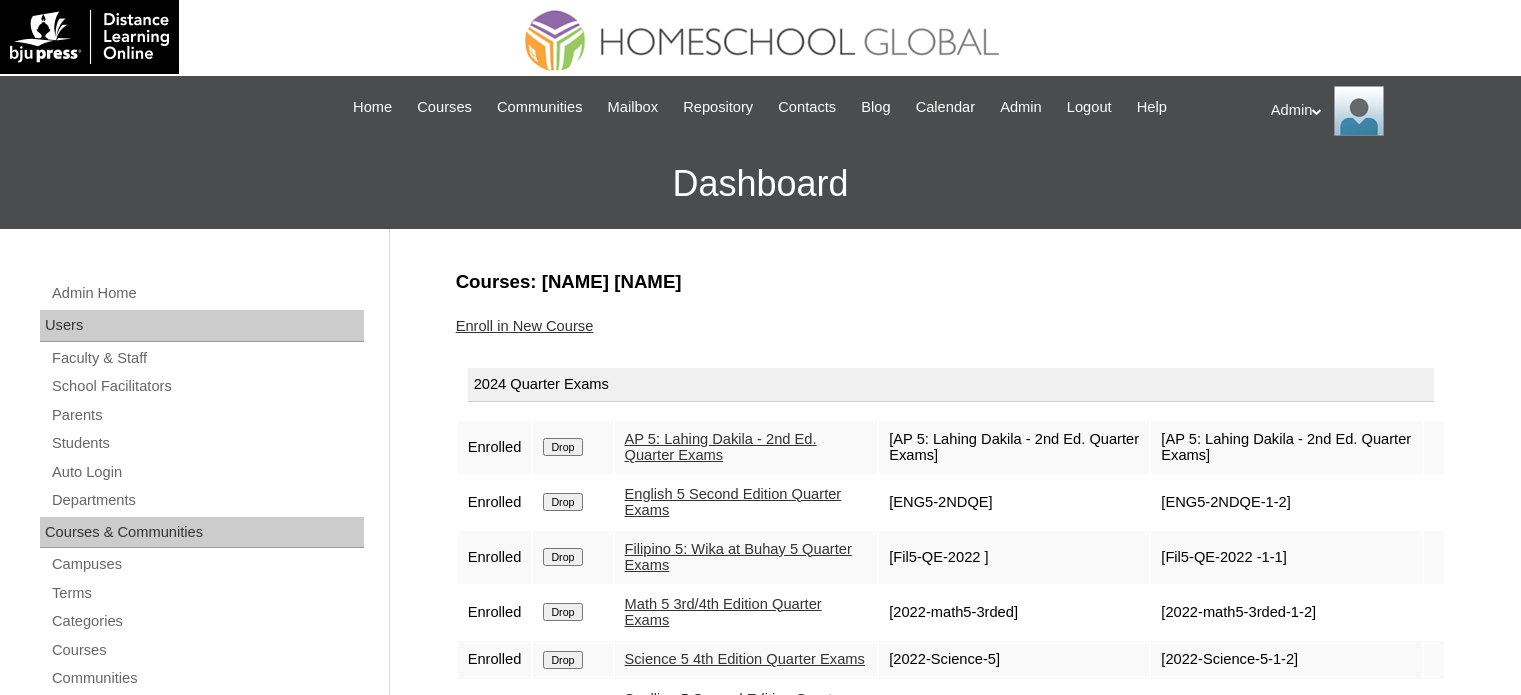 scroll, scrollTop: 0, scrollLeft: 0, axis: both 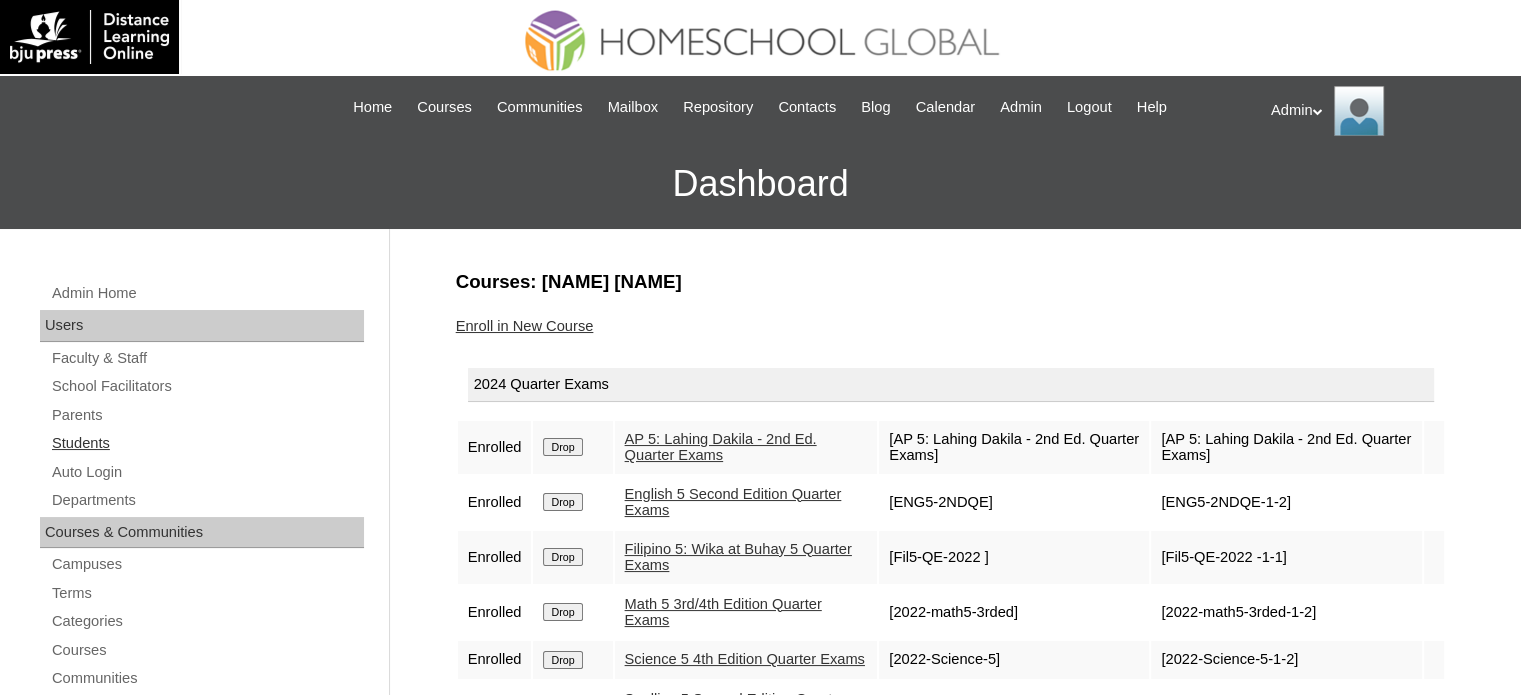 click on "Students" at bounding box center [207, 443] 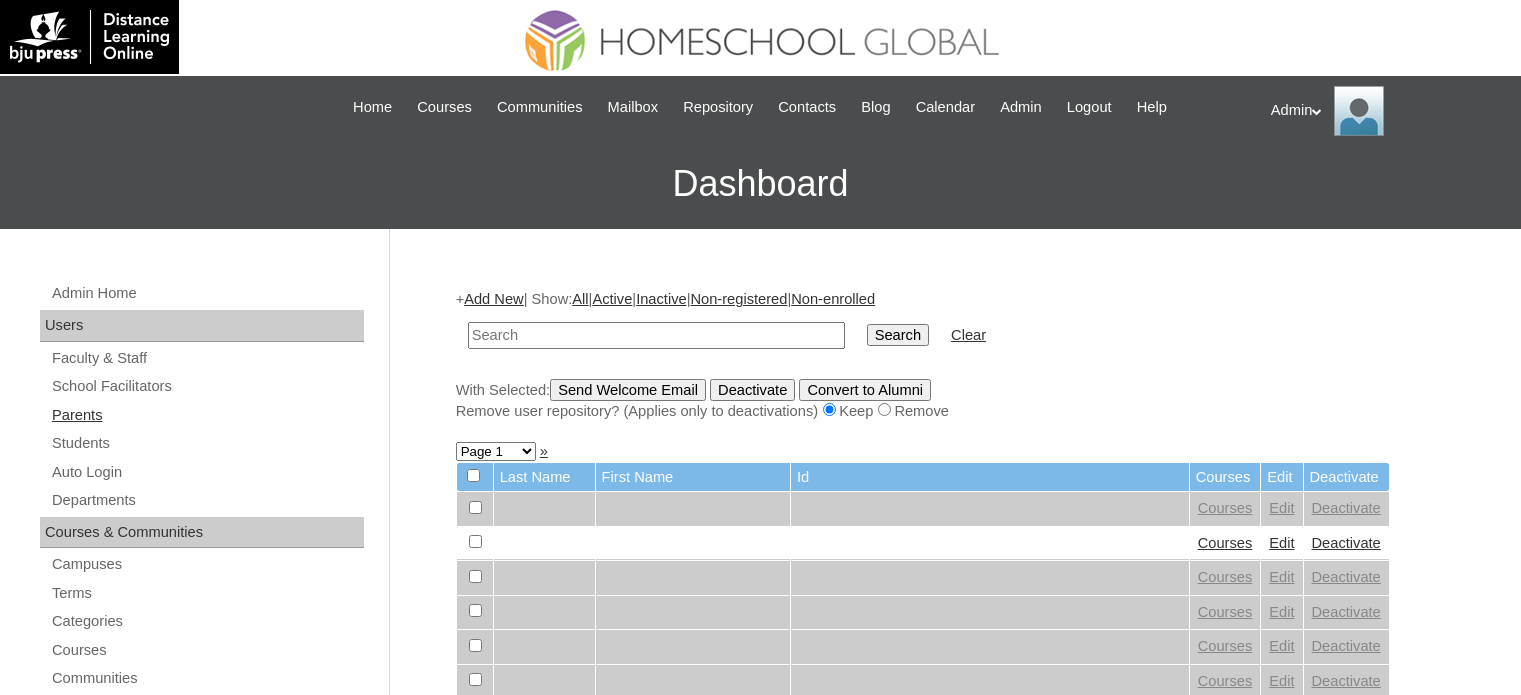 scroll, scrollTop: 0, scrollLeft: 0, axis: both 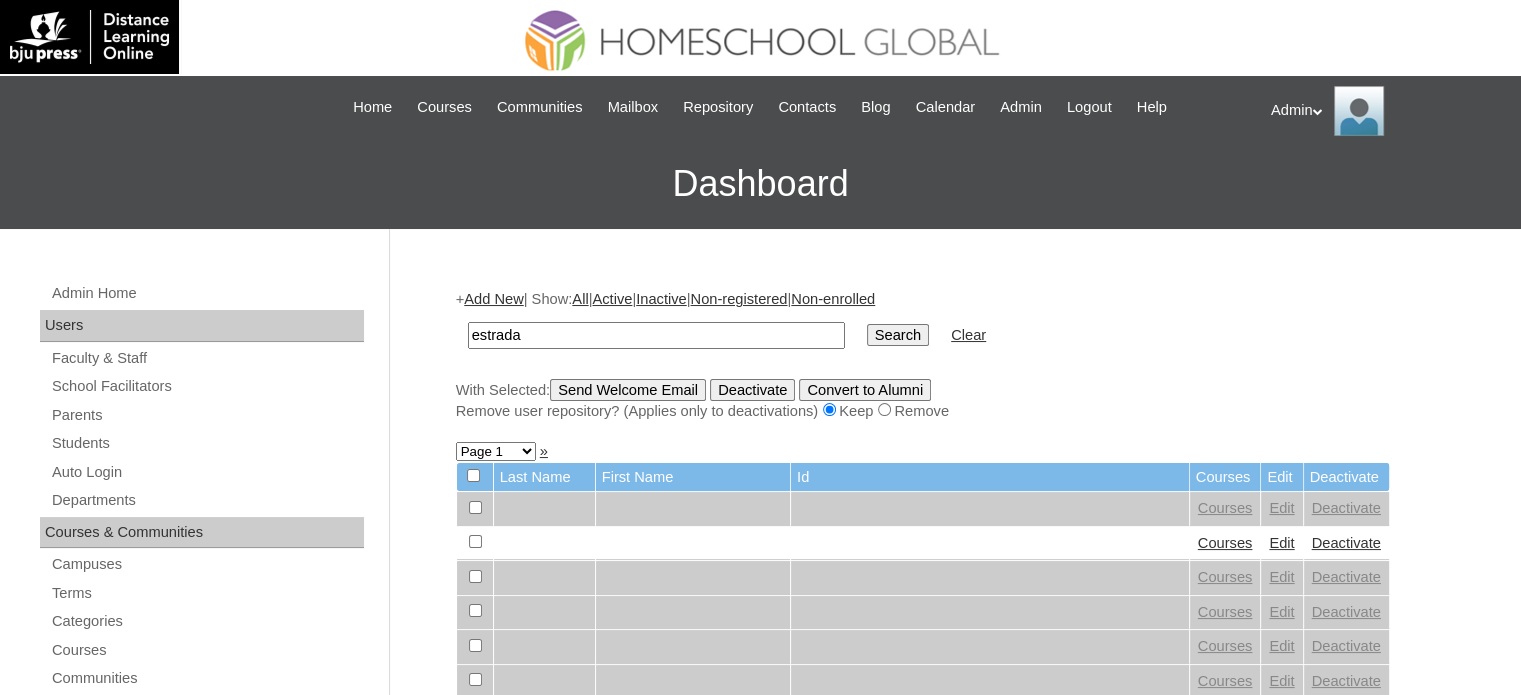 type on "estrada" 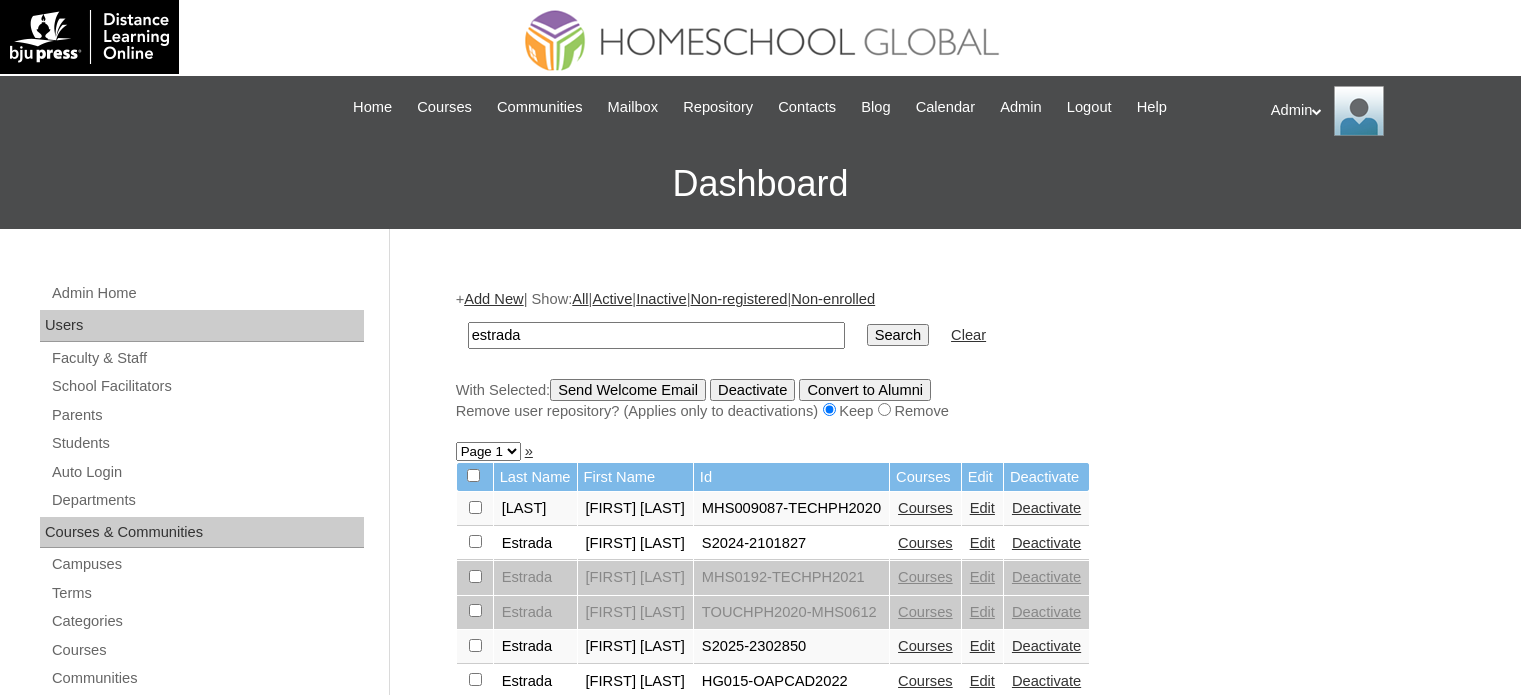 scroll, scrollTop: 0, scrollLeft: 0, axis: both 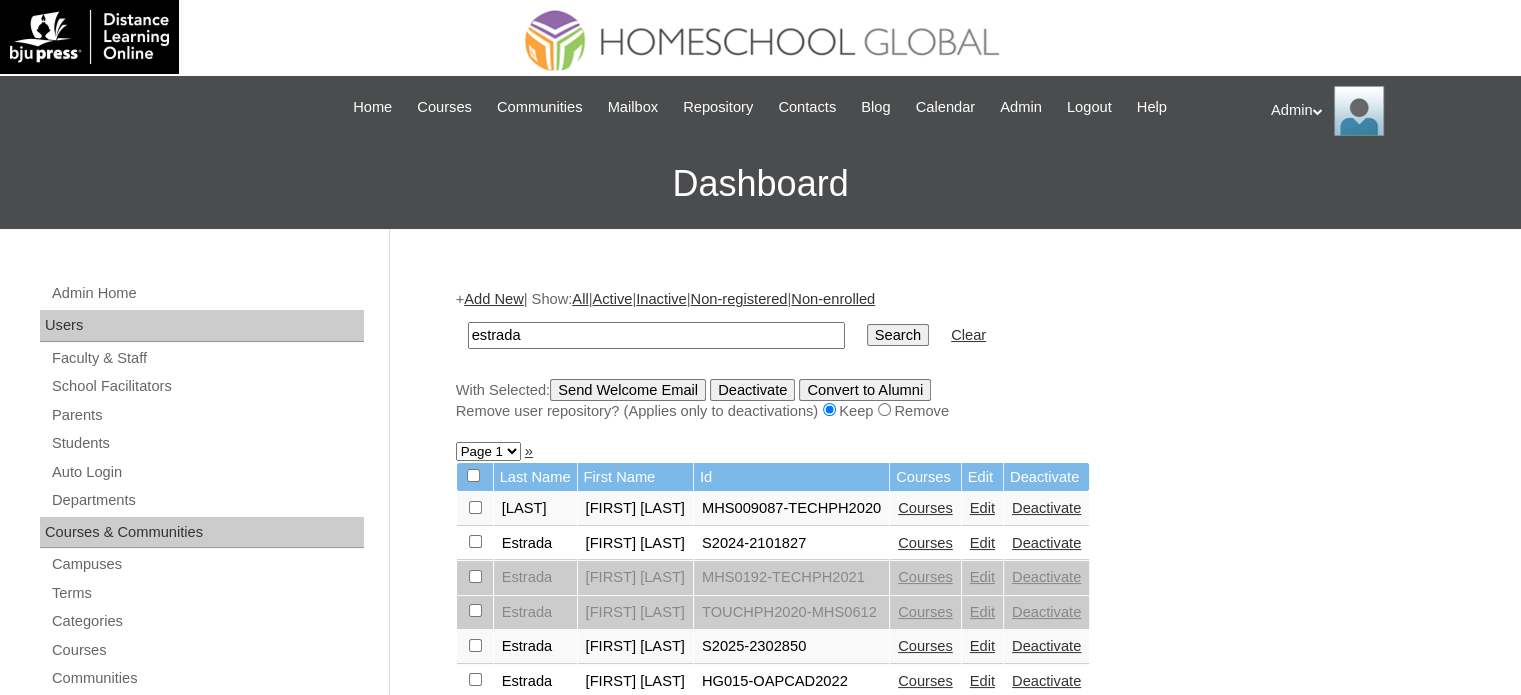 click on "Courses" at bounding box center [925, 646] 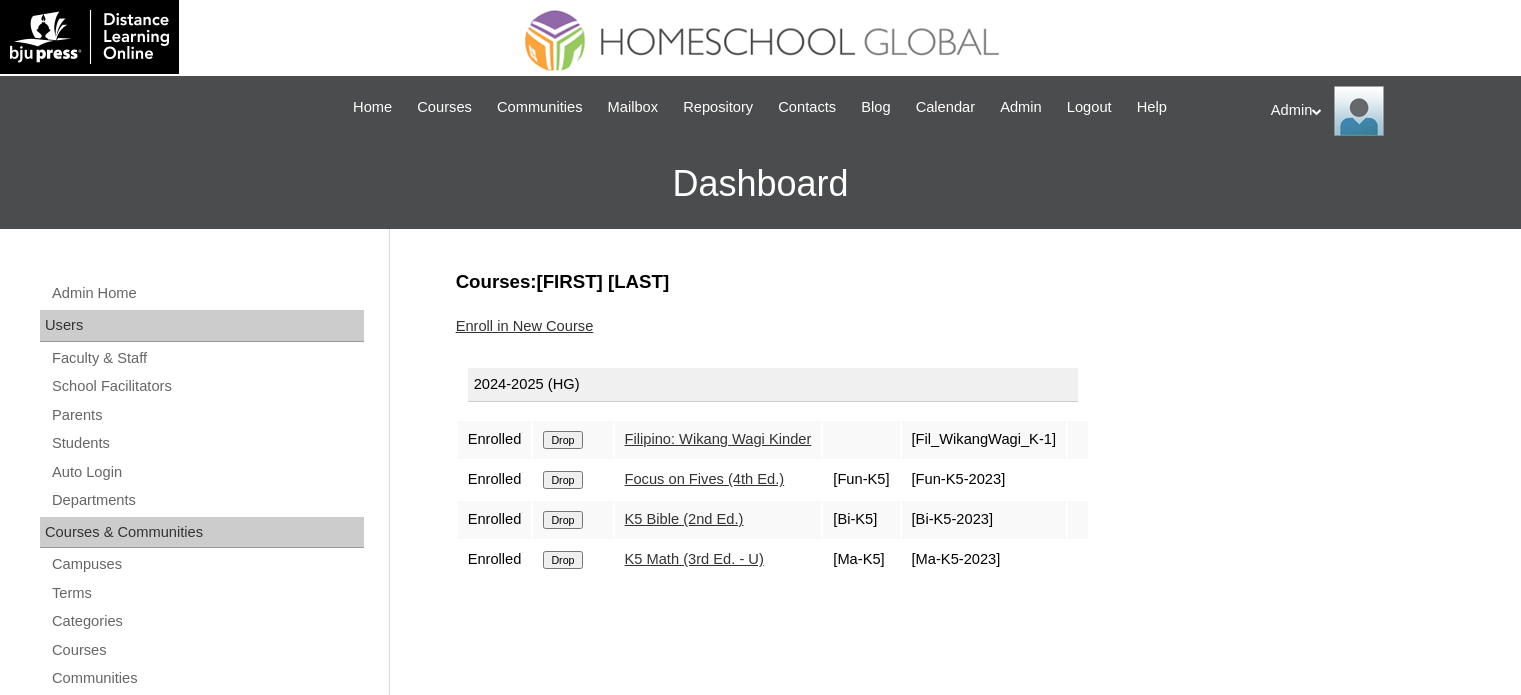 scroll, scrollTop: 0, scrollLeft: 0, axis: both 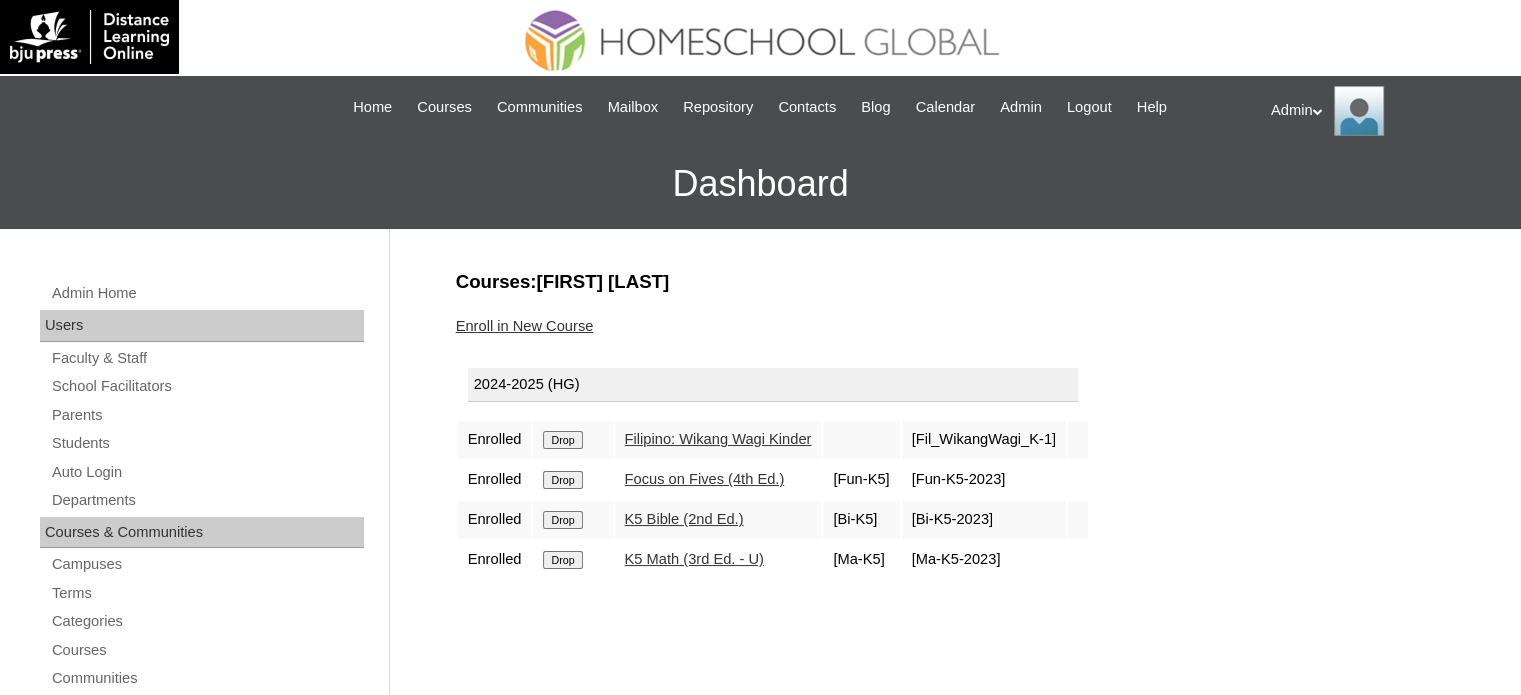 click on "Drop" at bounding box center (562, 440) 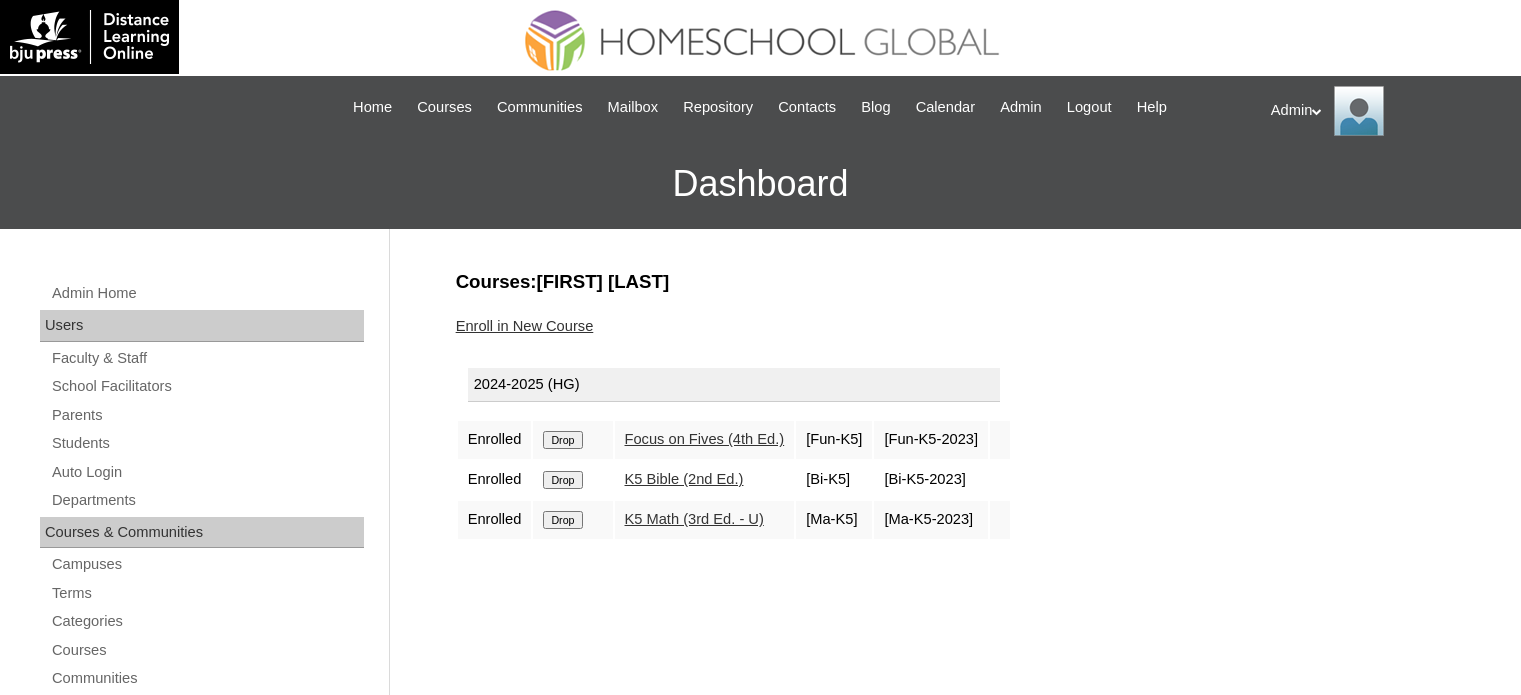scroll, scrollTop: 0, scrollLeft: 0, axis: both 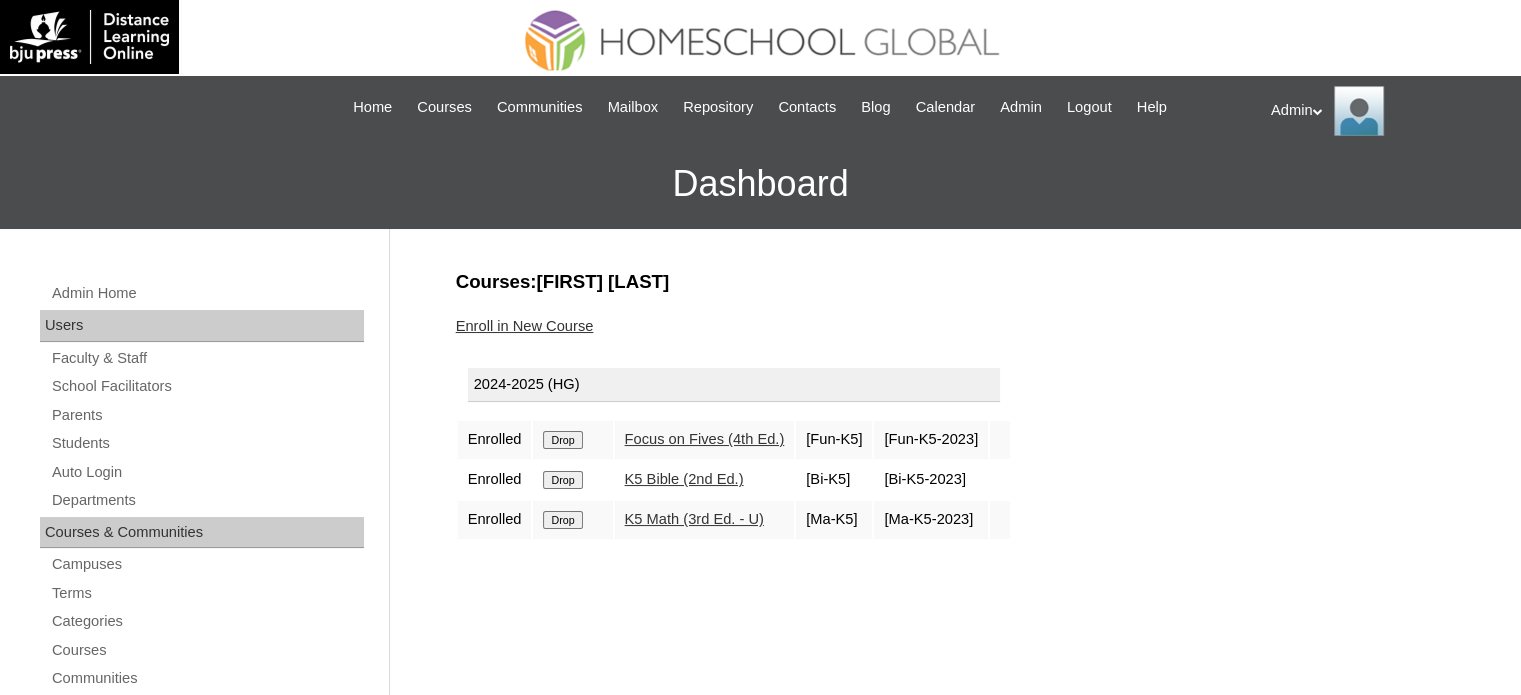 click on "Drop" at bounding box center (562, 440) 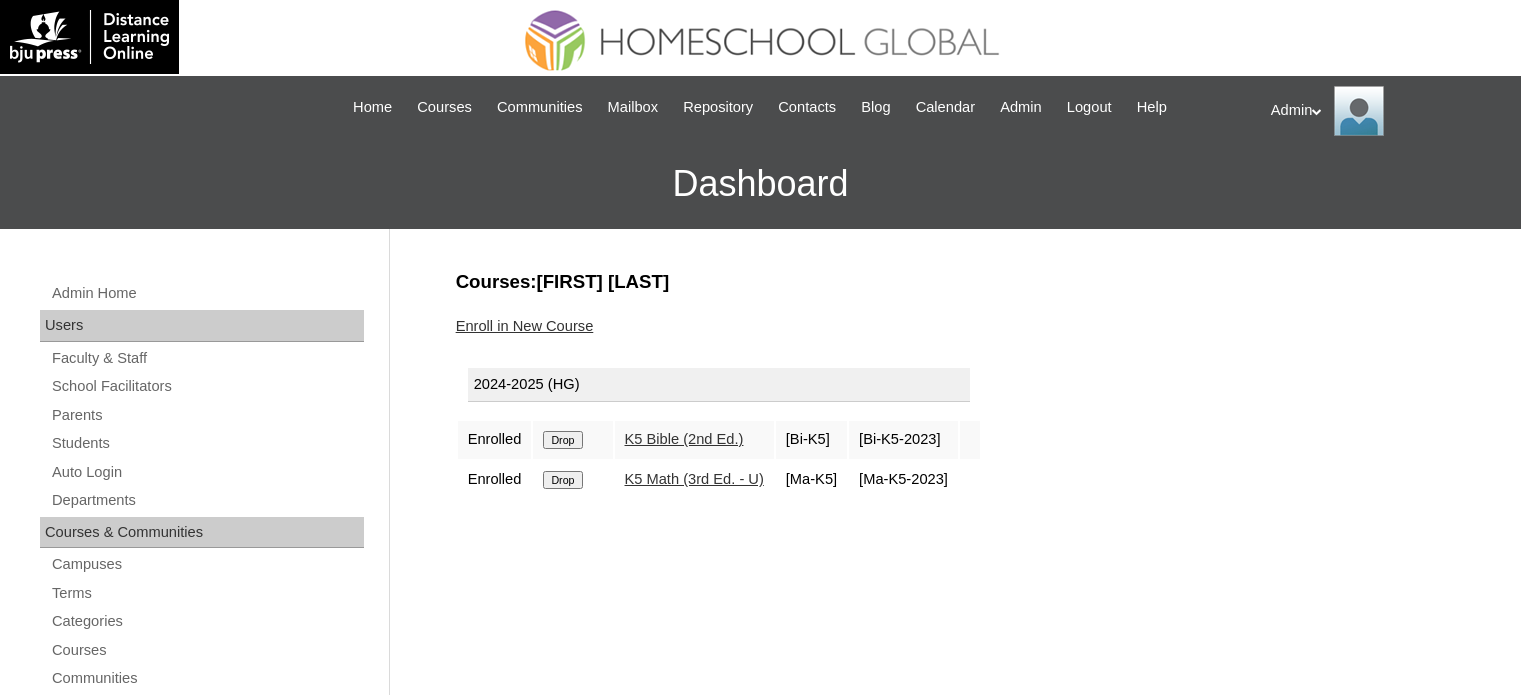 scroll, scrollTop: 0, scrollLeft: 0, axis: both 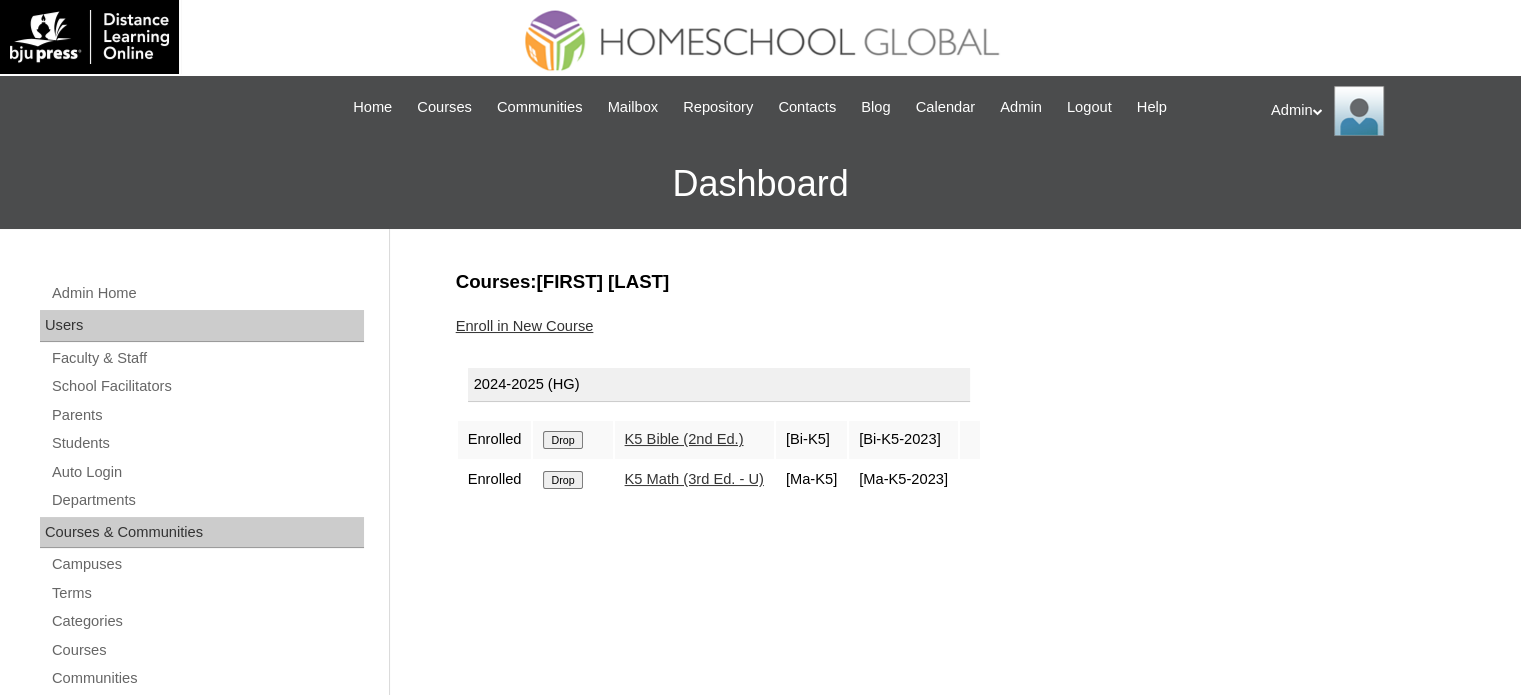 click on "Drop" at bounding box center [562, 440] 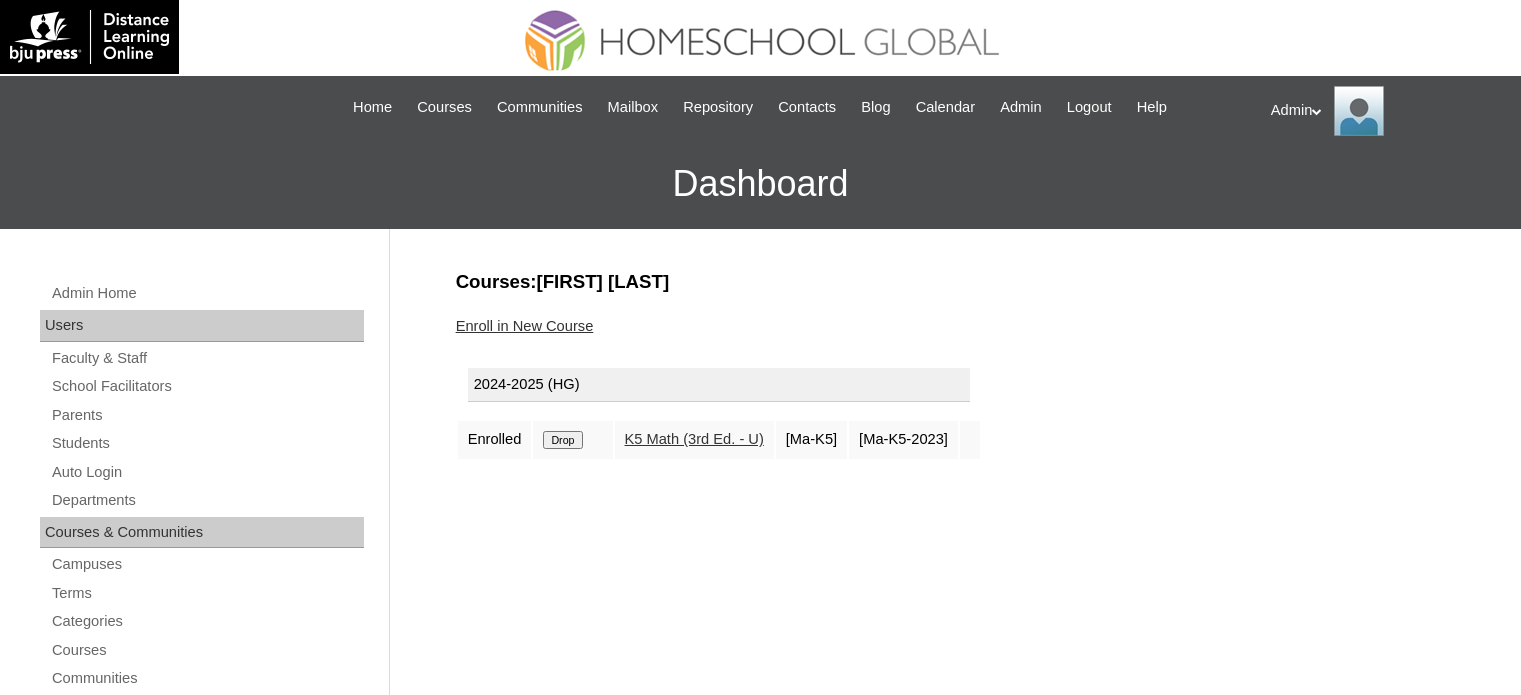 scroll, scrollTop: 0, scrollLeft: 0, axis: both 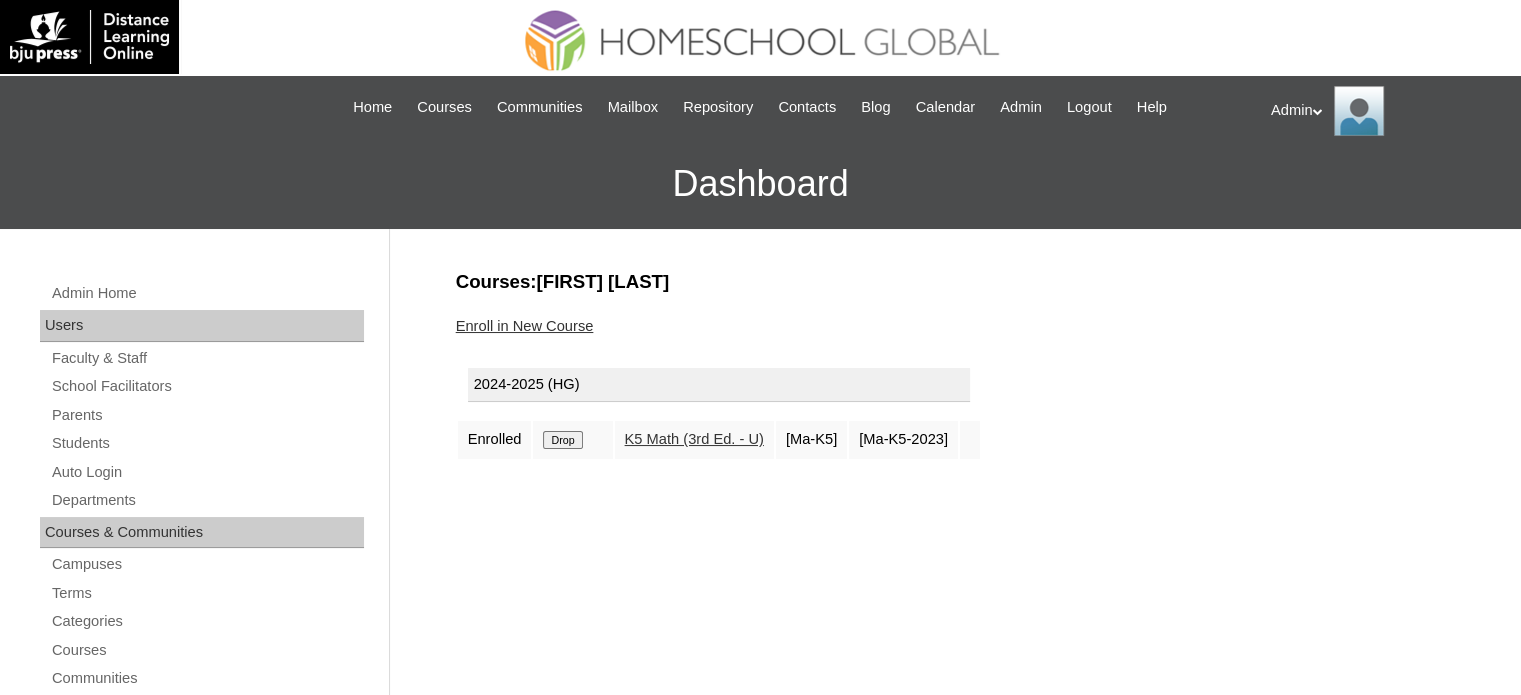 click on "Drop" at bounding box center (562, 440) 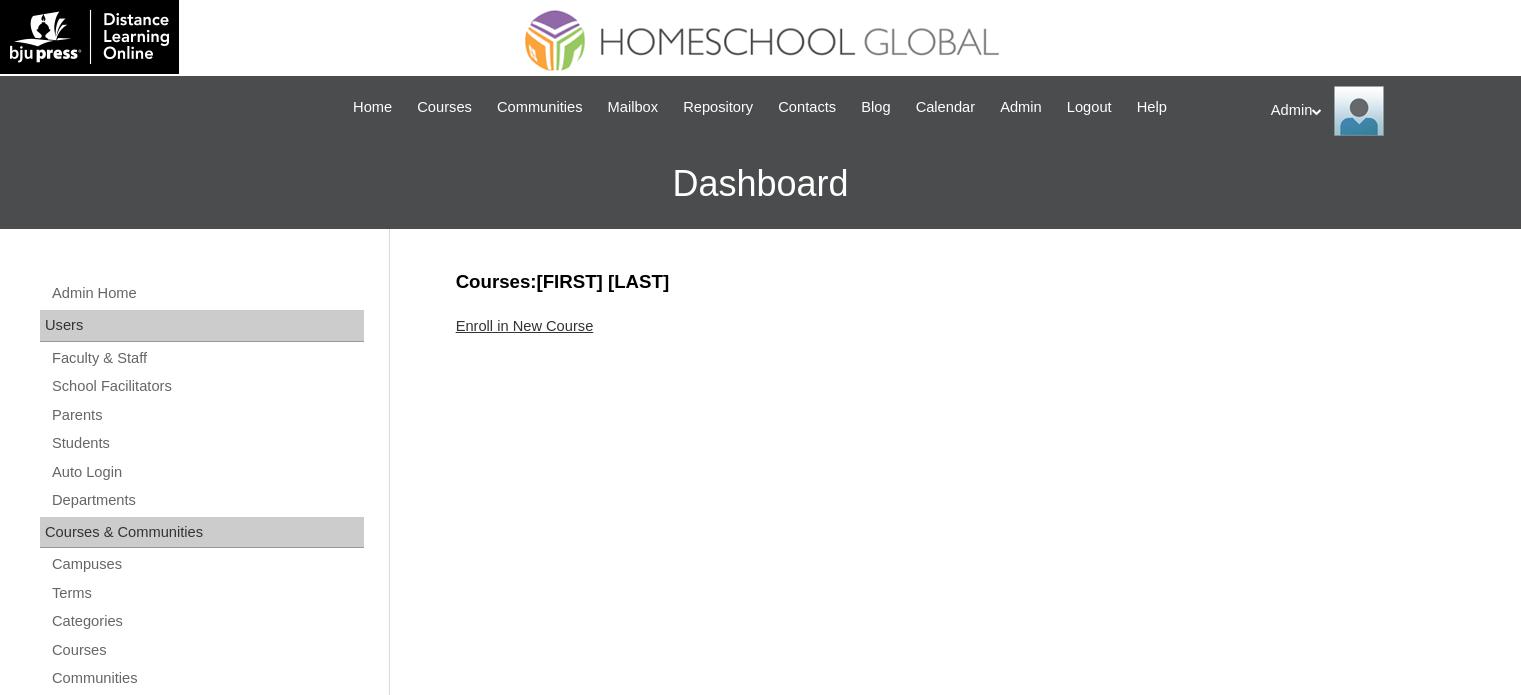 scroll, scrollTop: 0, scrollLeft: 0, axis: both 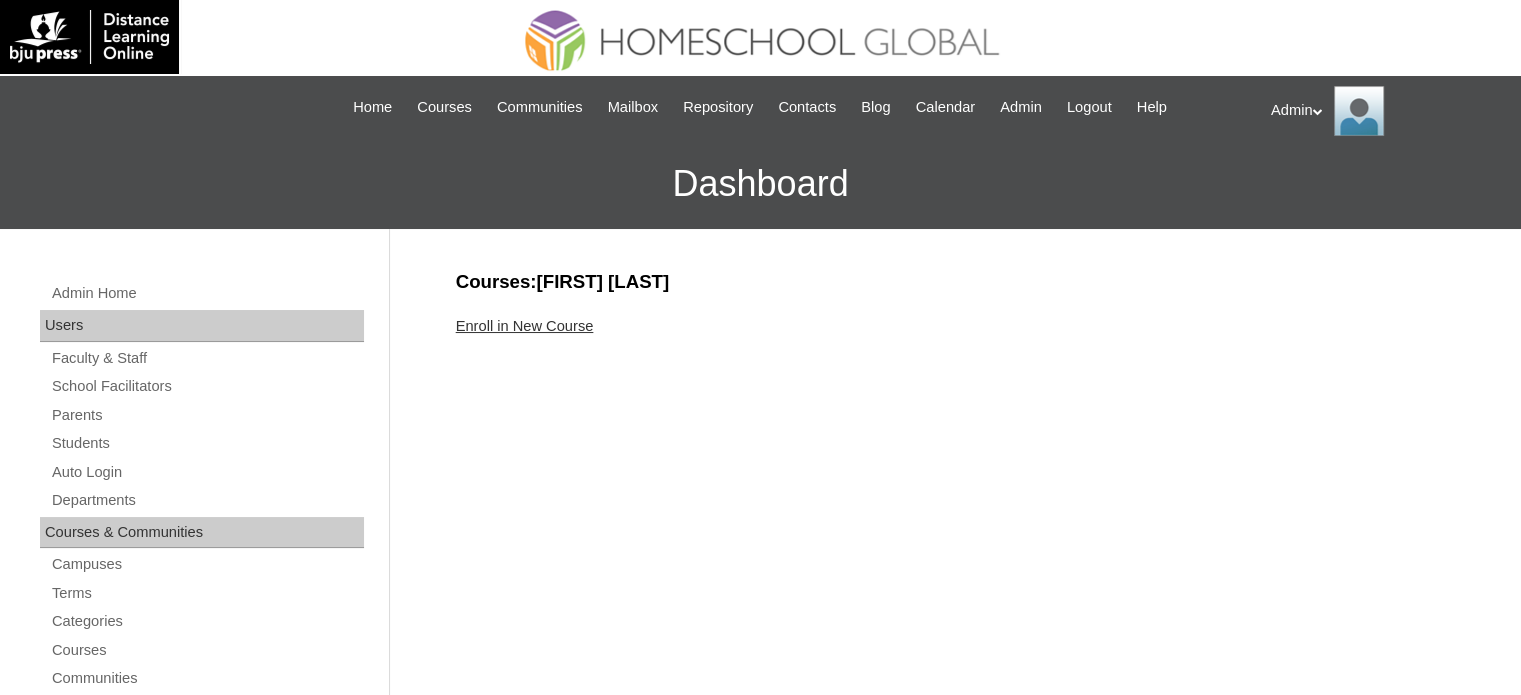 click on "Enroll in New Course" at bounding box center (951, 326) 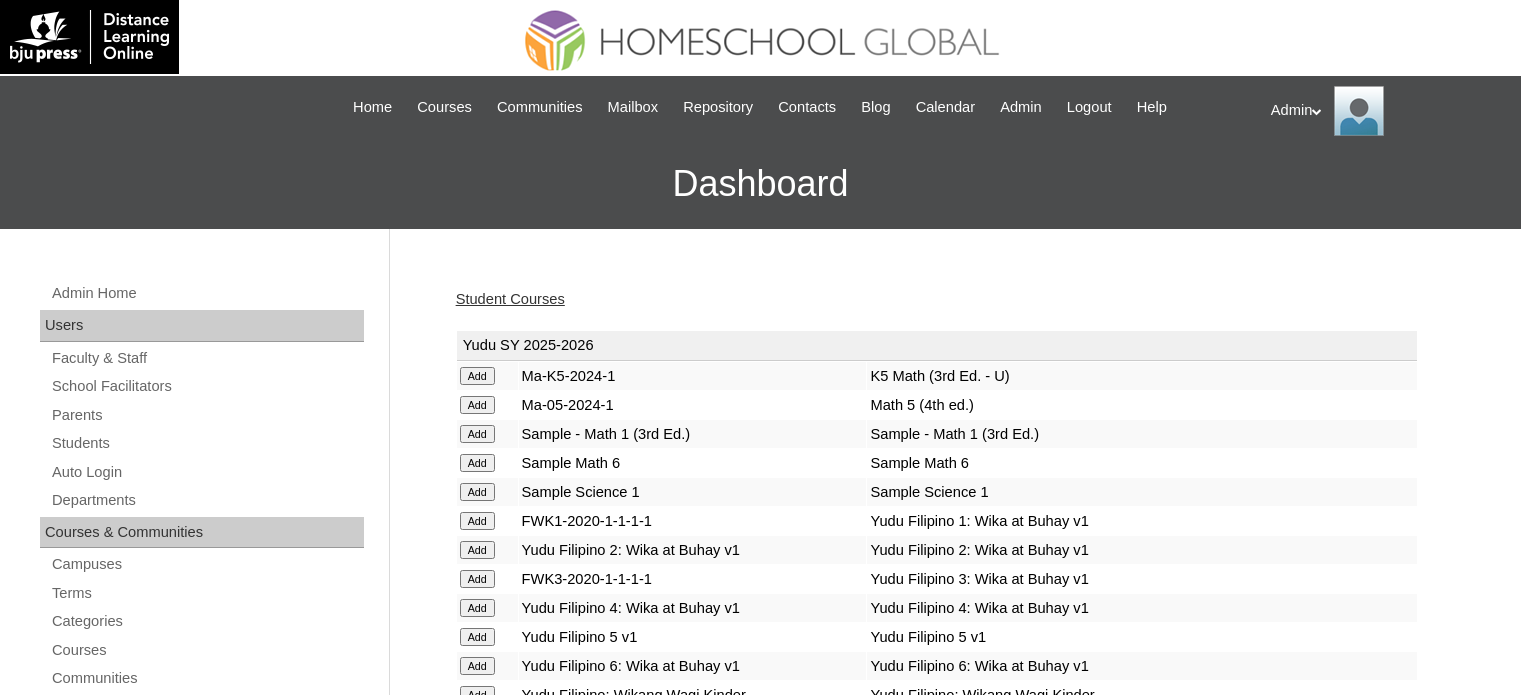 scroll, scrollTop: 0, scrollLeft: 0, axis: both 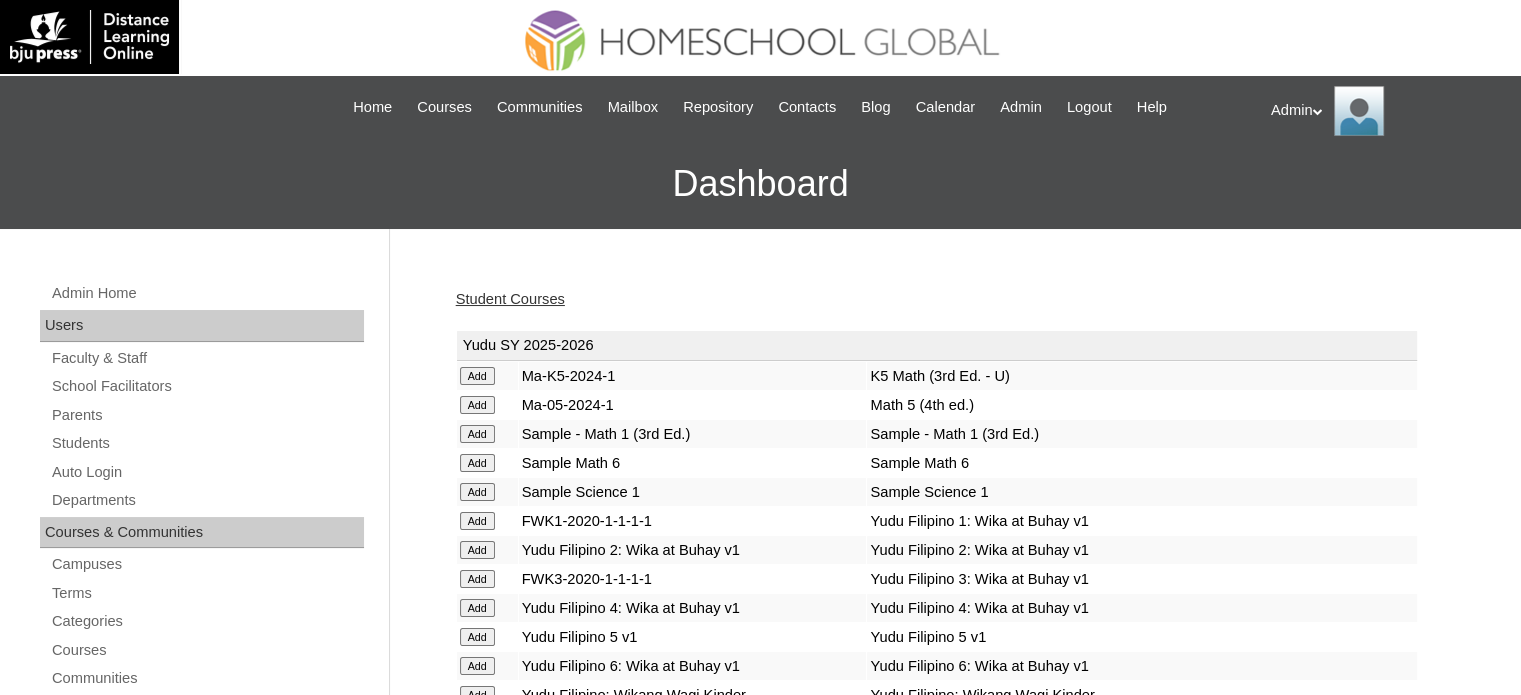 click on "Yudu SY 2025-2026" at bounding box center [937, 346] 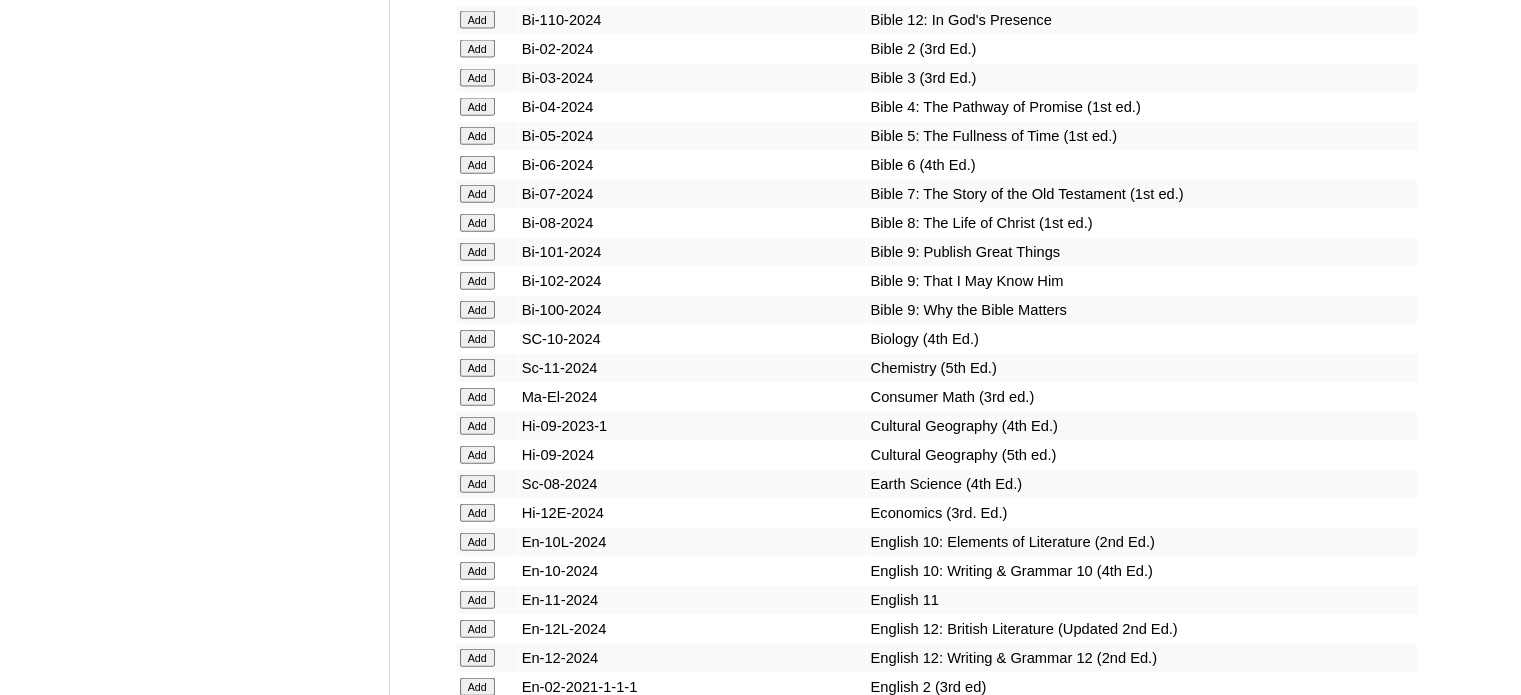 scroll, scrollTop: 4674, scrollLeft: 0, axis: vertical 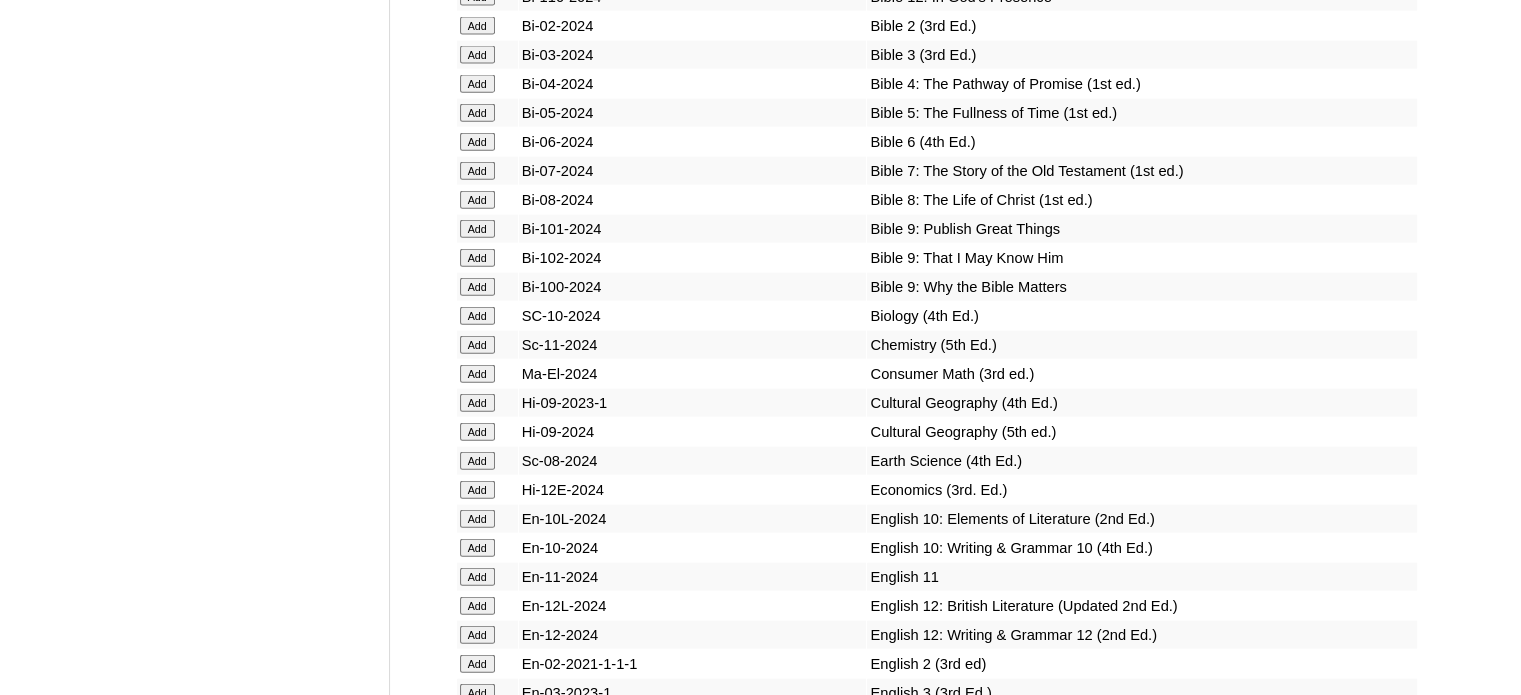 click on "Bible 12: In God's Presence" at bounding box center [1141, -3] 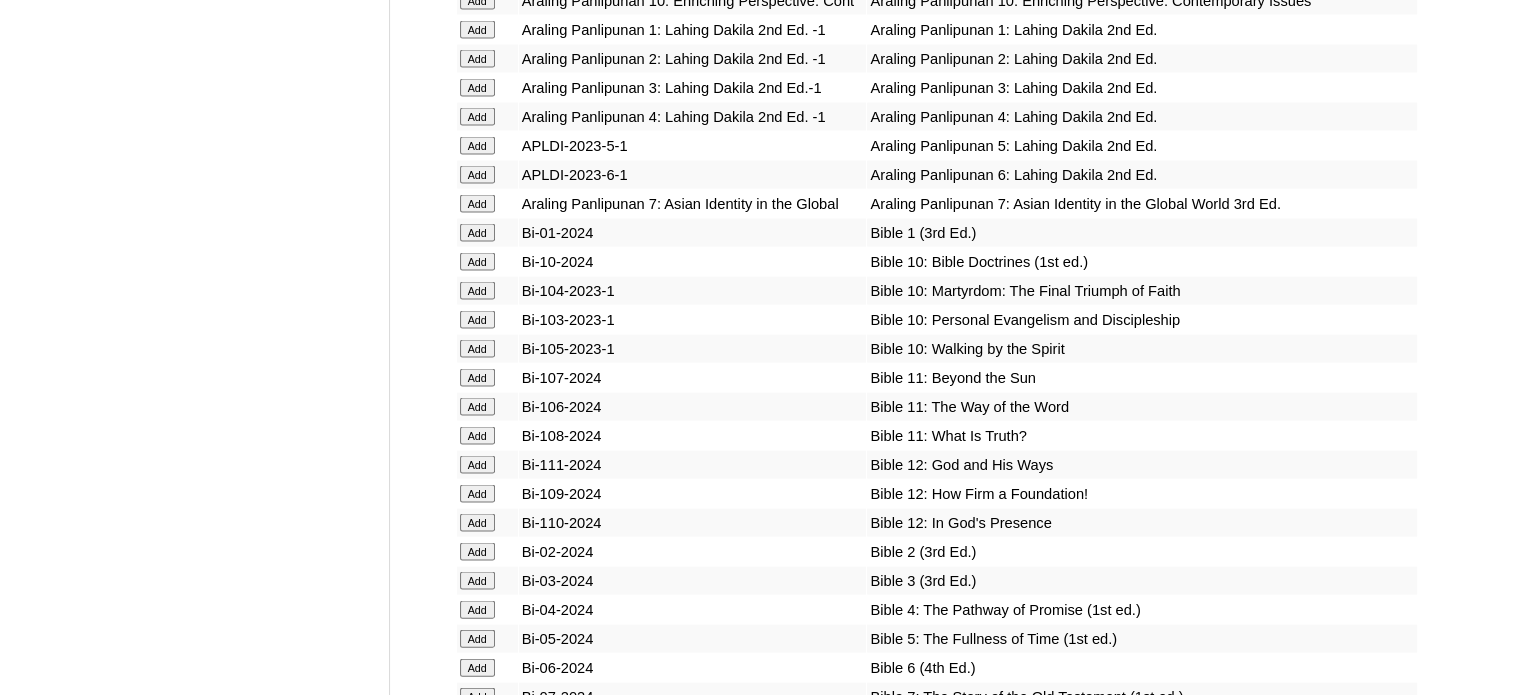 scroll, scrollTop: 12253, scrollLeft: 0, axis: vertical 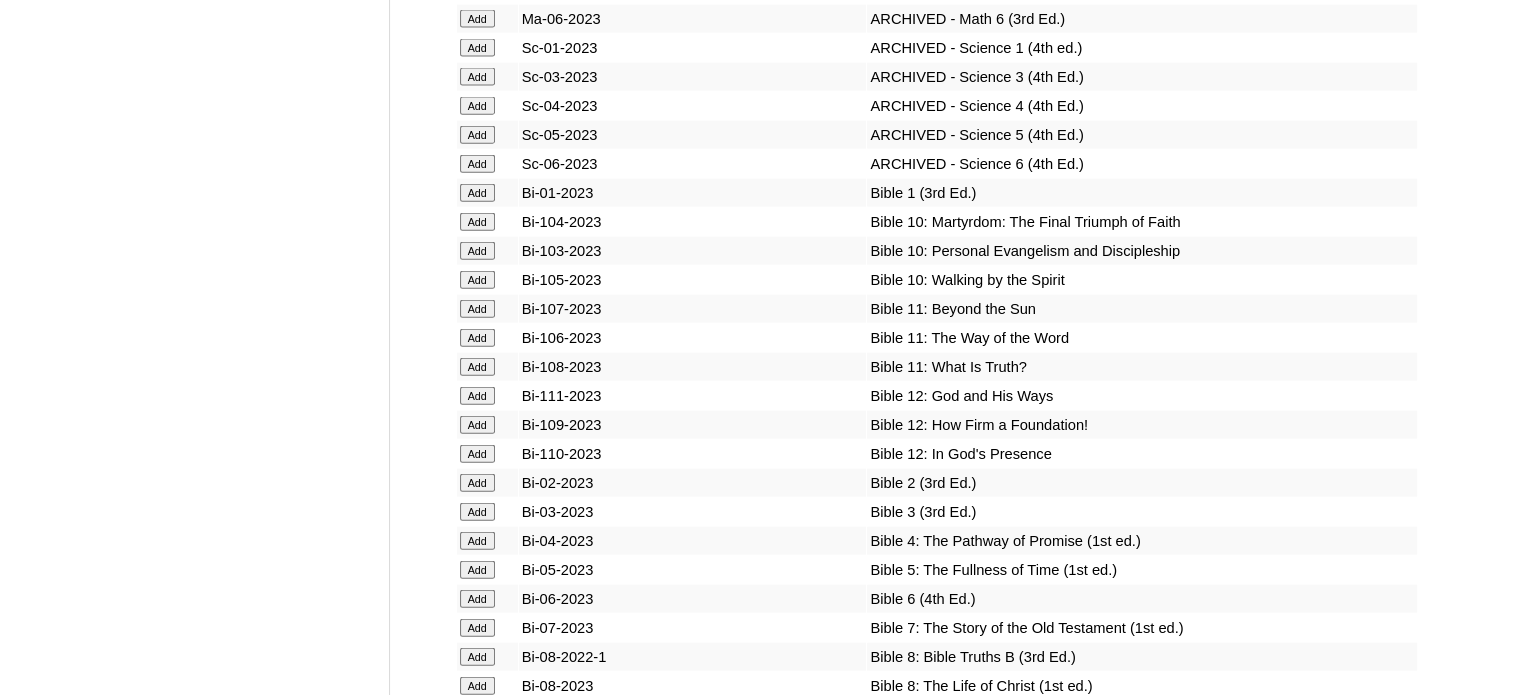 click on "Add" at bounding box center [477, -11877] 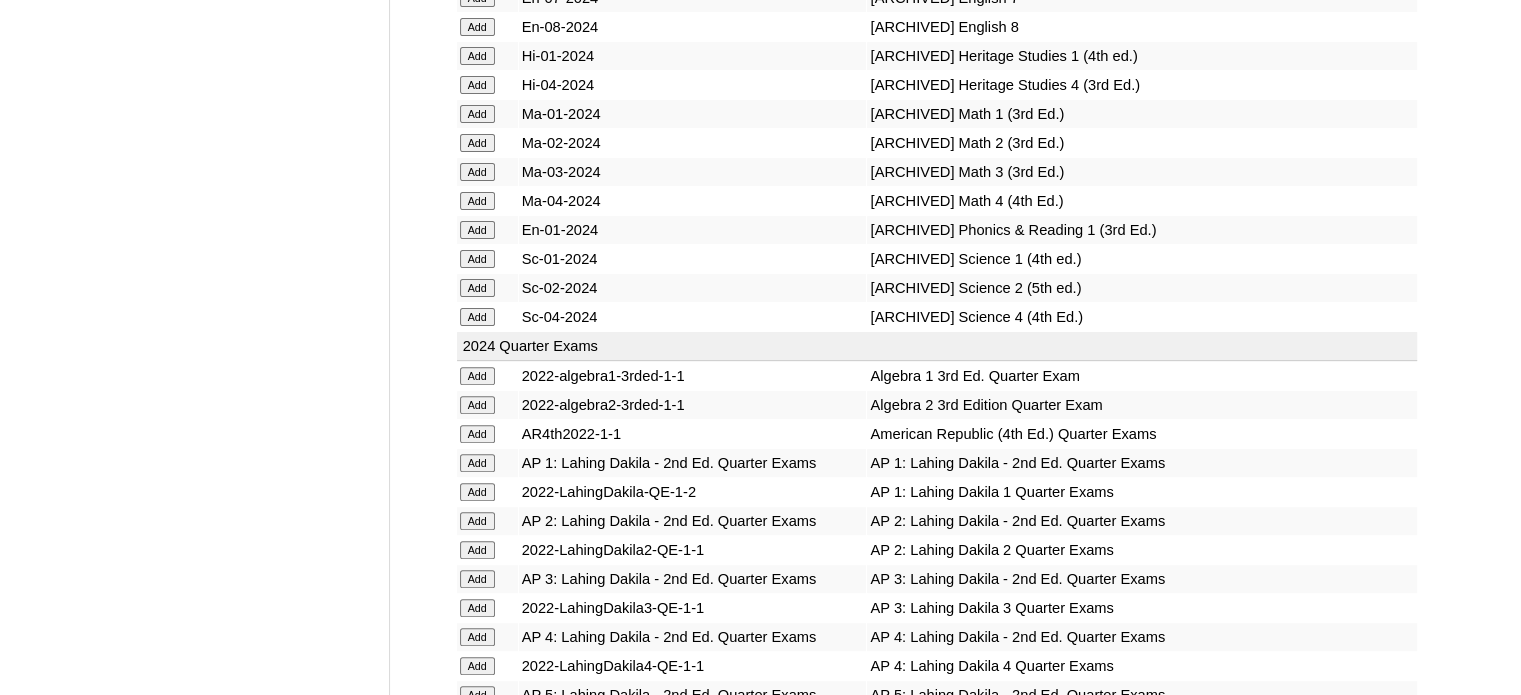 scroll, scrollTop: 14644, scrollLeft: 0, axis: vertical 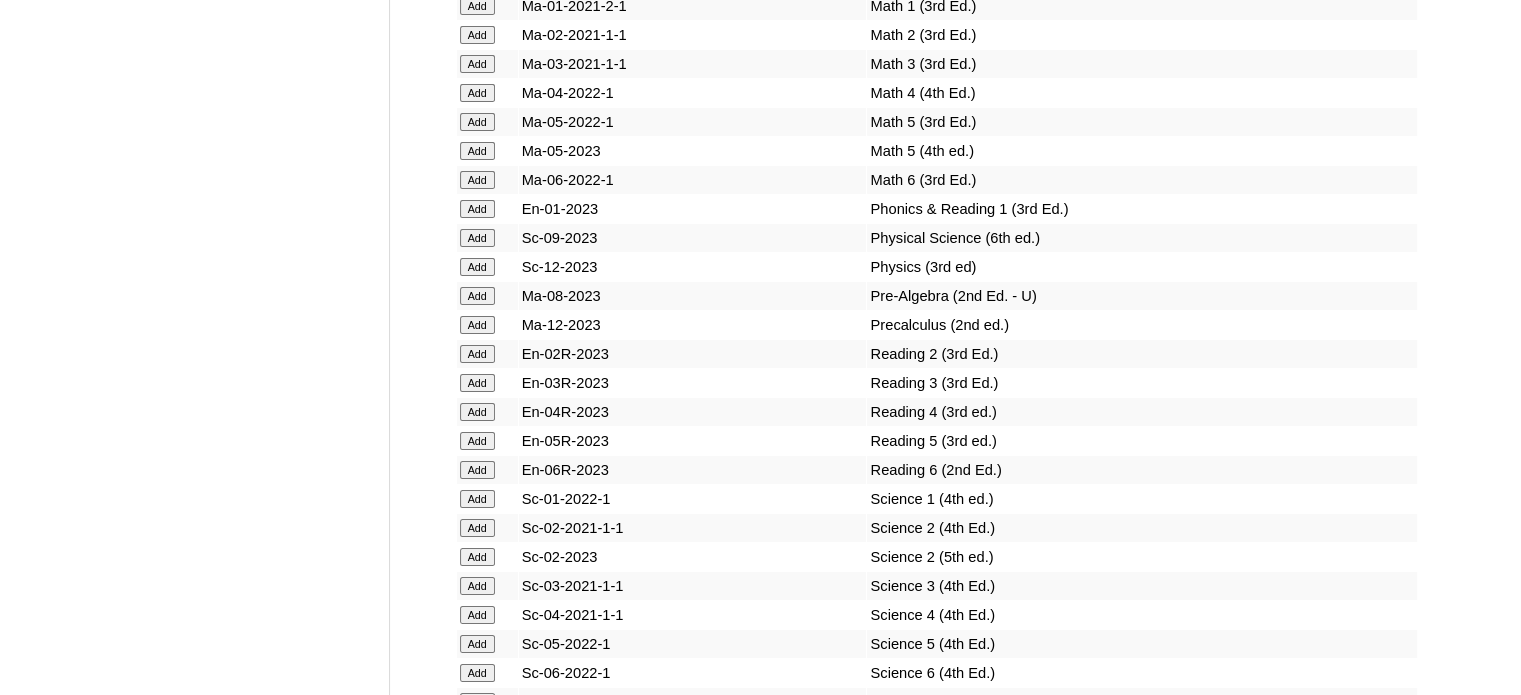 click on "Add" at bounding box center (477, -14268) 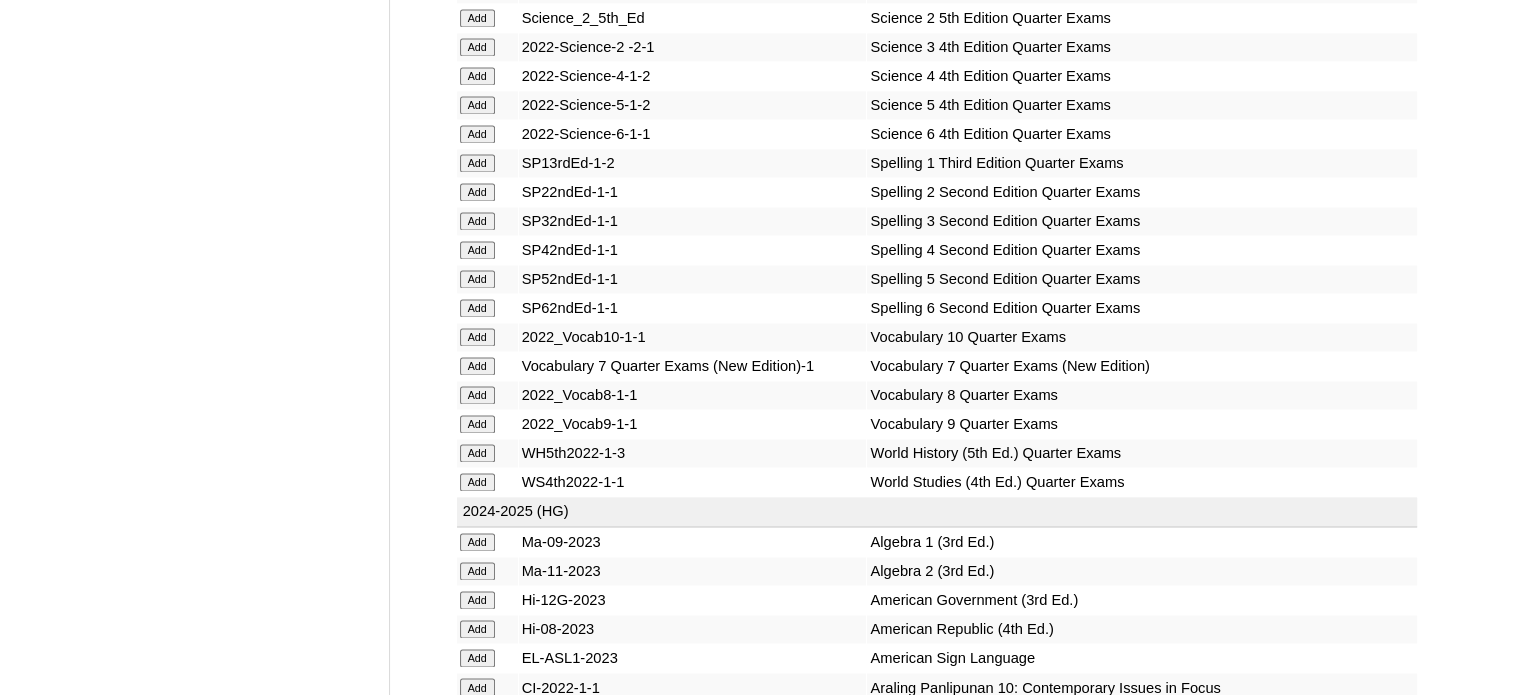 scroll, scrollTop: 10716, scrollLeft: 0, axis: vertical 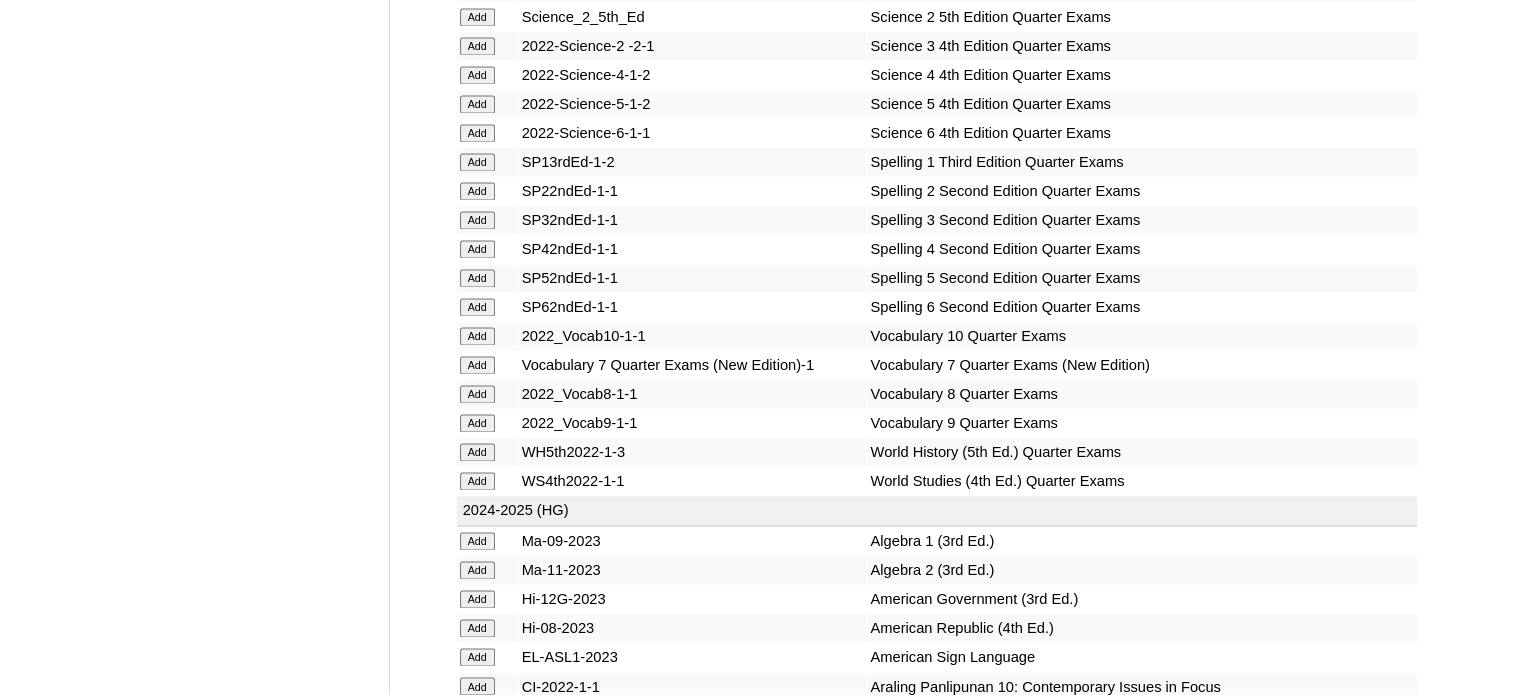 click on "Add" at bounding box center [477, -10340] 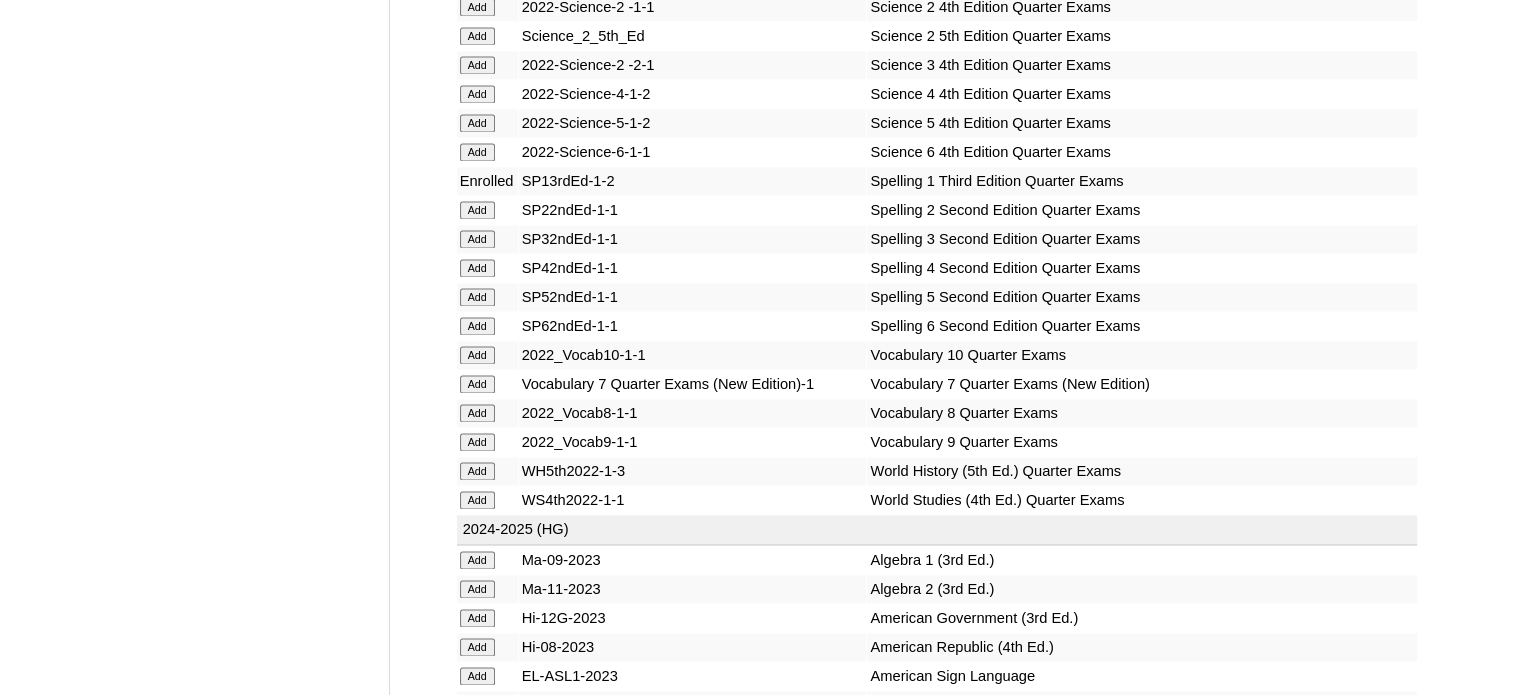 scroll, scrollTop: 15220, scrollLeft: 0, axis: vertical 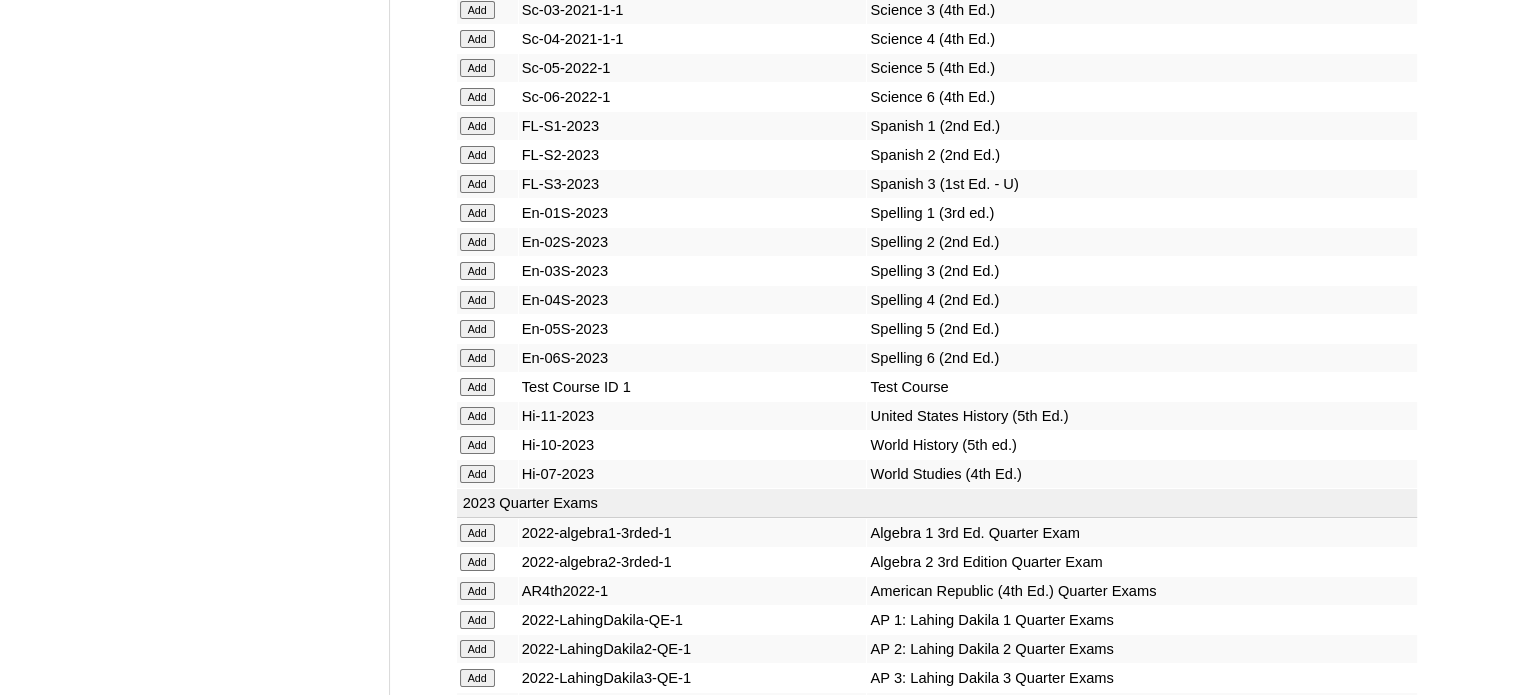 click on "Add" at bounding box center (477, -14844) 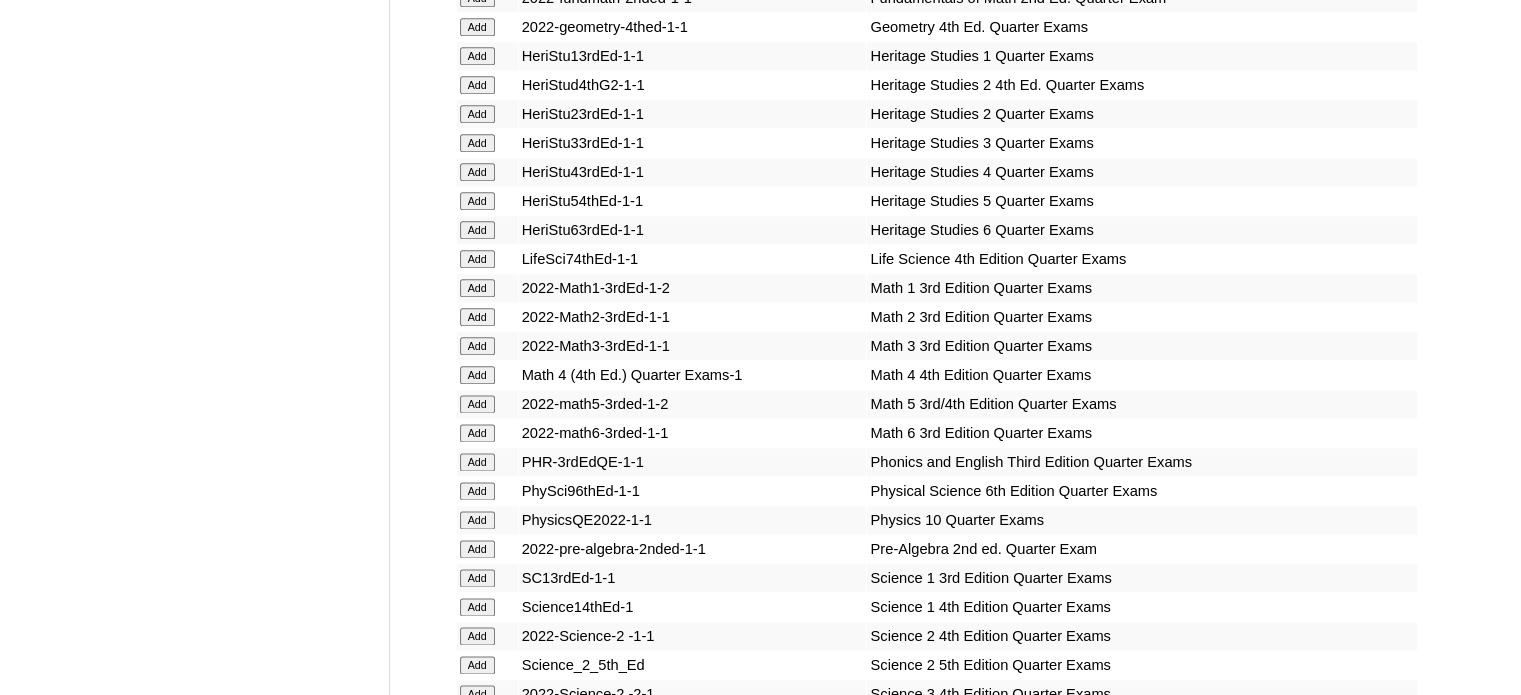 scroll, scrollTop: 10087, scrollLeft: 0, axis: vertical 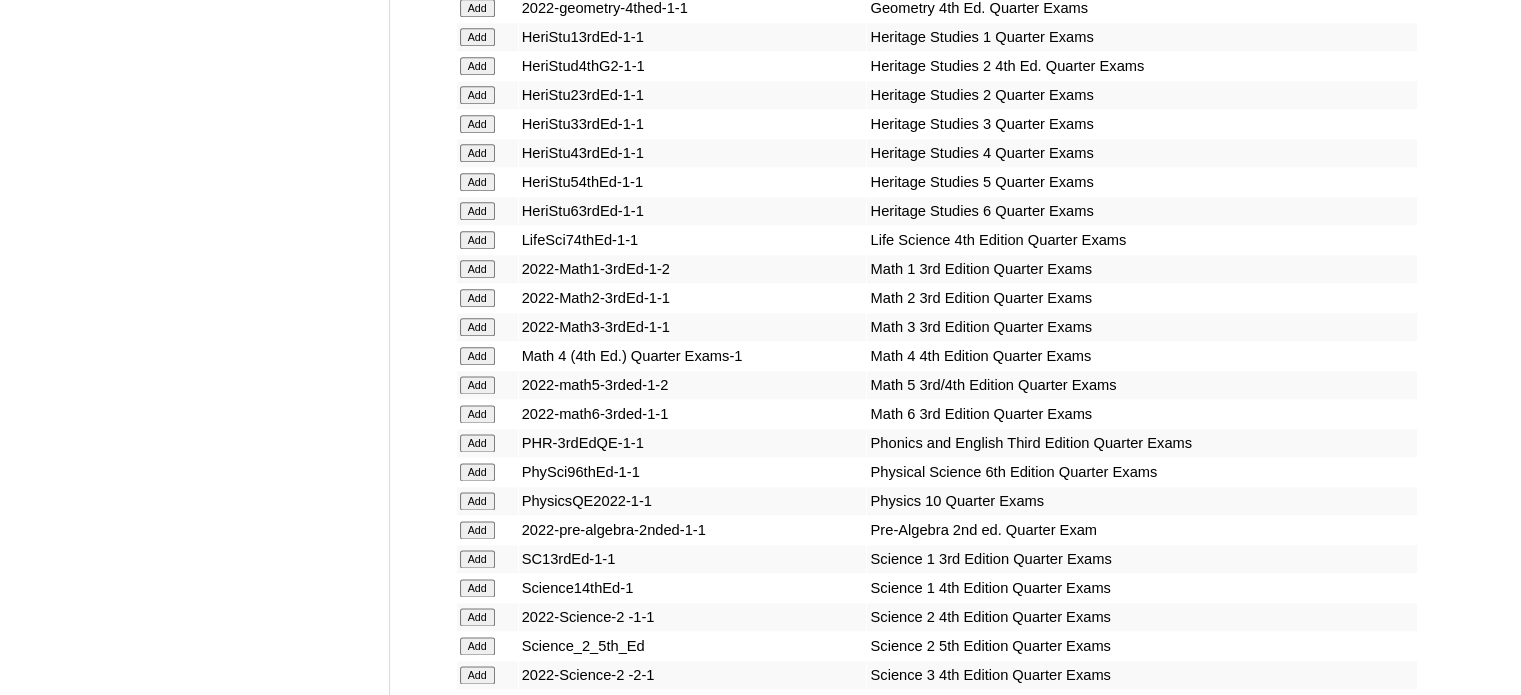 click on "Add" at bounding box center (477, -9711) 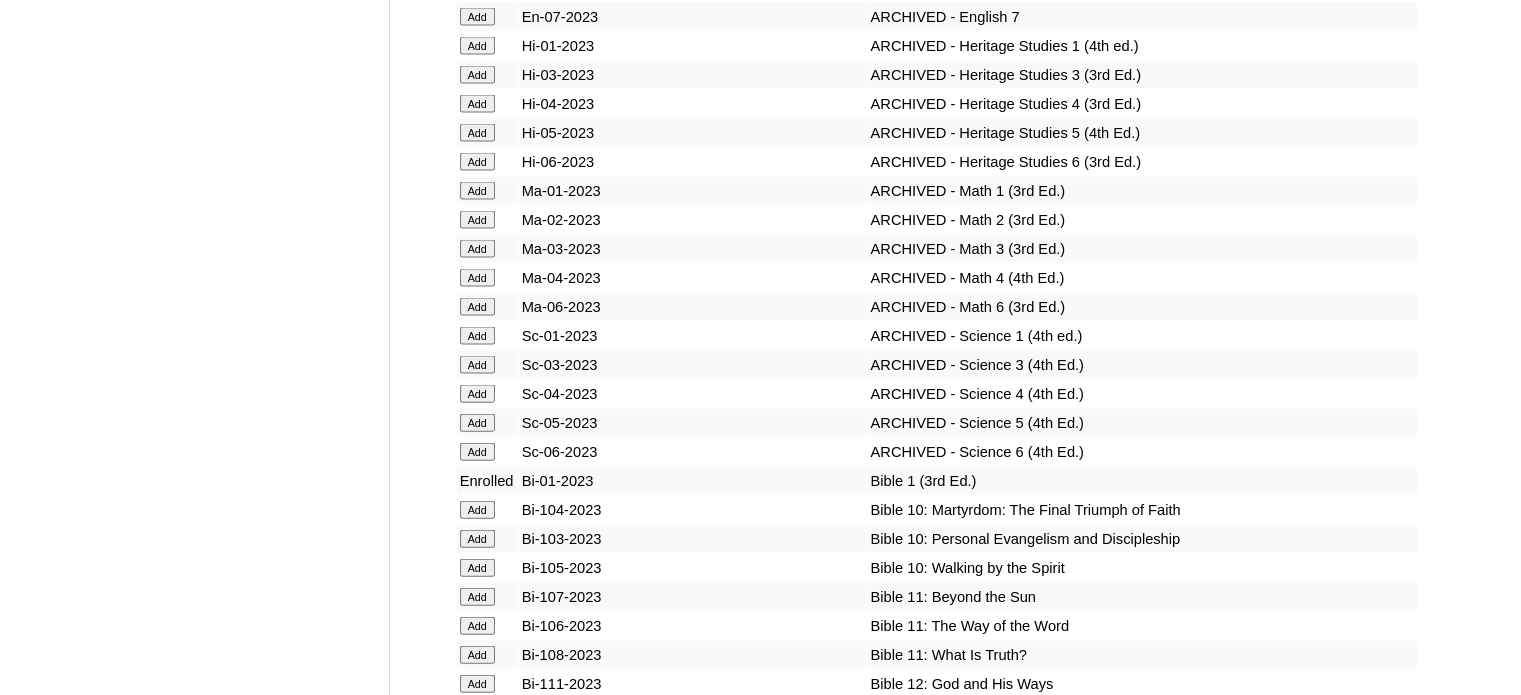 scroll, scrollTop: 14442, scrollLeft: 0, axis: vertical 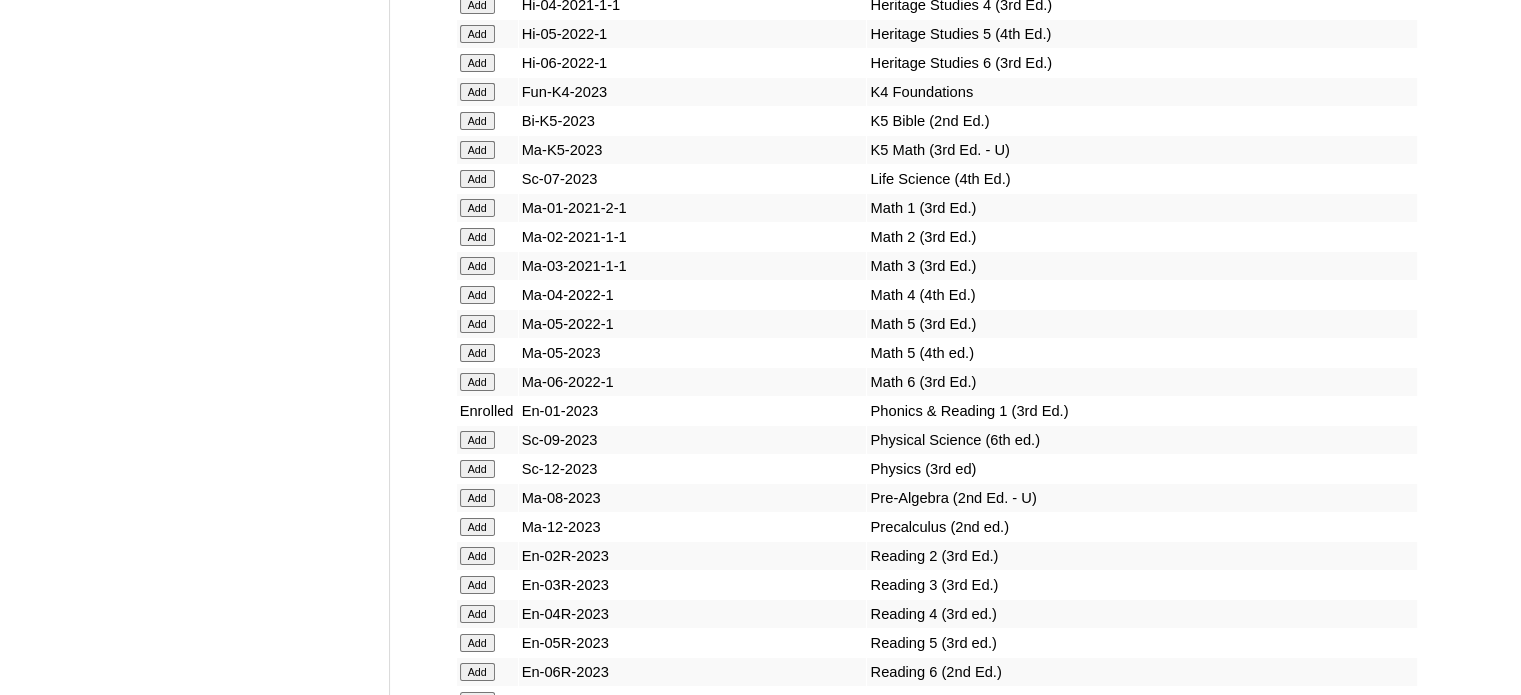 click on "Add" at bounding box center (477, -14066) 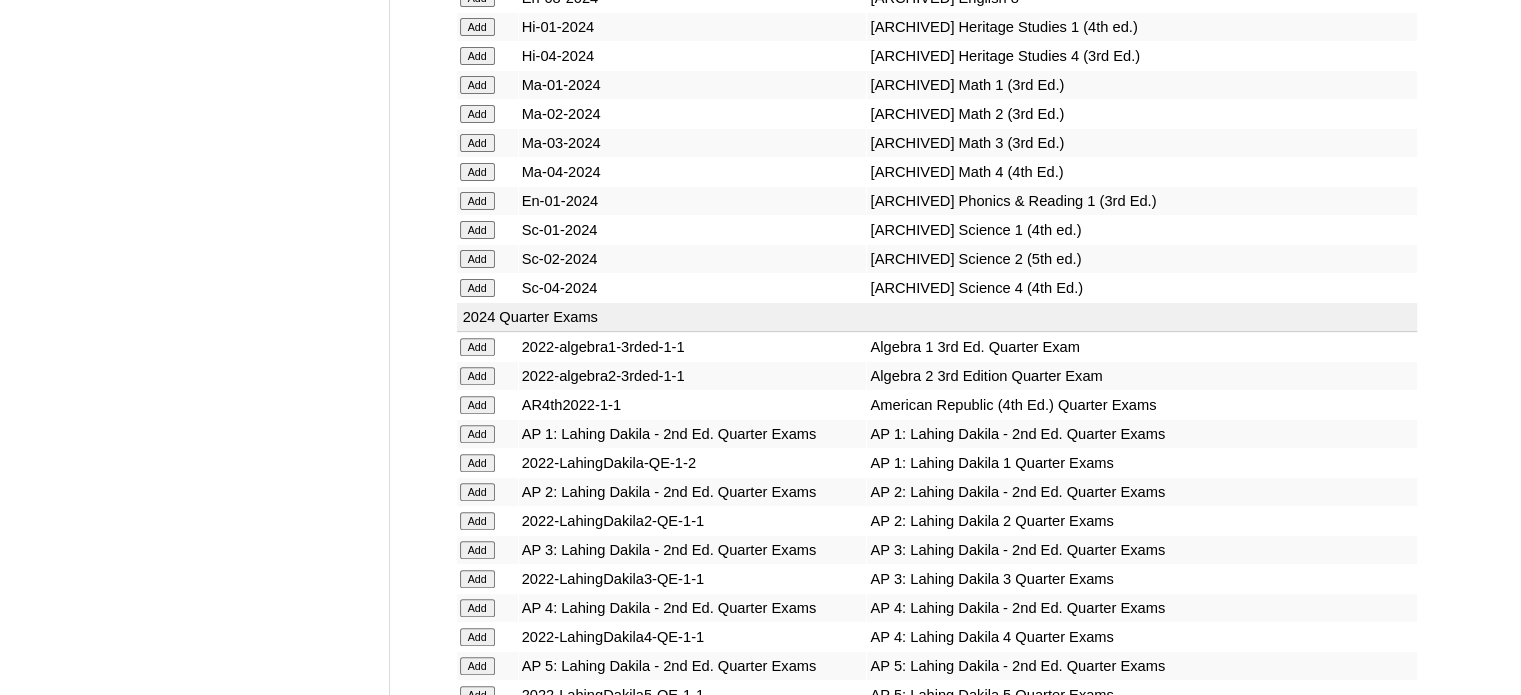 scroll, scrollTop: 10467, scrollLeft: 0, axis: vertical 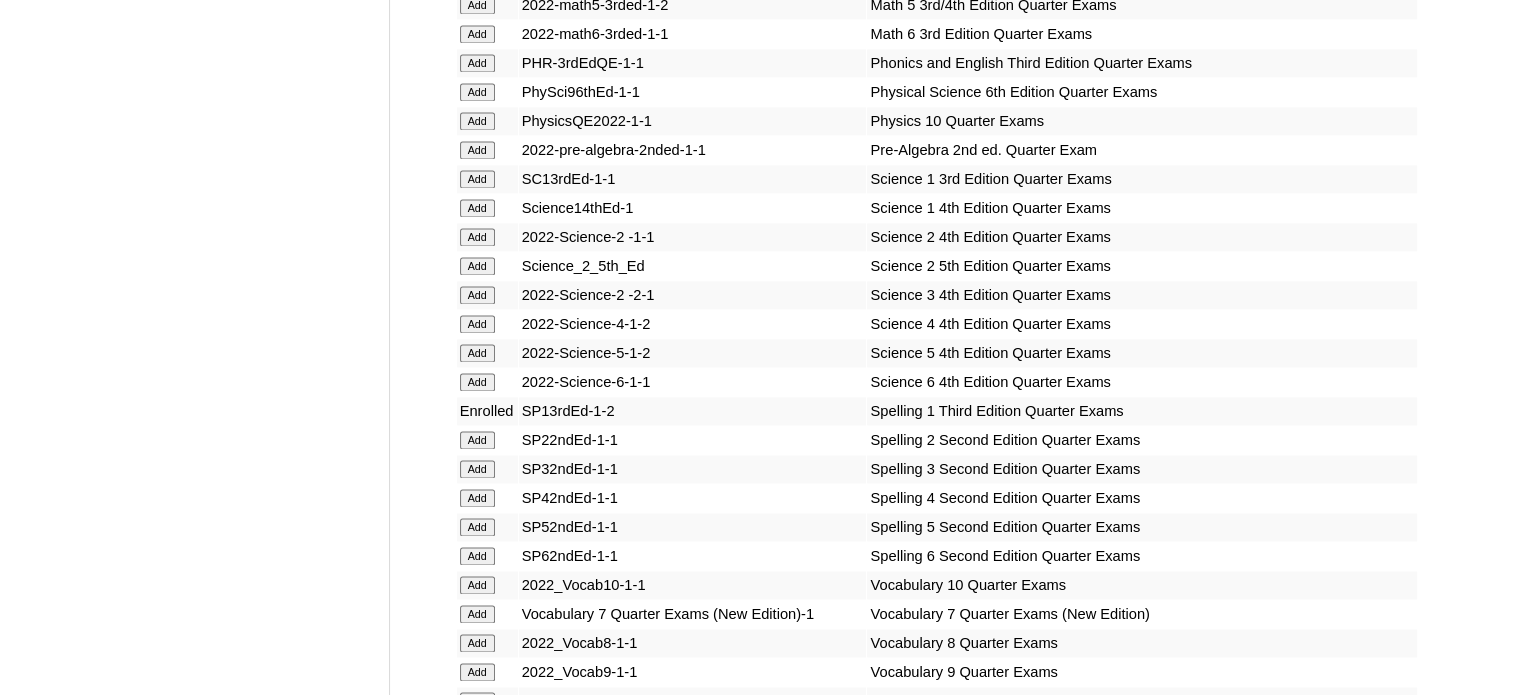 click on "Add" at bounding box center [477, -10091] 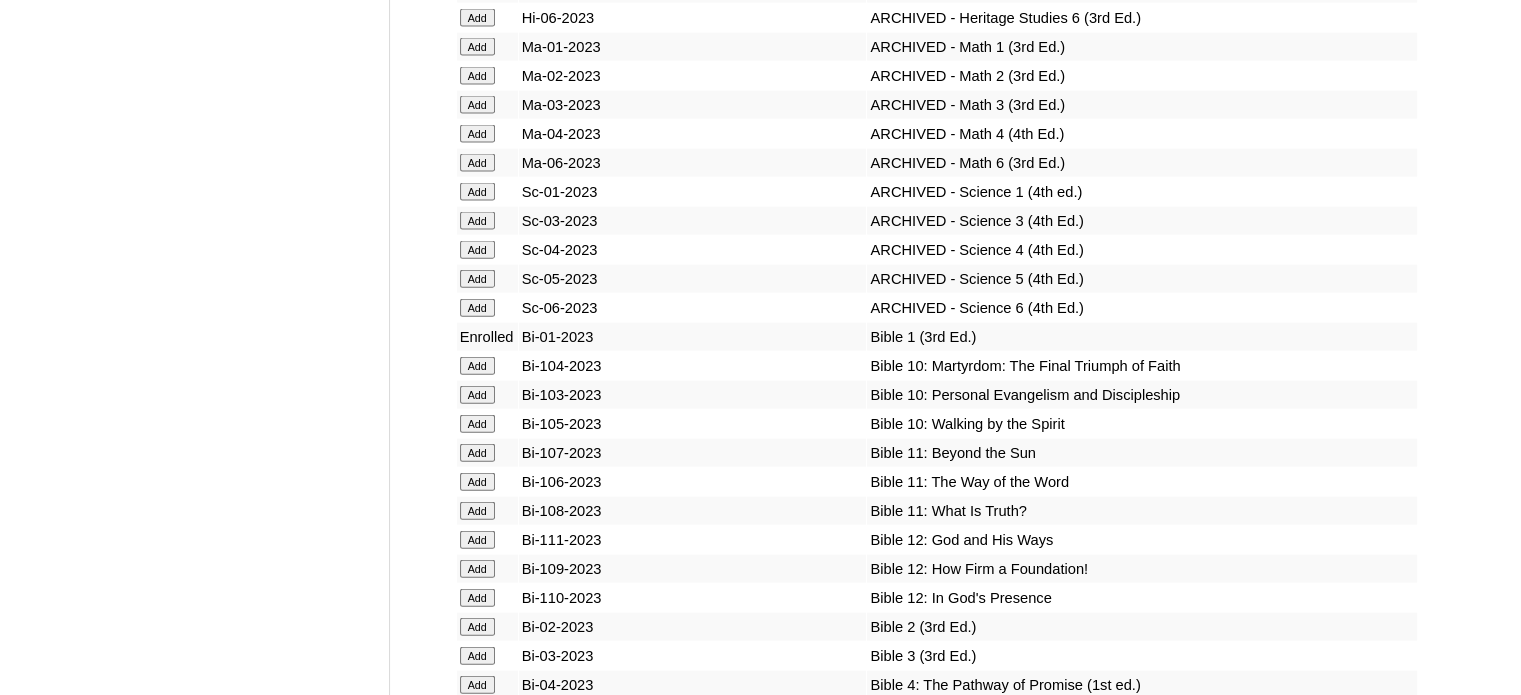 scroll, scrollTop: 14932, scrollLeft: 0, axis: vertical 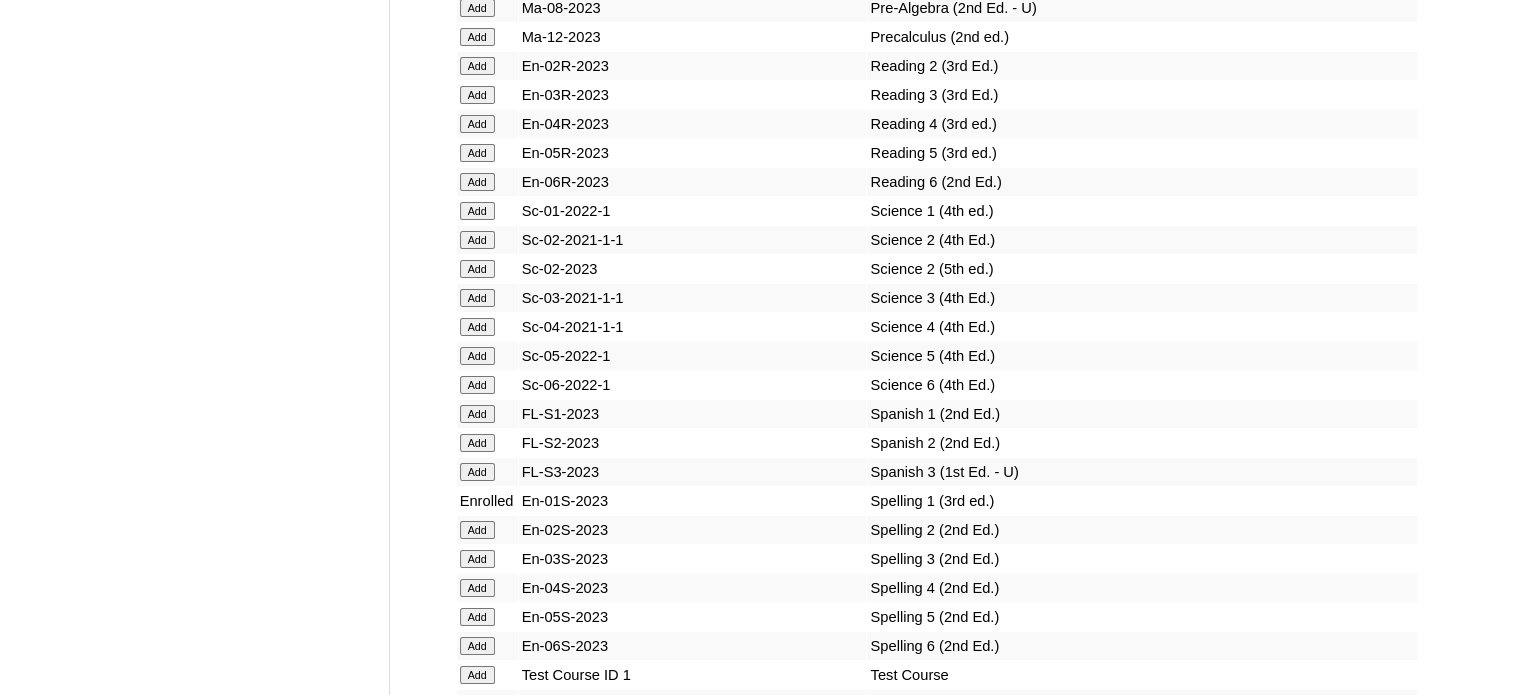 click on "Add" at bounding box center (477, -14556) 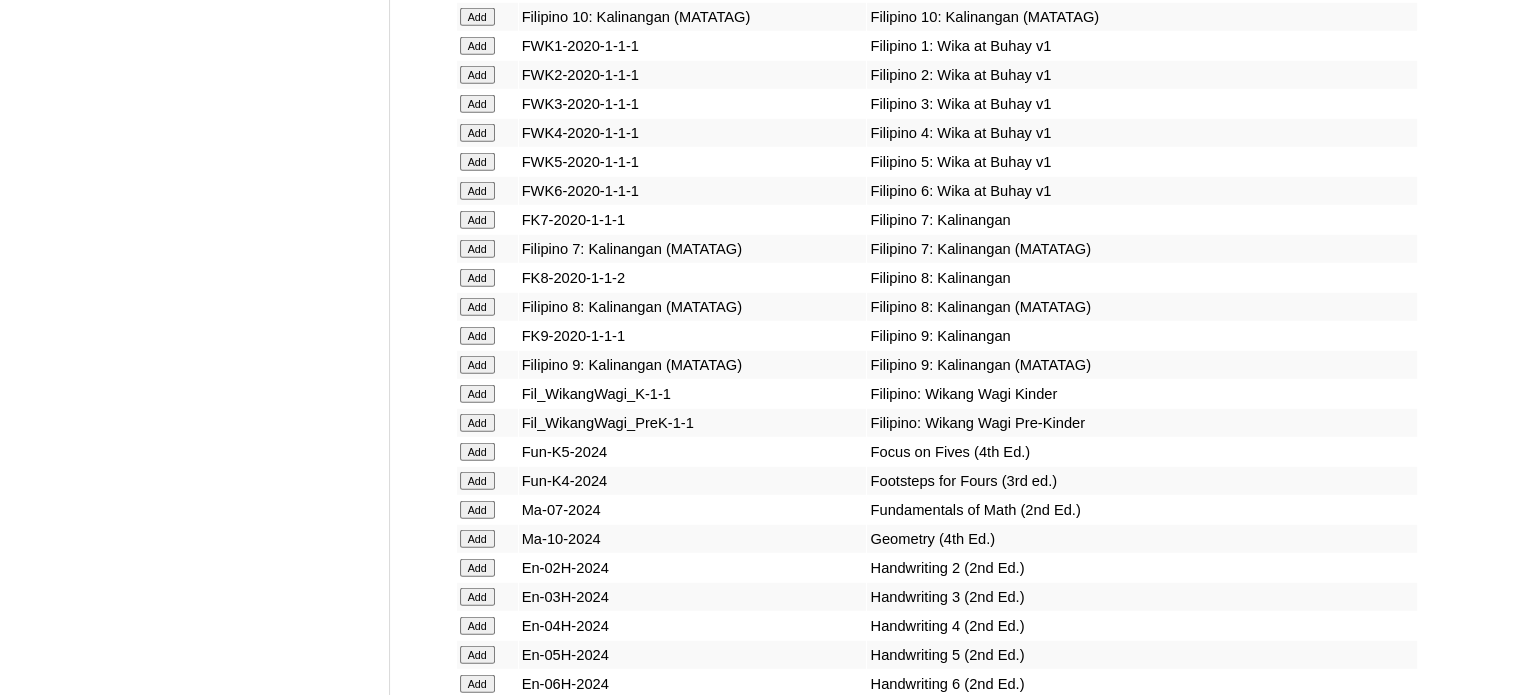 scroll, scrollTop: 9574, scrollLeft: 0, axis: vertical 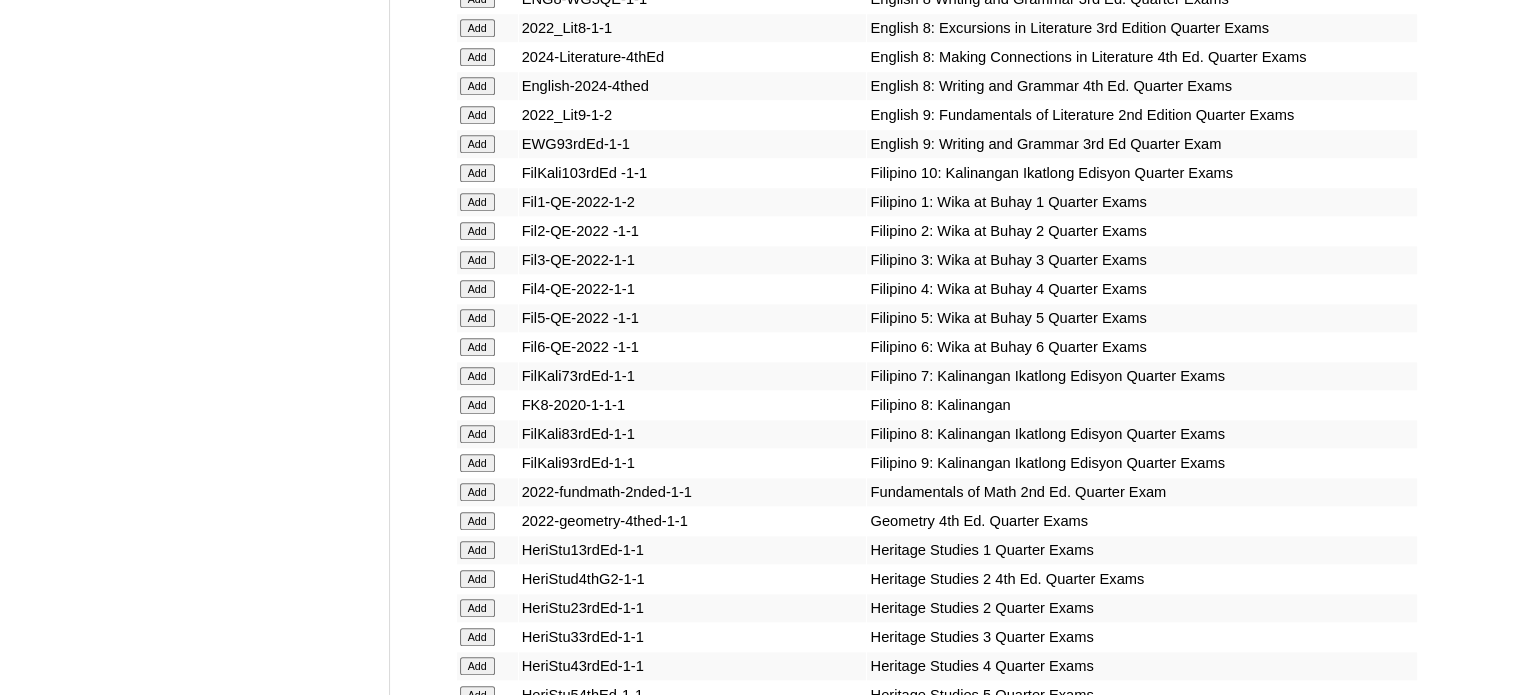click on "Add" at bounding box center (477, -9198) 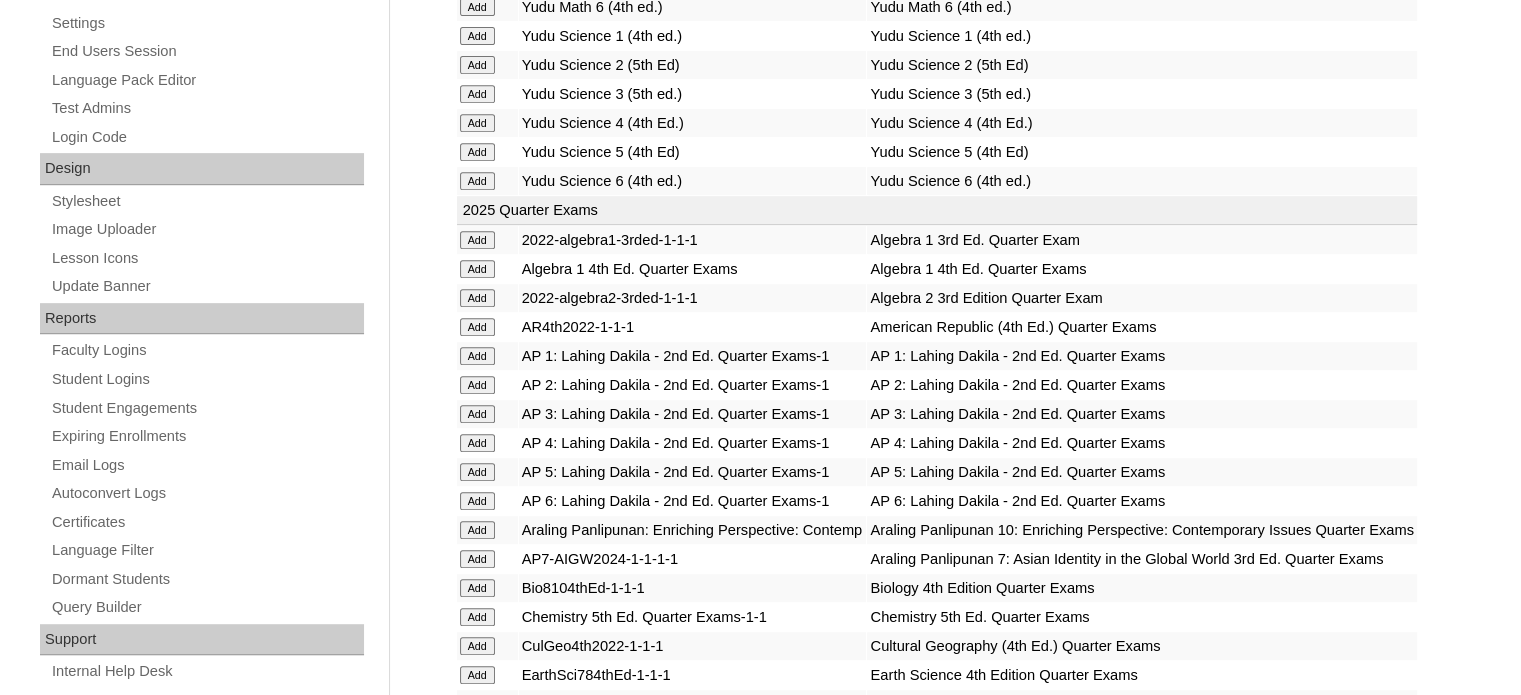 scroll, scrollTop: 8442, scrollLeft: 0, axis: vertical 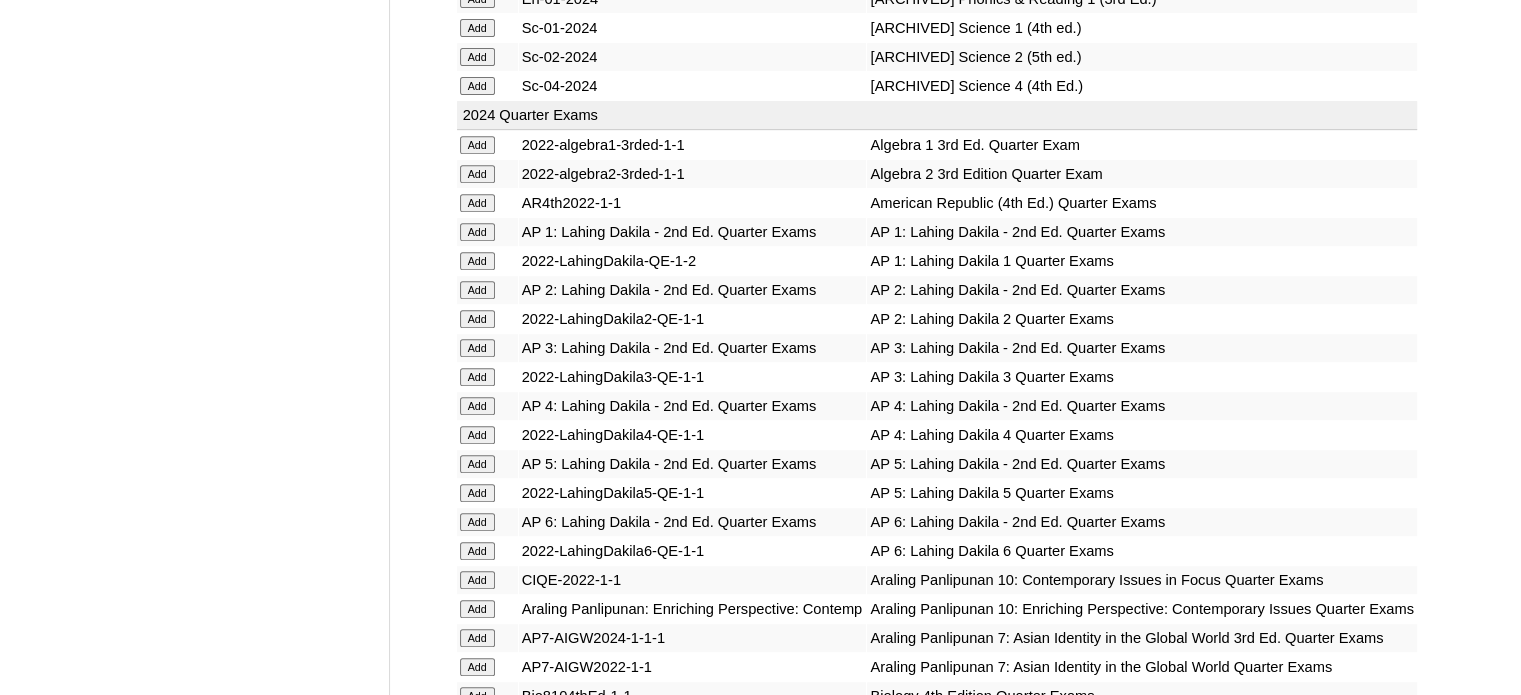 click on "Add" at bounding box center (477, -8066) 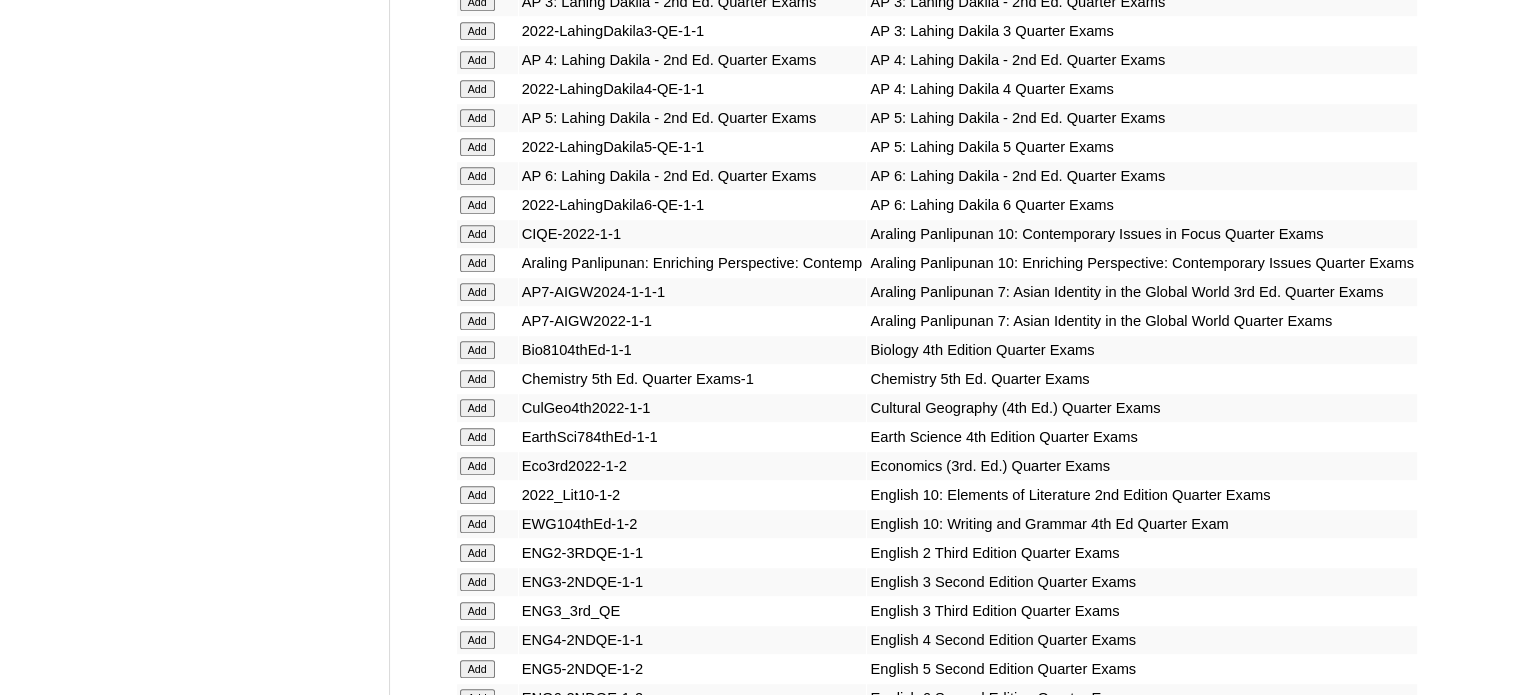 scroll, scrollTop: 11216, scrollLeft: 0, axis: vertical 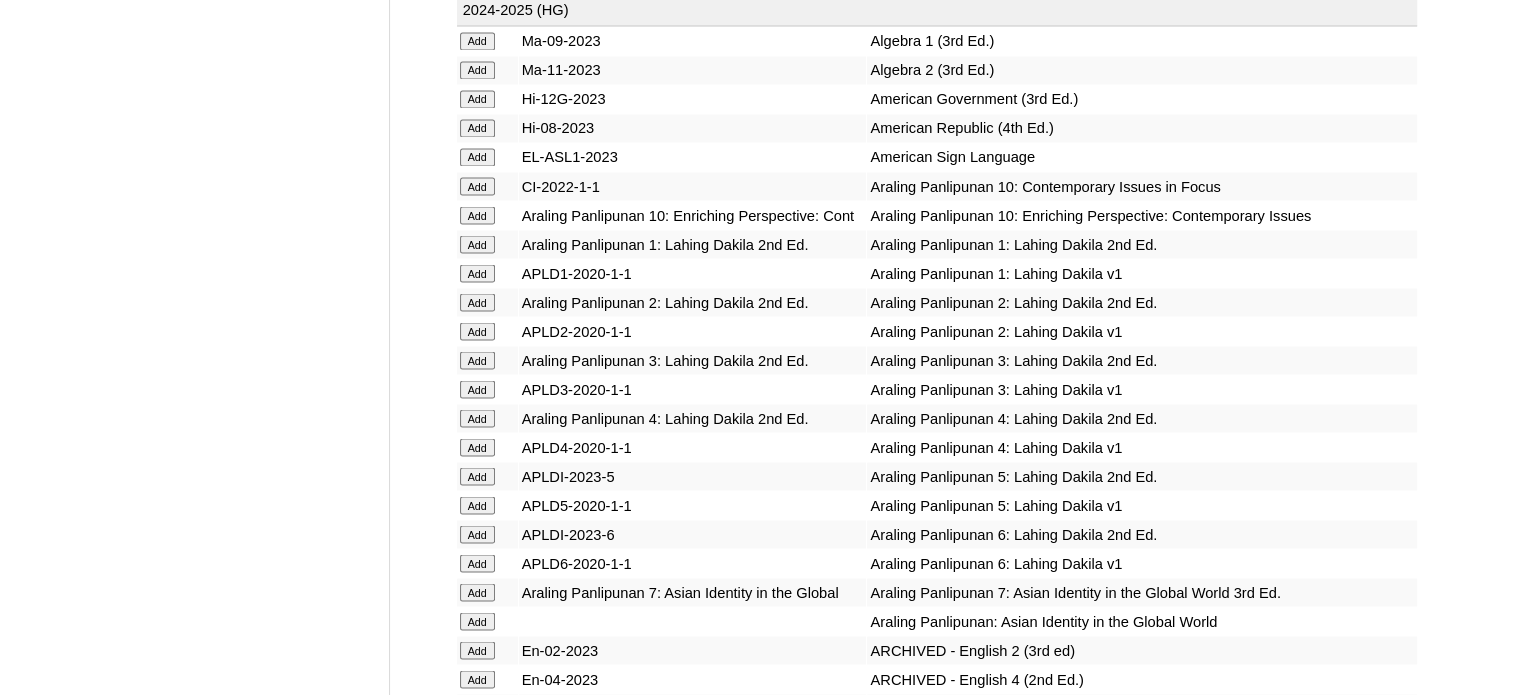 click on "Add" at bounding box center [477, -10840] 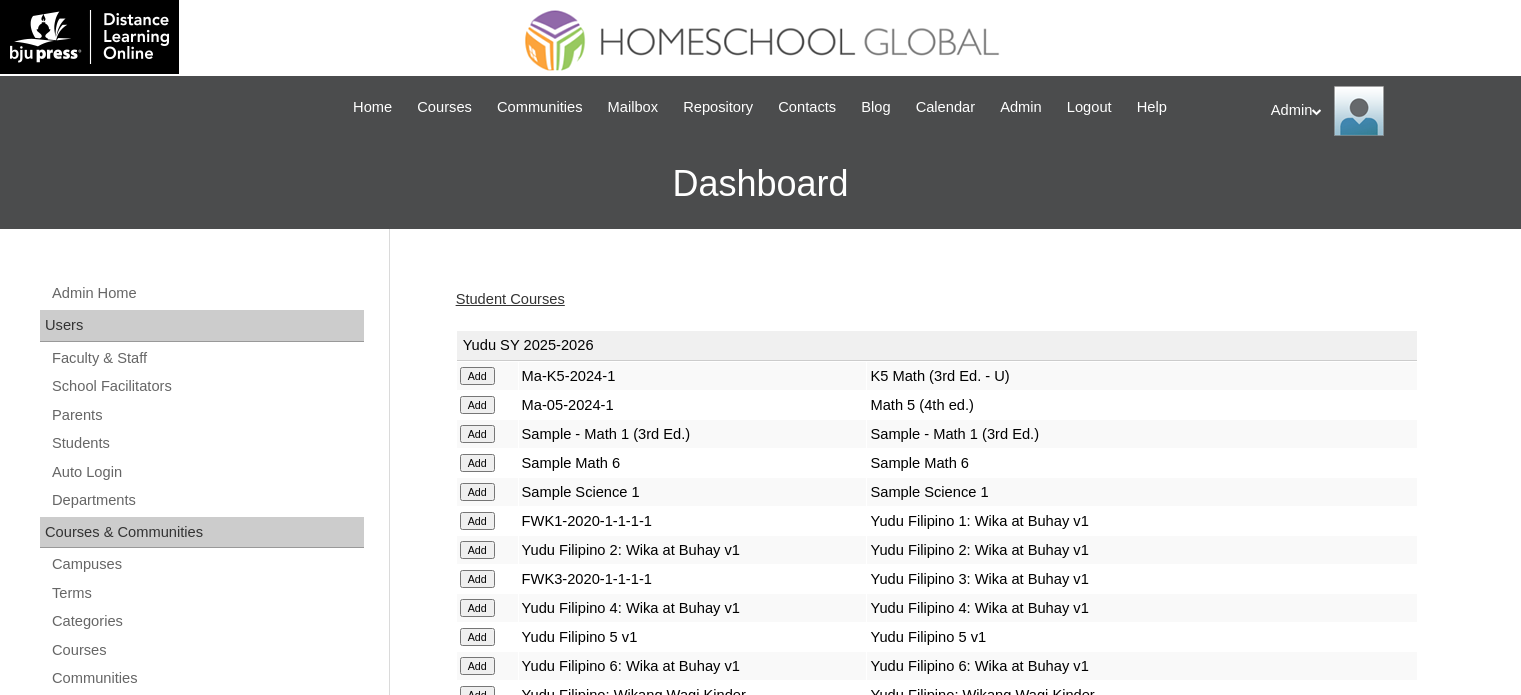 scroll, scrollTop: 0, scrollLeft: 0, axis: both 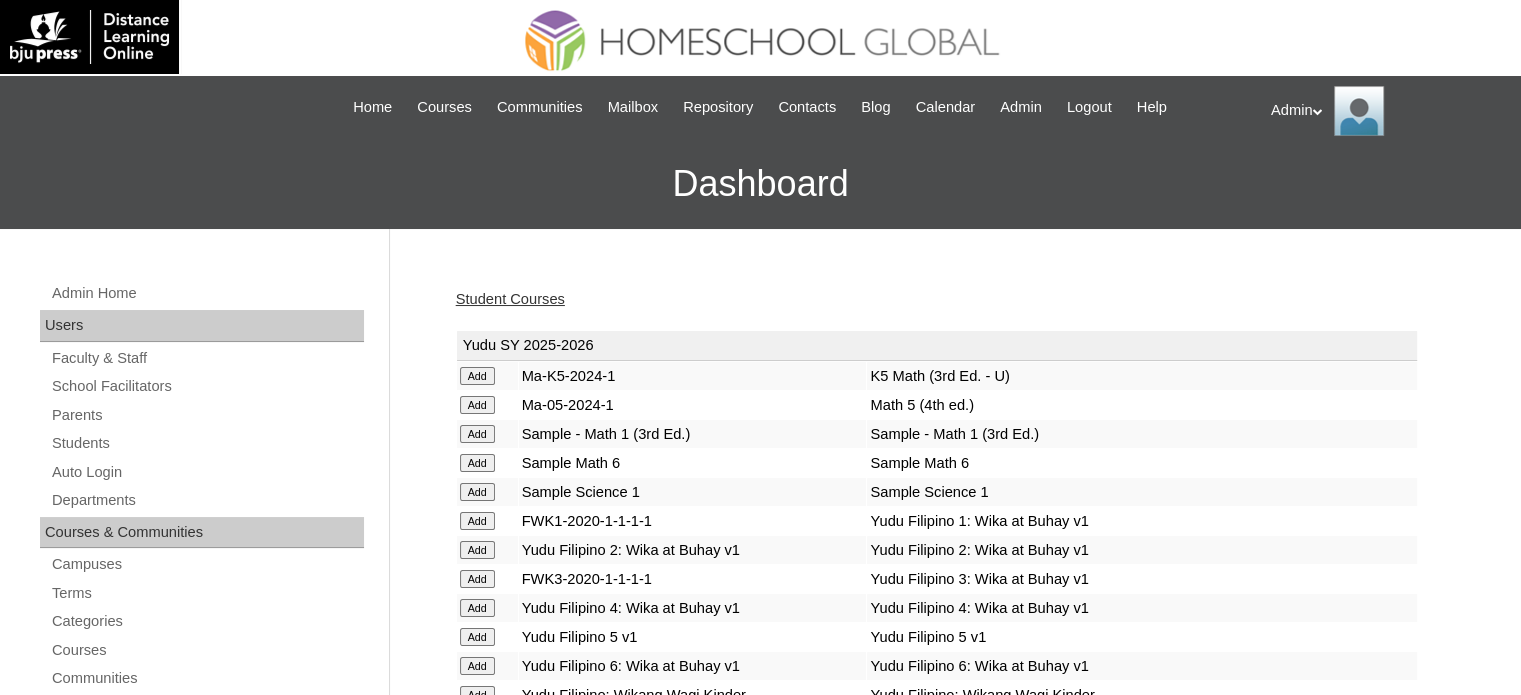 click on "Student Courses" at bounding box center (510, 299) 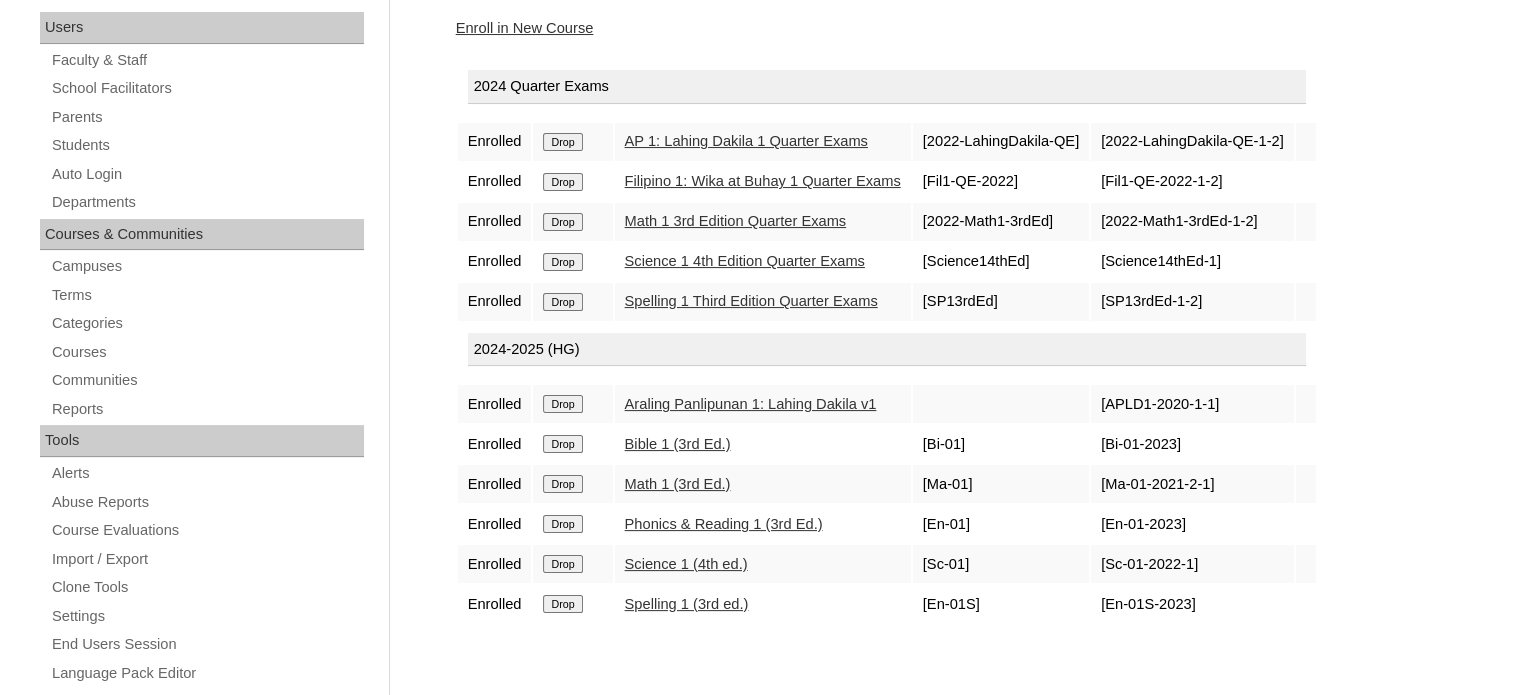 scroll, scrollTop: 198, scrollLeft: 0, axis: vertical 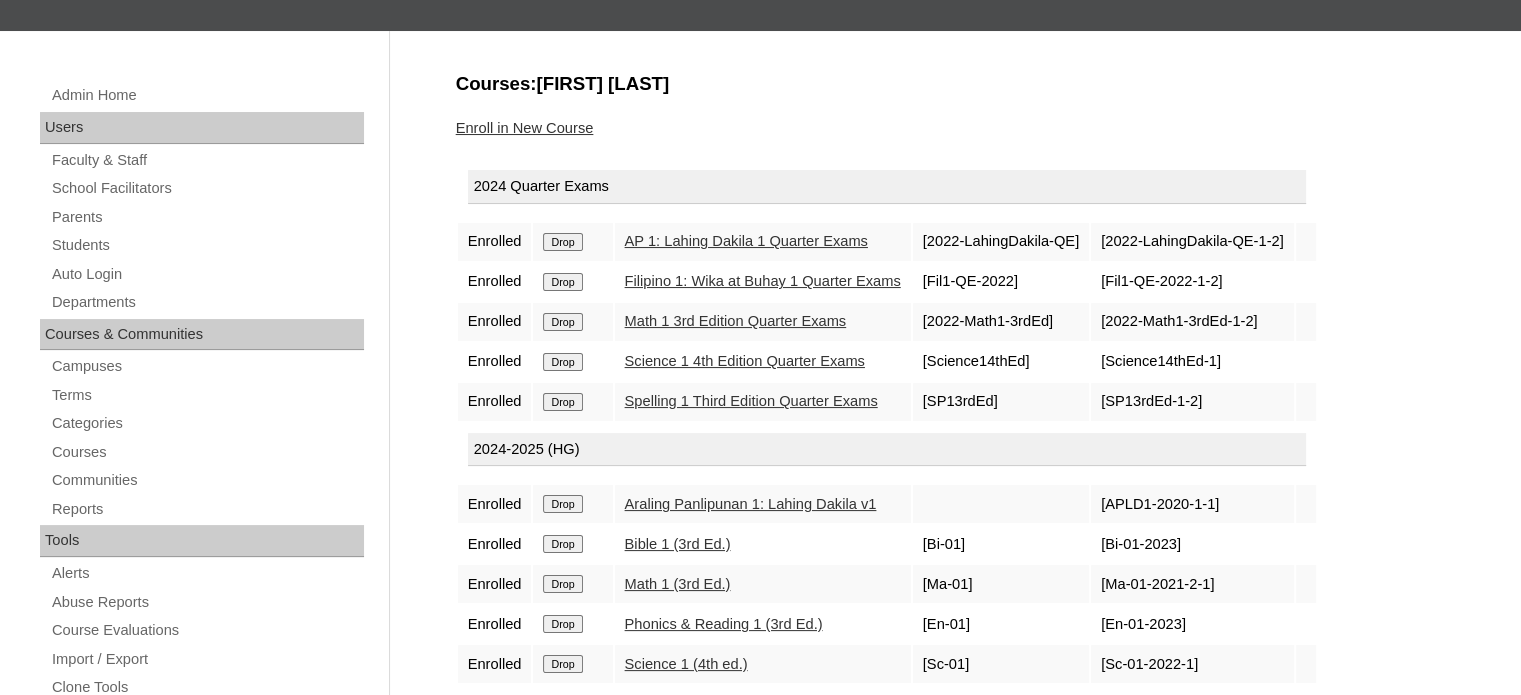 click on "Enroll in New Course" at bounding box center [525, 128] 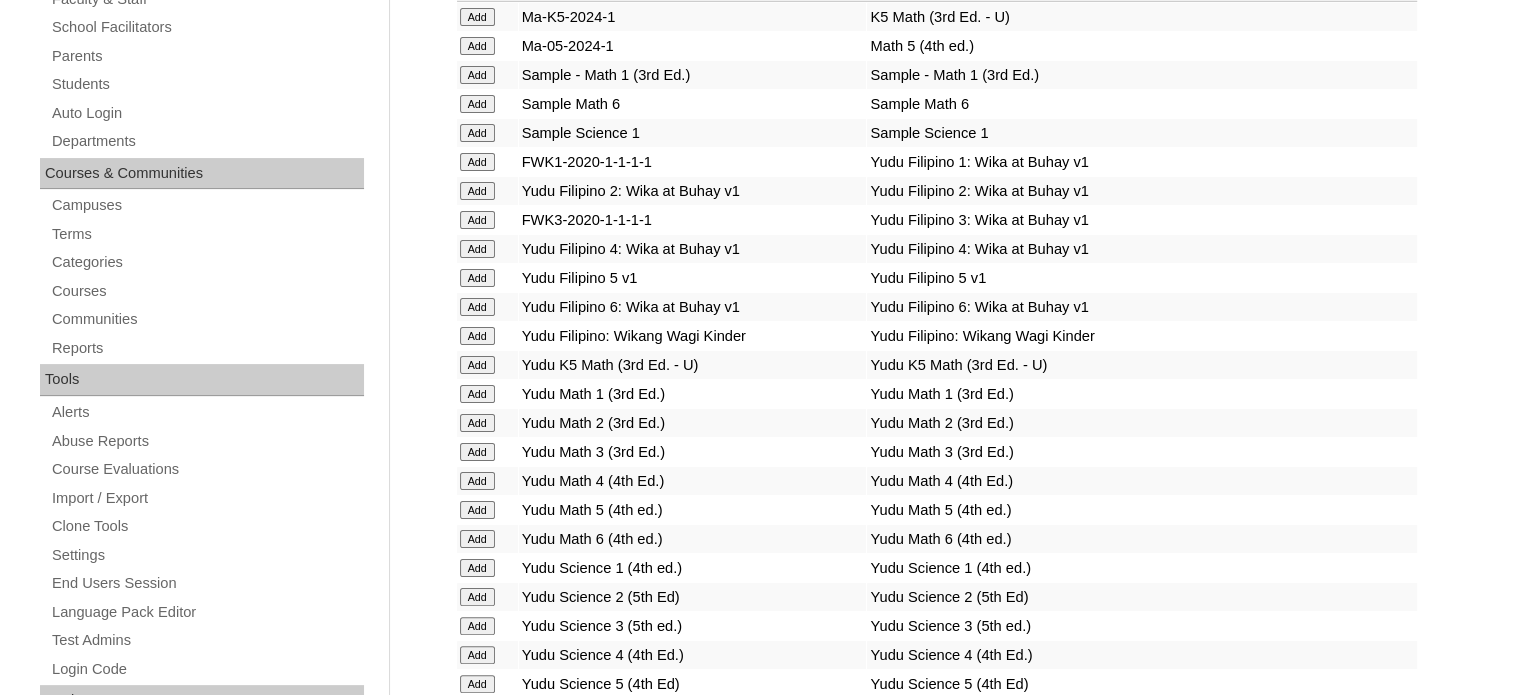scroll, scrollTop: 0, scrollLeft: 0, axis: both 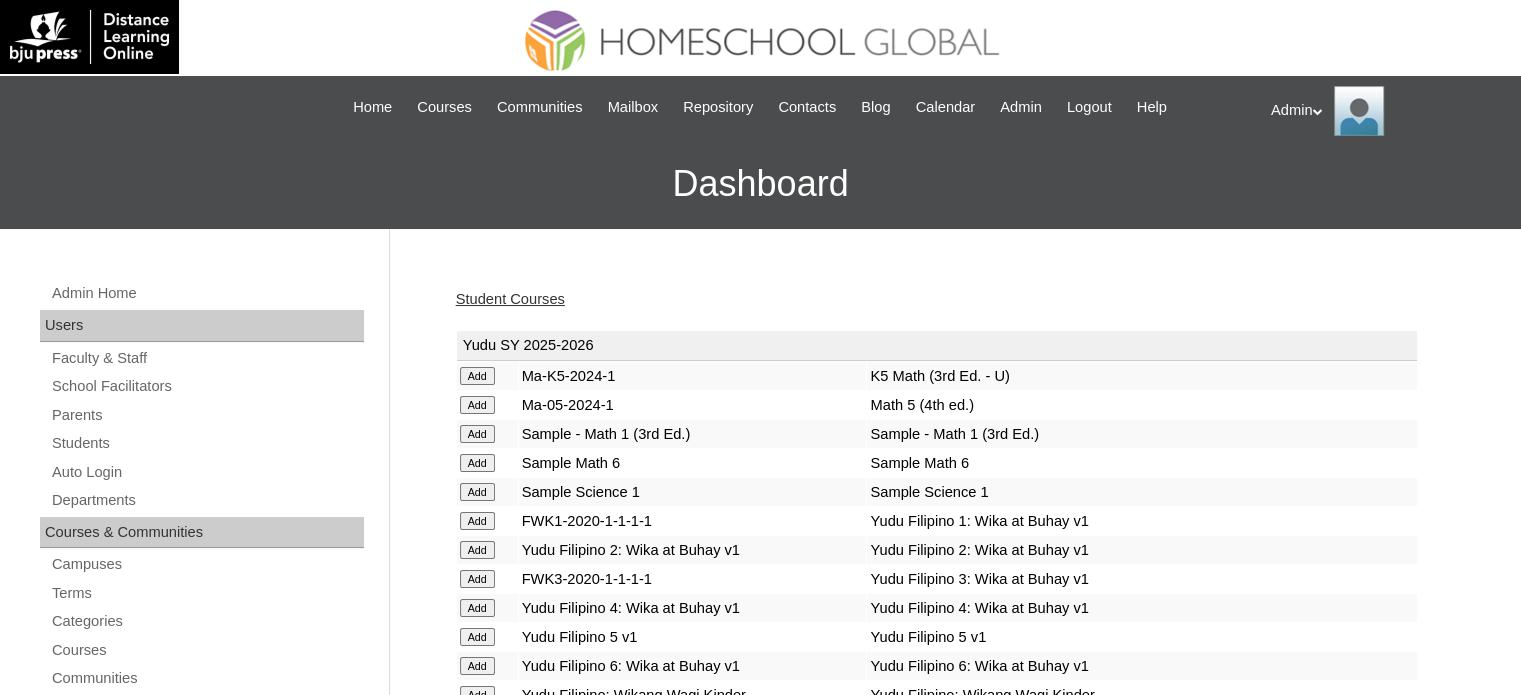 click on "Student Courses" at bounding box center [510, 299] 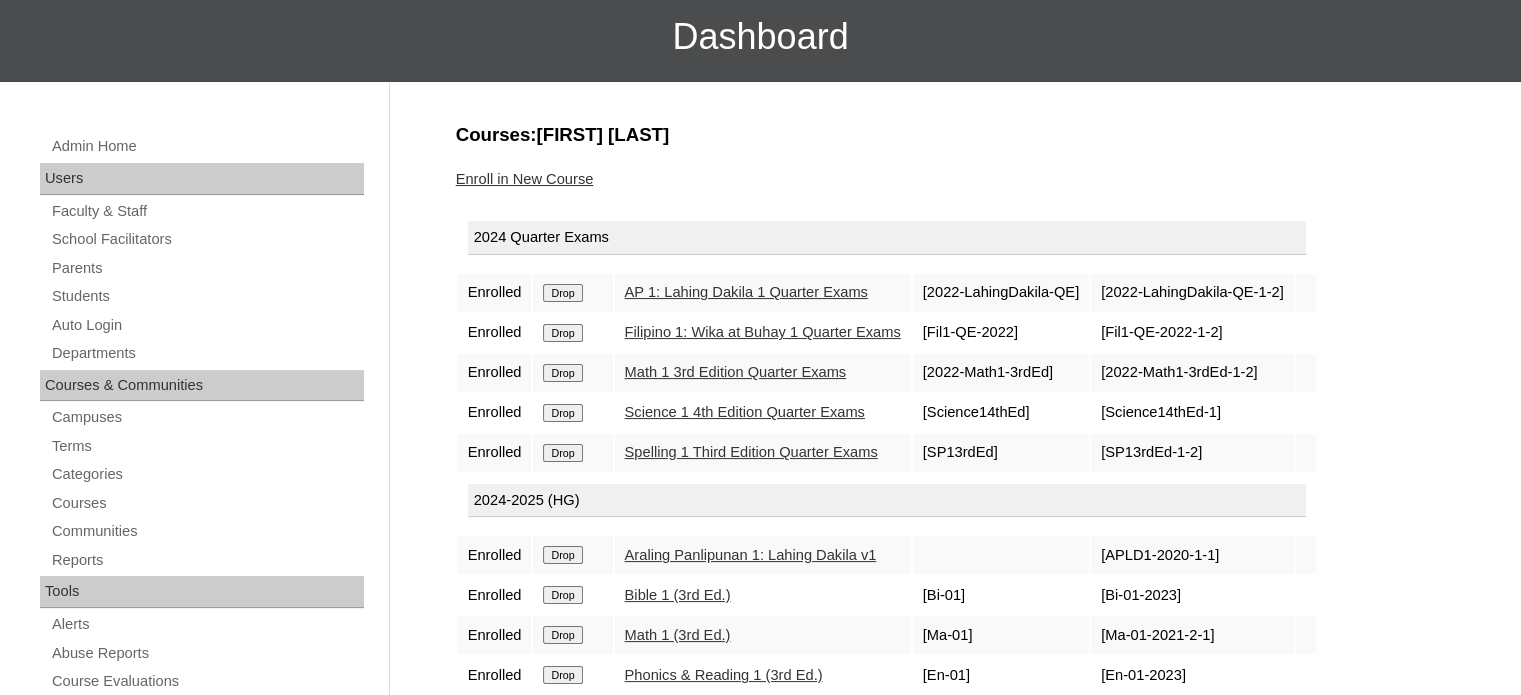 scroll, scrollTop: 146, scrollLeft: 0, axis: vertical 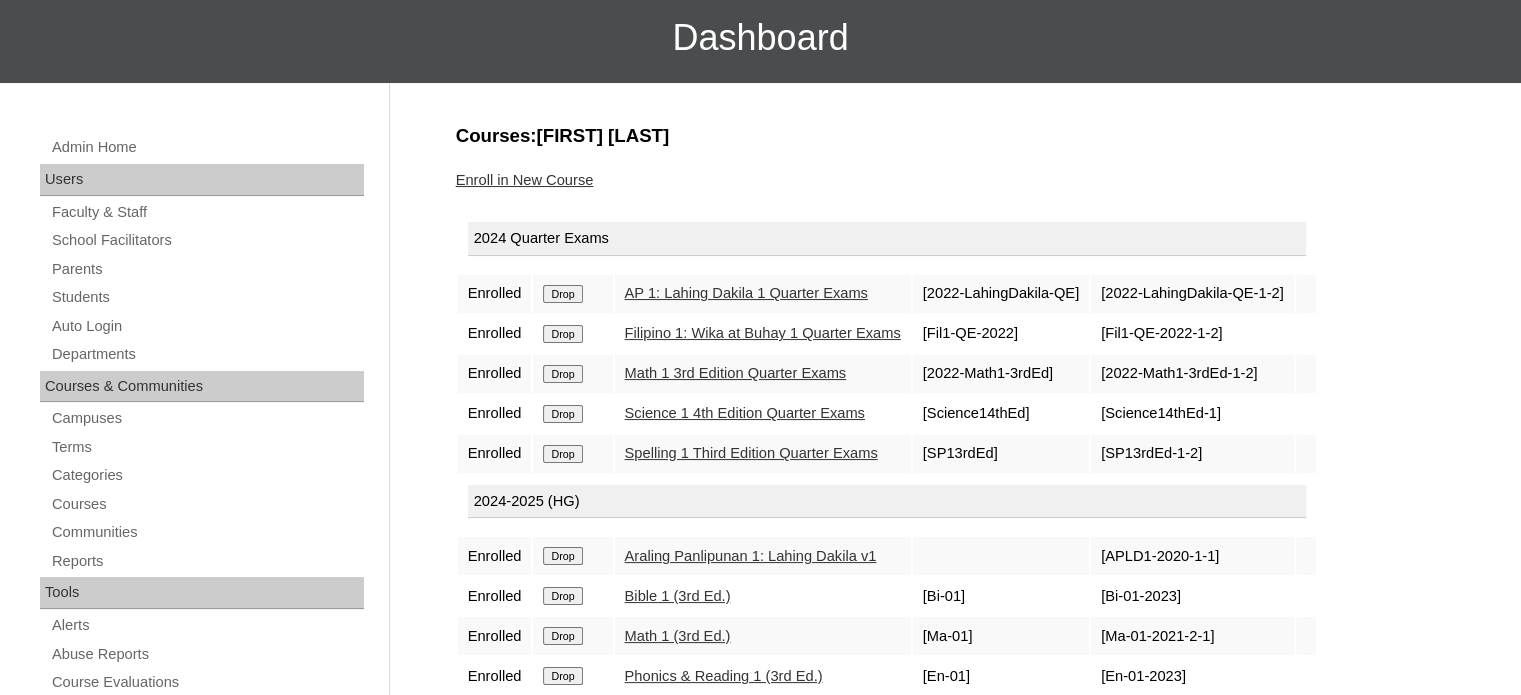 click on "Enroll in New Course" at bounding box center (525, 180) 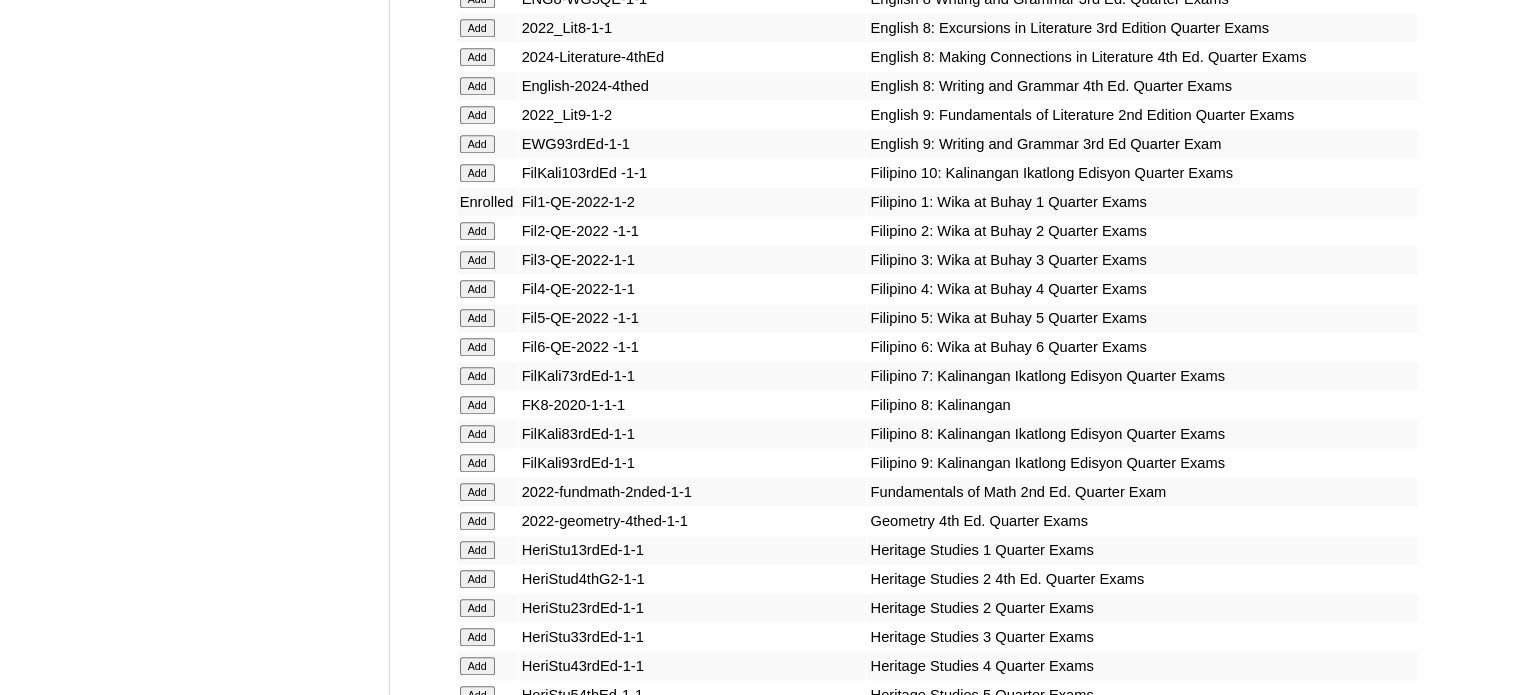 scroll, scrollTop: 13520, scrollLeft: 0, axis: vertical 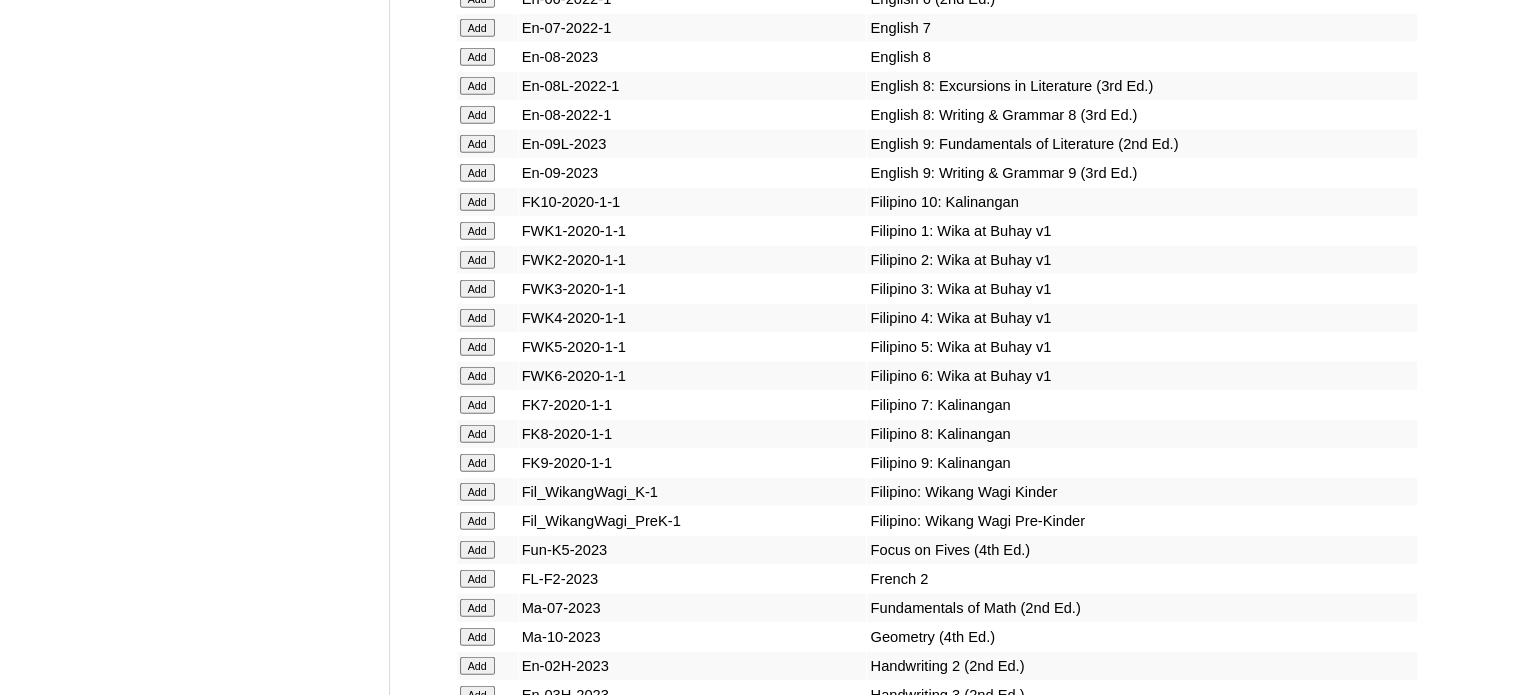 click on "Add" at bounding box center (477, -13144) 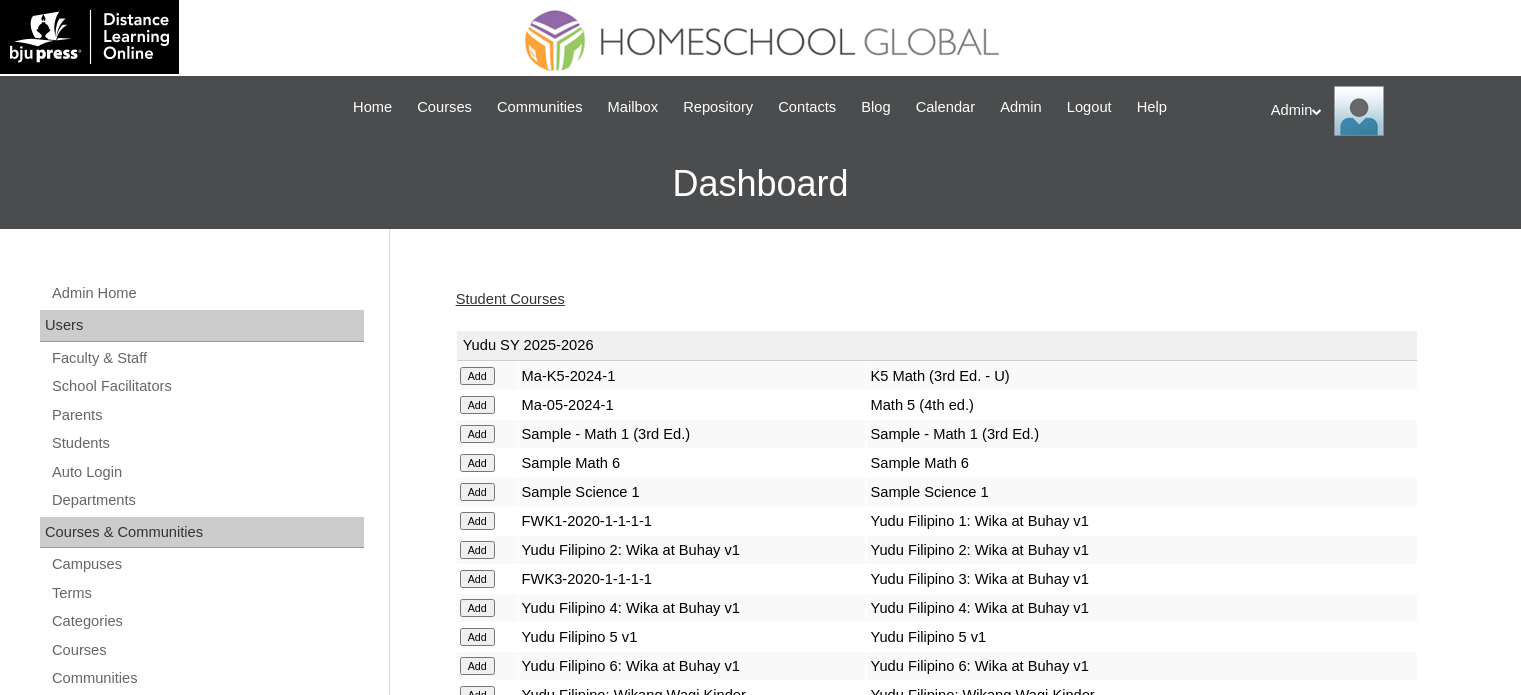 scroll, scrollTop: 0, scrollLeft: 0, axis: both 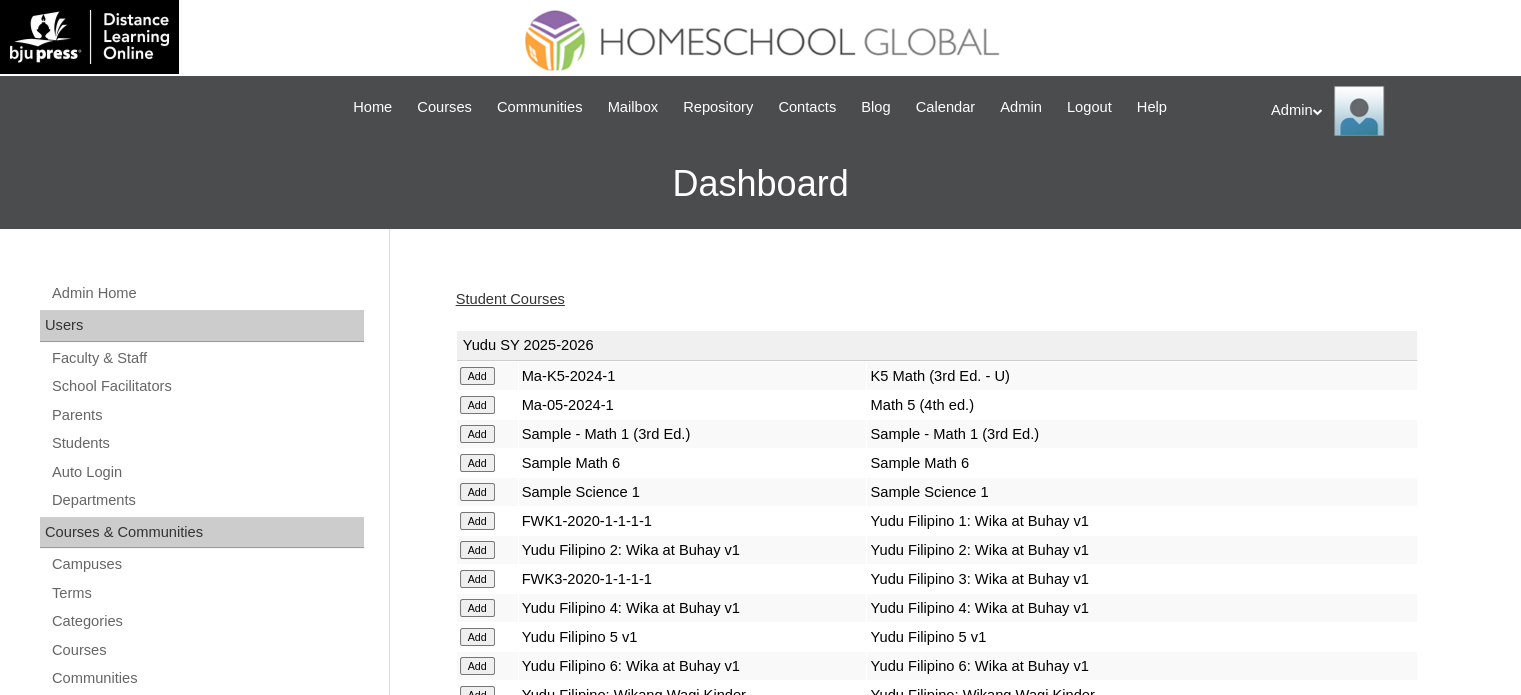 click on "Student Courses" at bounding box center (510, 299) 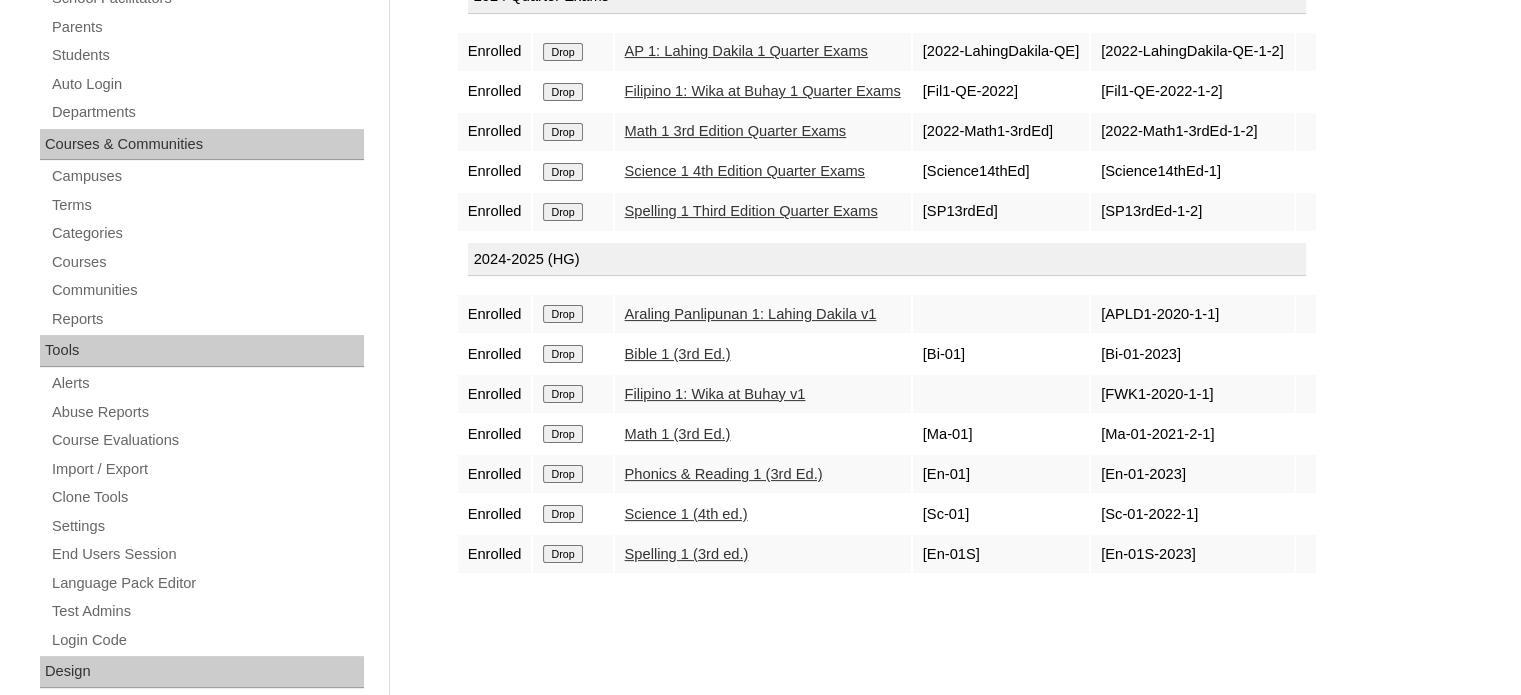 scroll, scrollTop: 390, scrollLeft: 0, axis: vertical 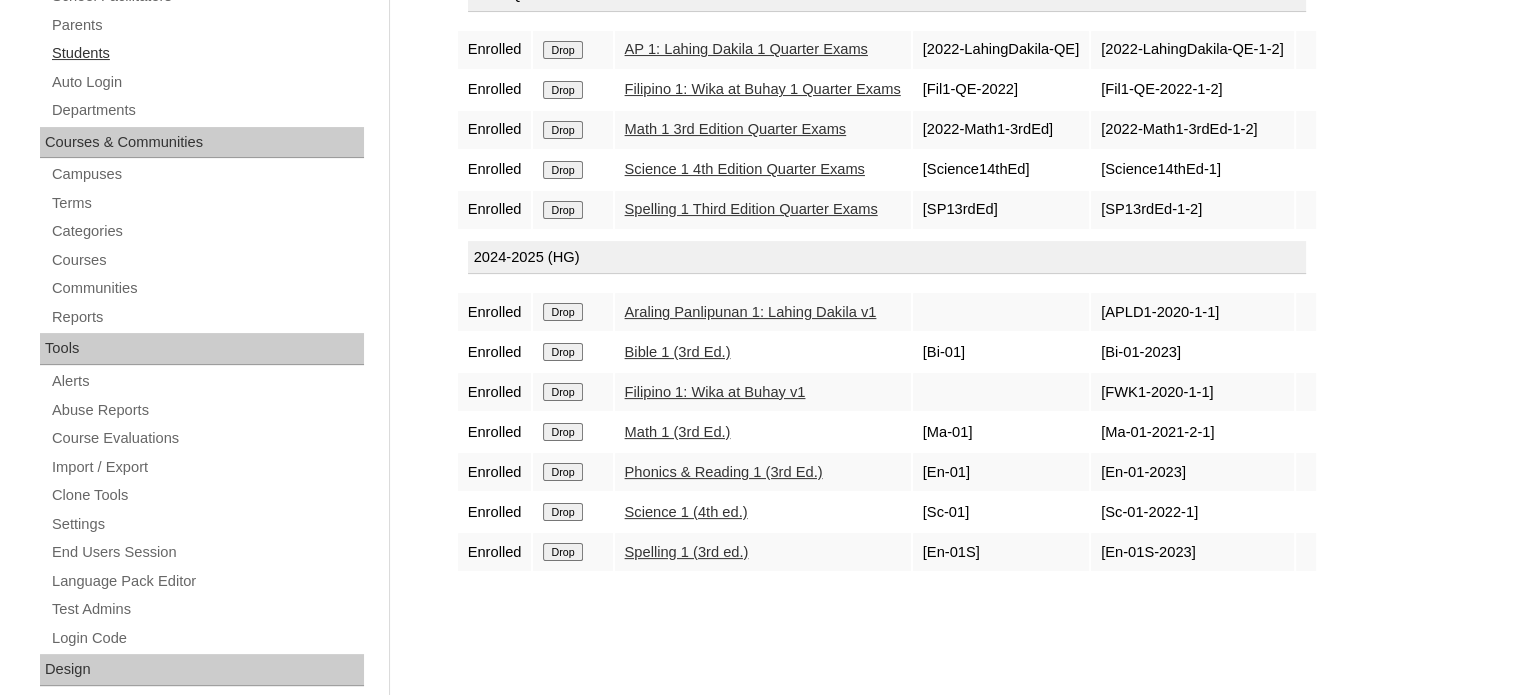 click on "Students" at bounding box center (207, 53) 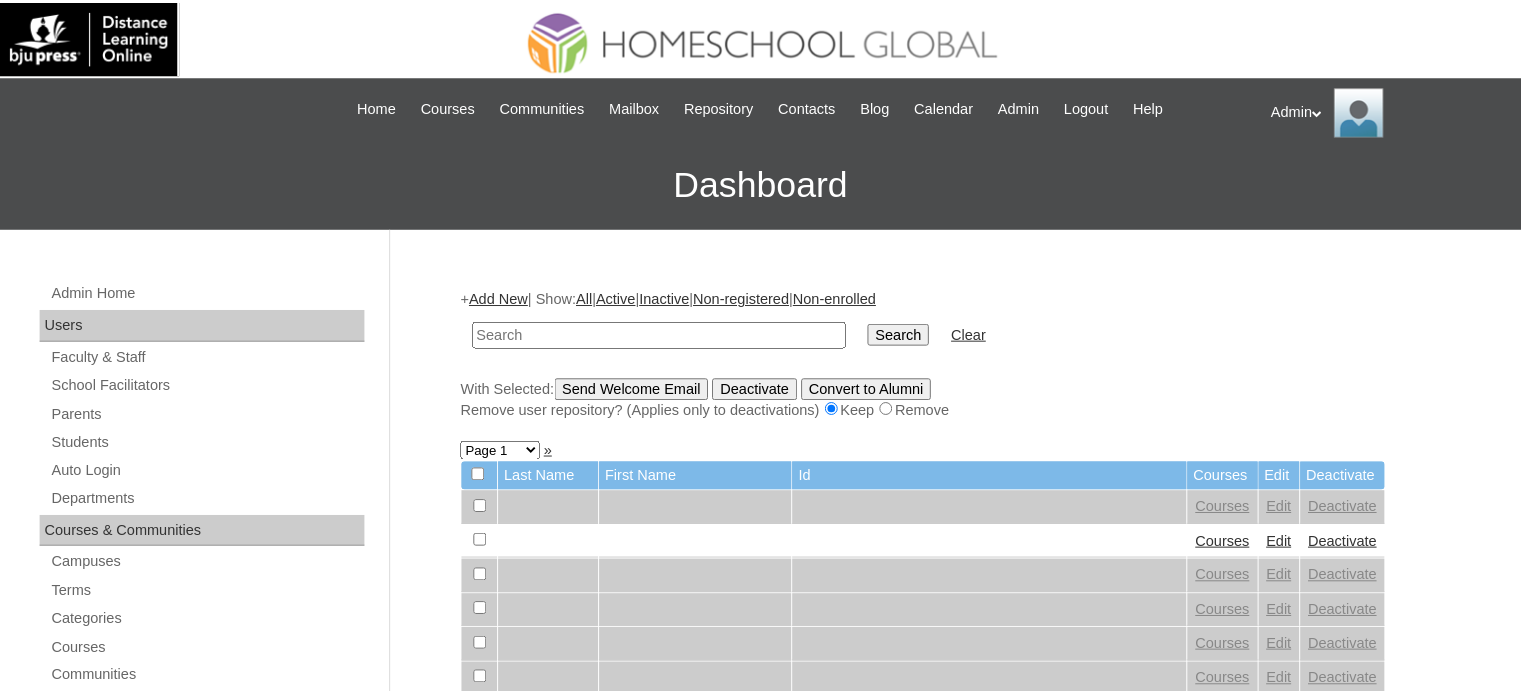 scroll, scrollTop: 0, scrollLeft: 0, axis: both 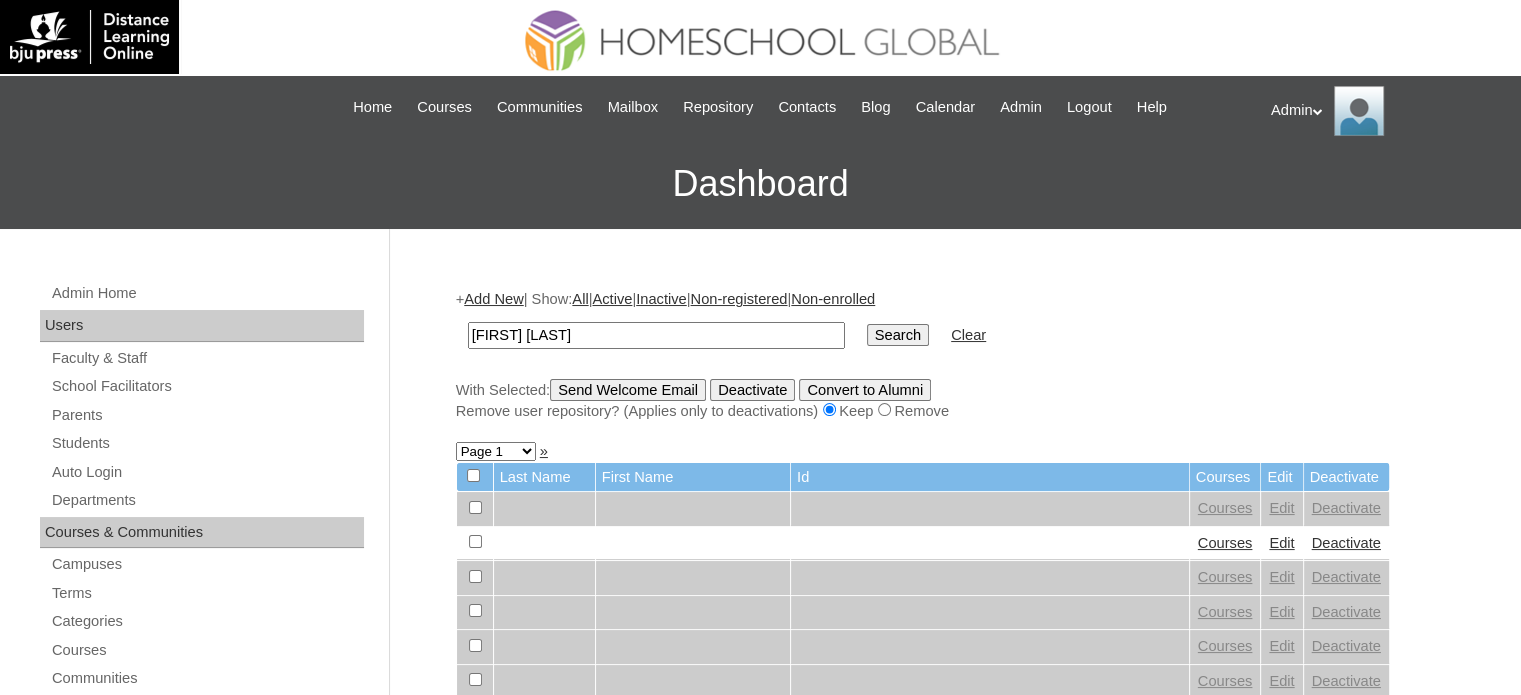 type on "[FIRST] [LAST]" 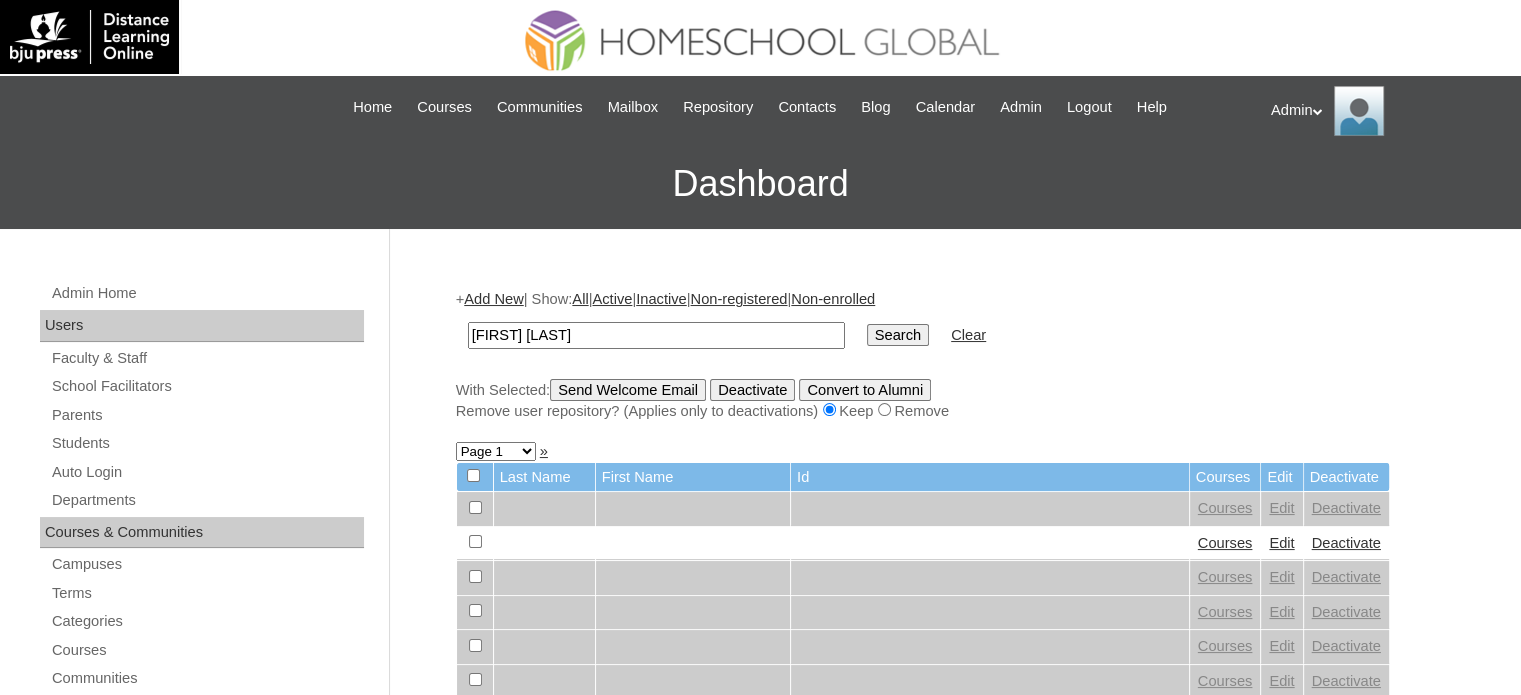 click on "Search" at bounding box center [898, 335] 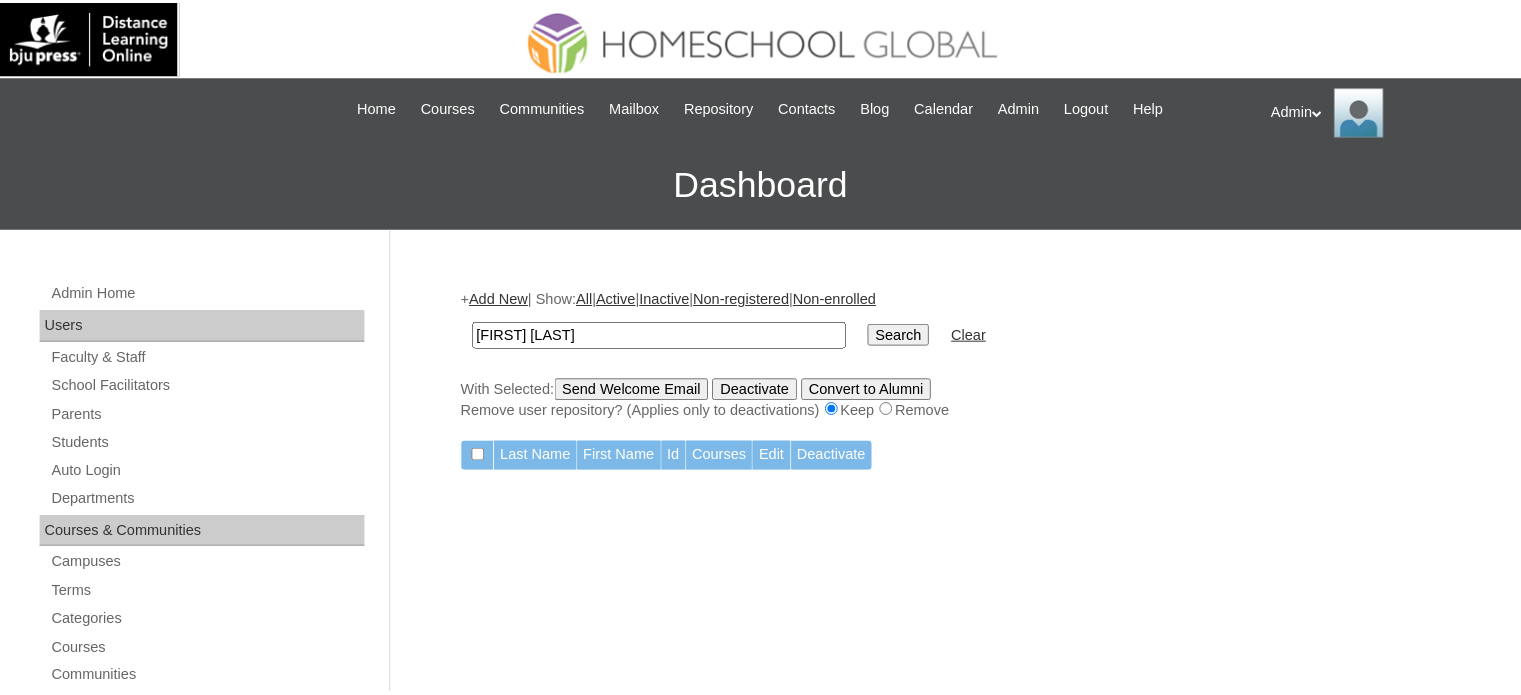 scroll, scrollTop: 0, scrollLeft: 0, axis: both 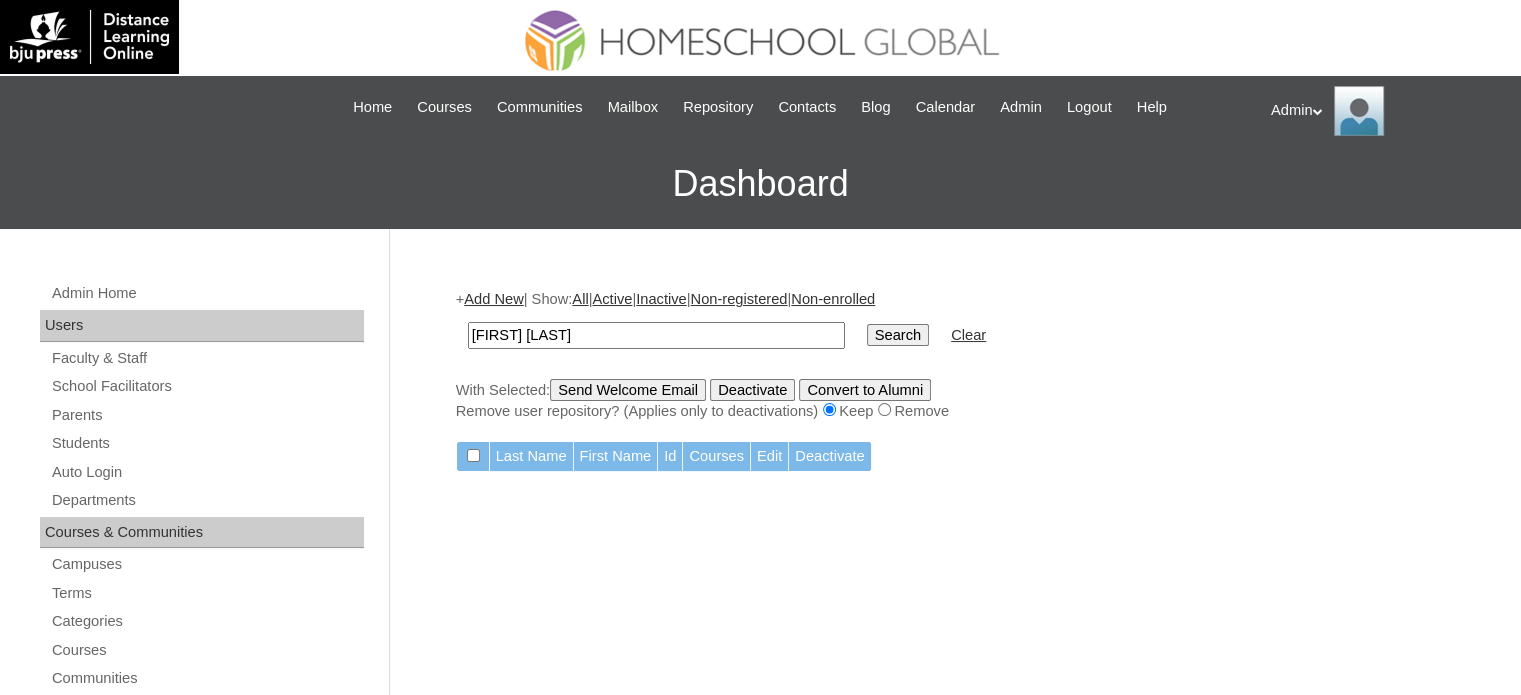 click on "Search" at bounding box center [898, 335] 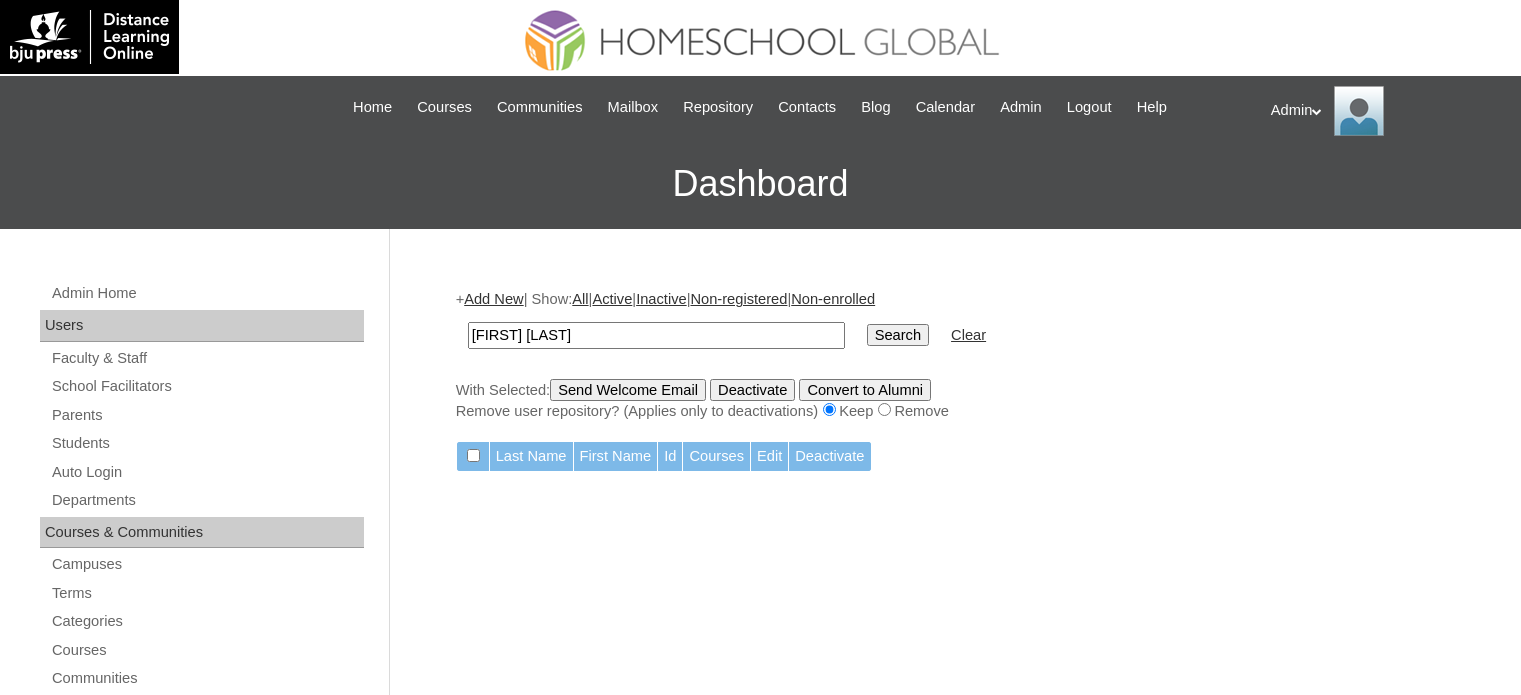 scroll, scrollTop: 0, scrollLeft: 0, axis: both 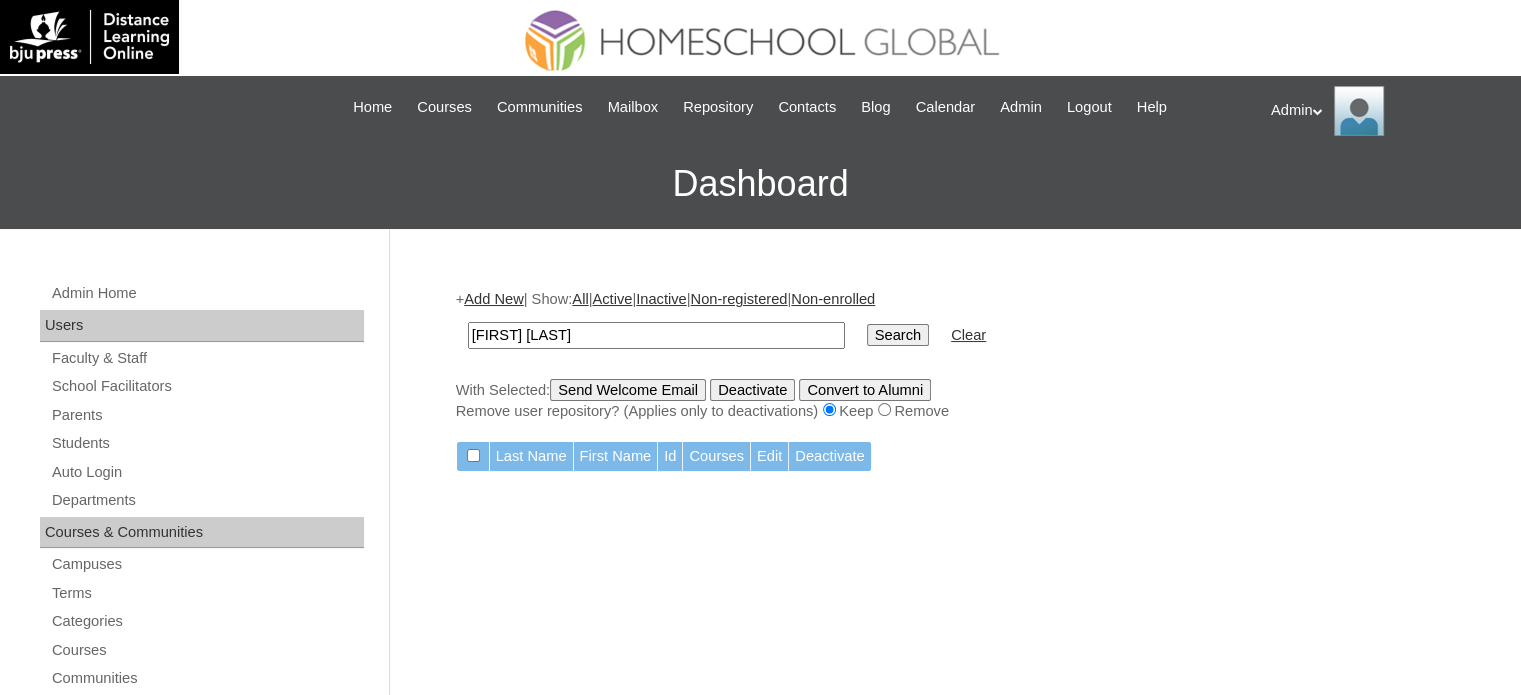drag, startPoint x: 0, startPoint y: 0, endPoint x: 383, endPoint y: 339, distance: 511.47824 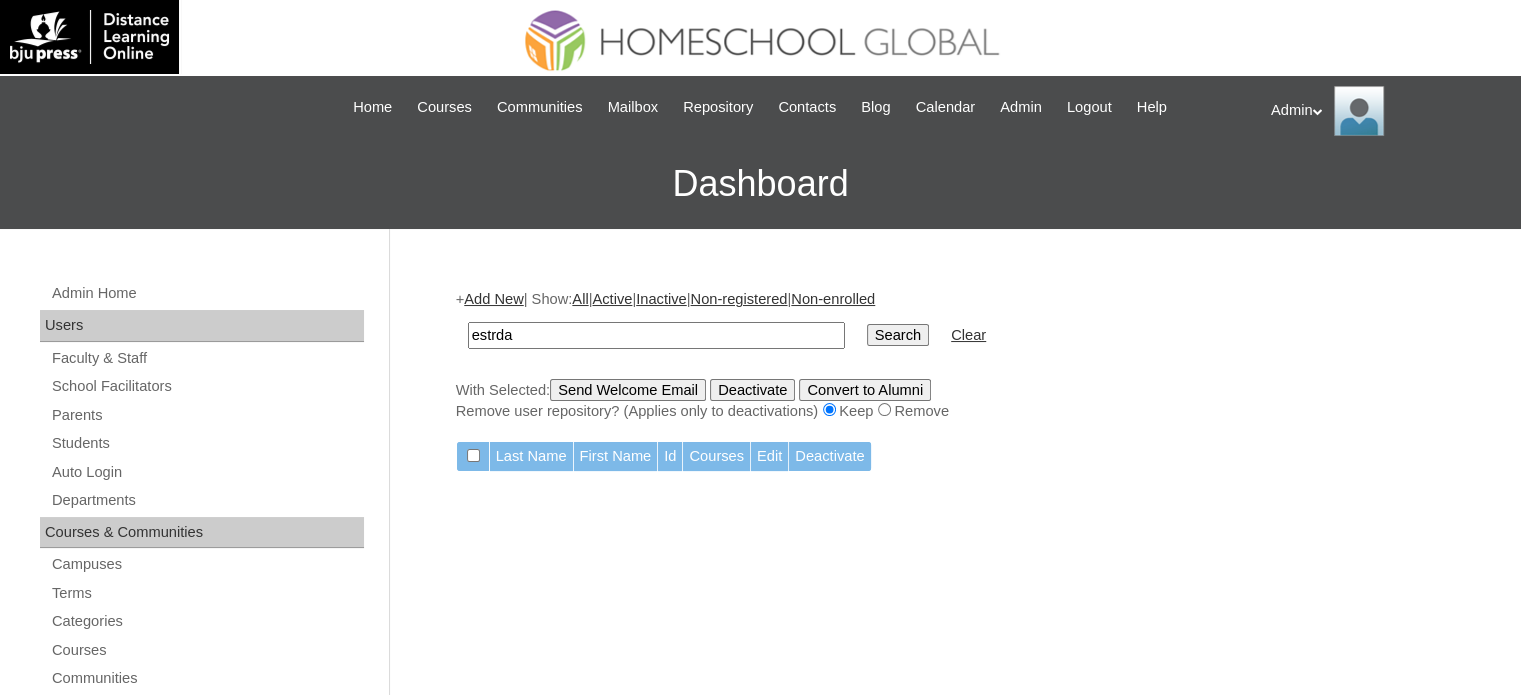 type on "estrda" 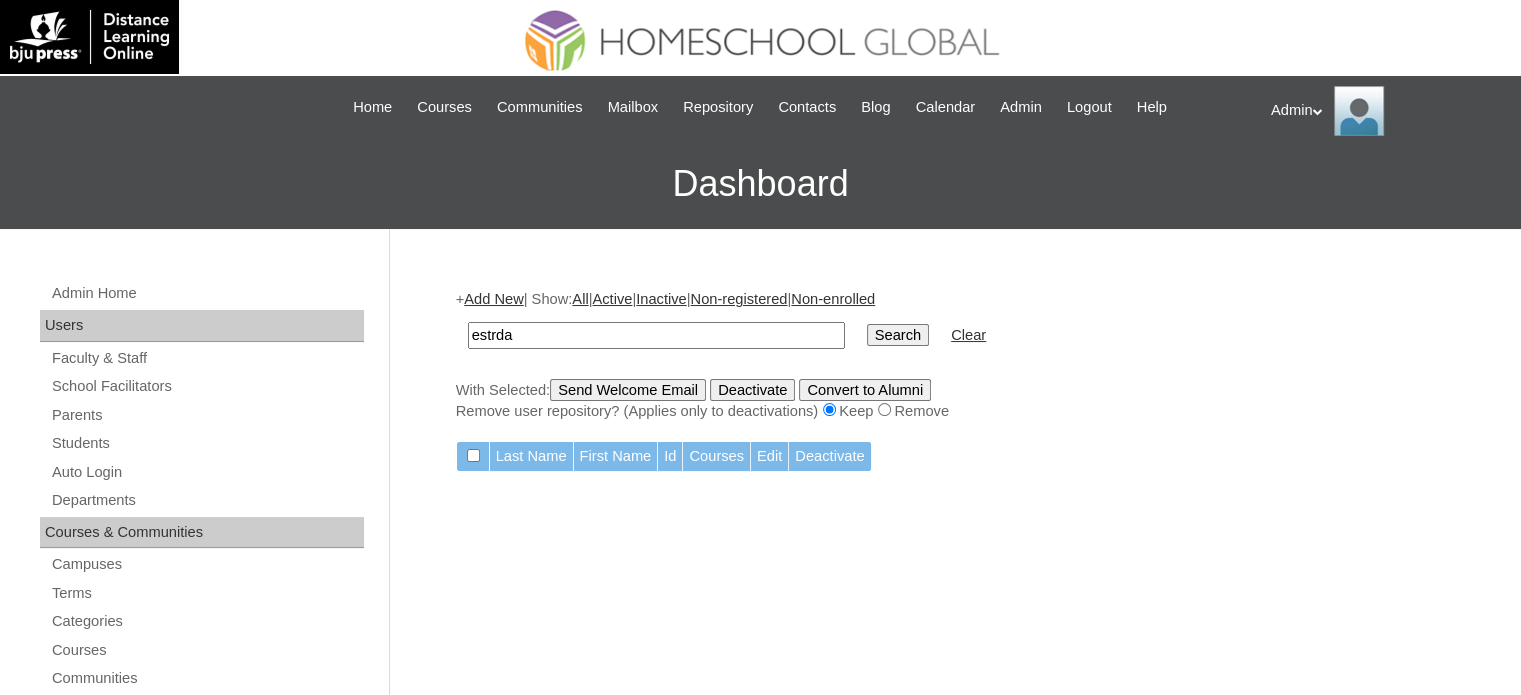 click on "Search" at bounding box center (898, 335) 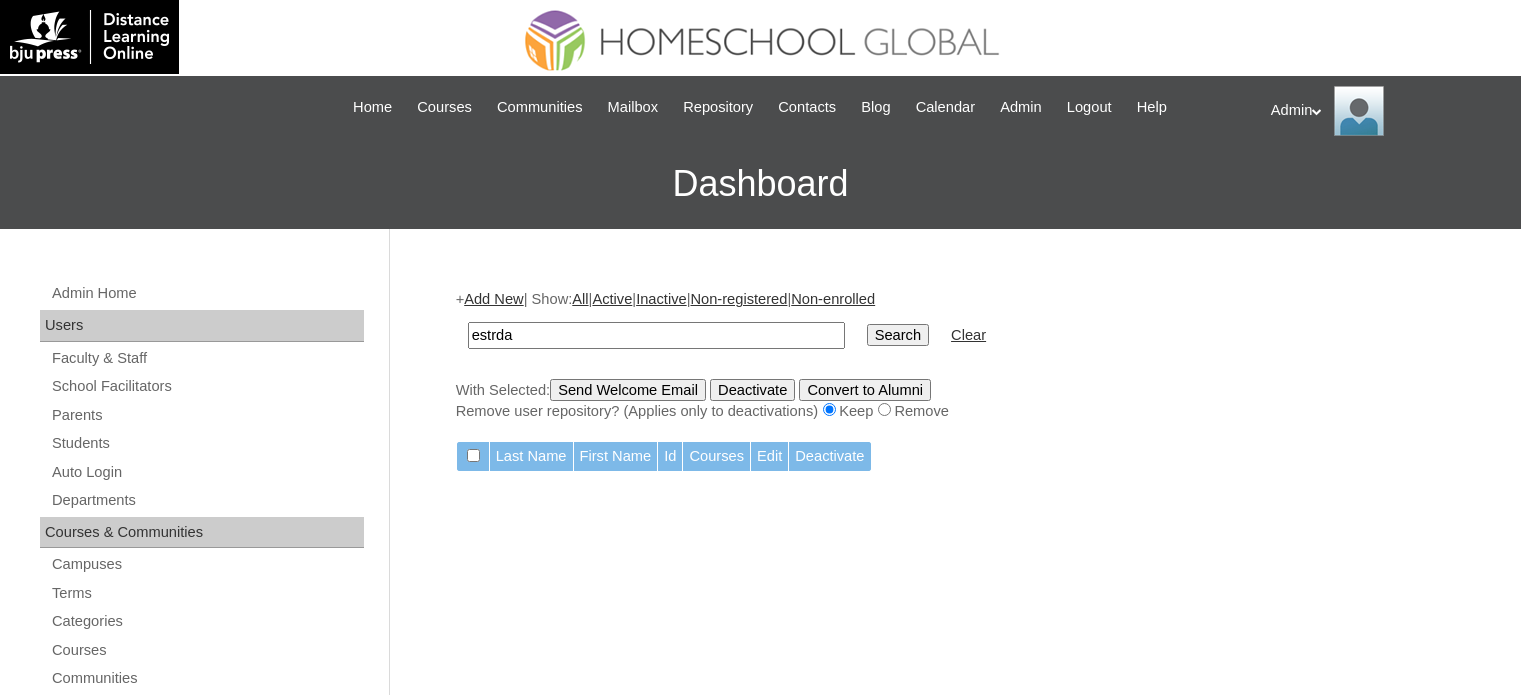 scroll, scrollTop: 0, scrollLeft: 0, axis: both 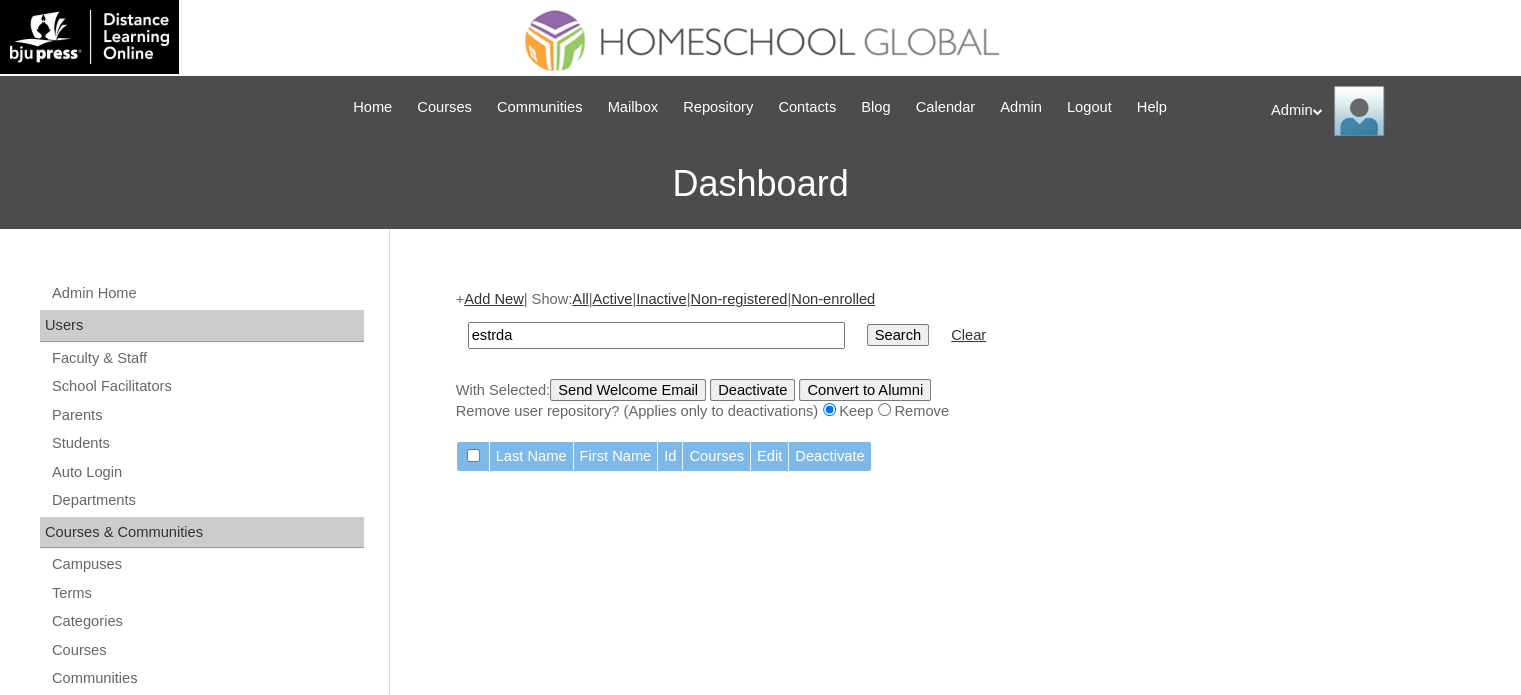drag, startPoint x: 548, startPoint y: 328, endPoint x: 452, endPoint y: 331, distance: 96.04687 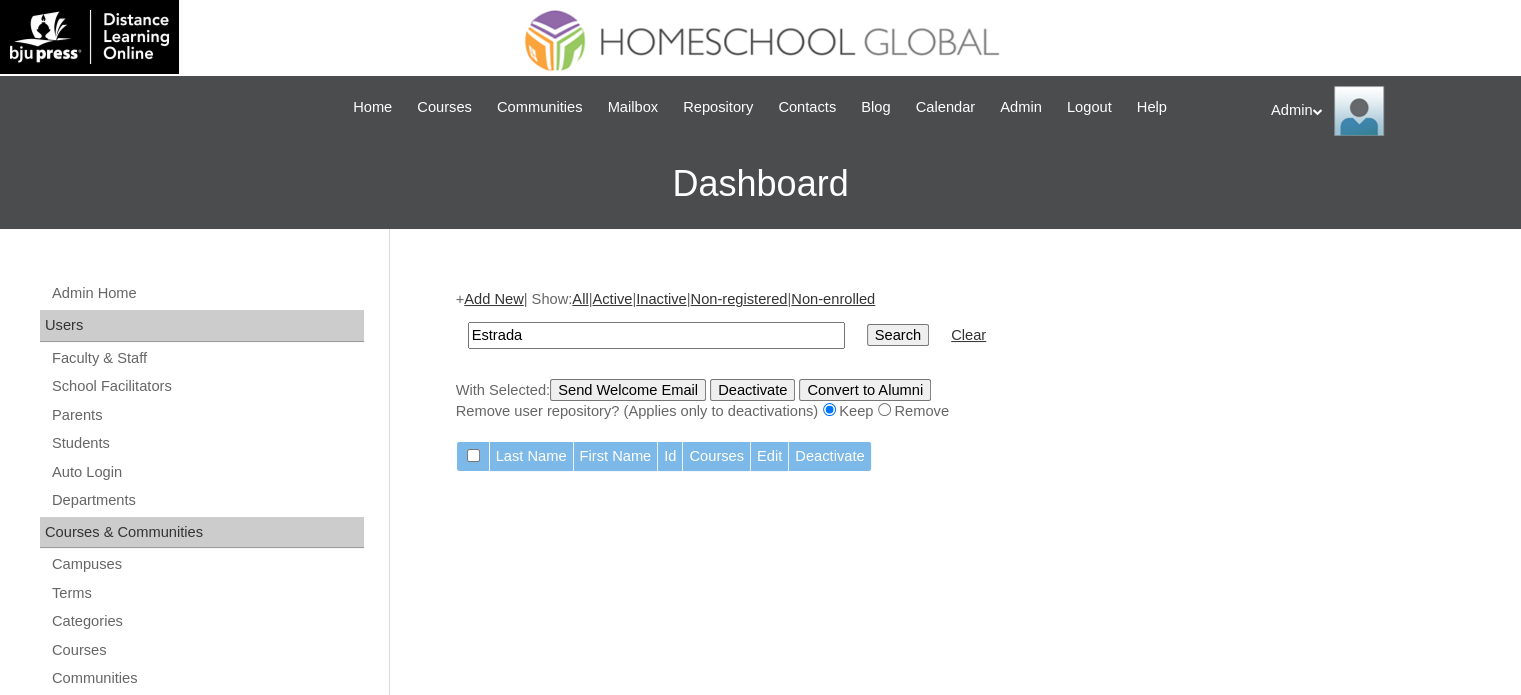 type on "Estrada" 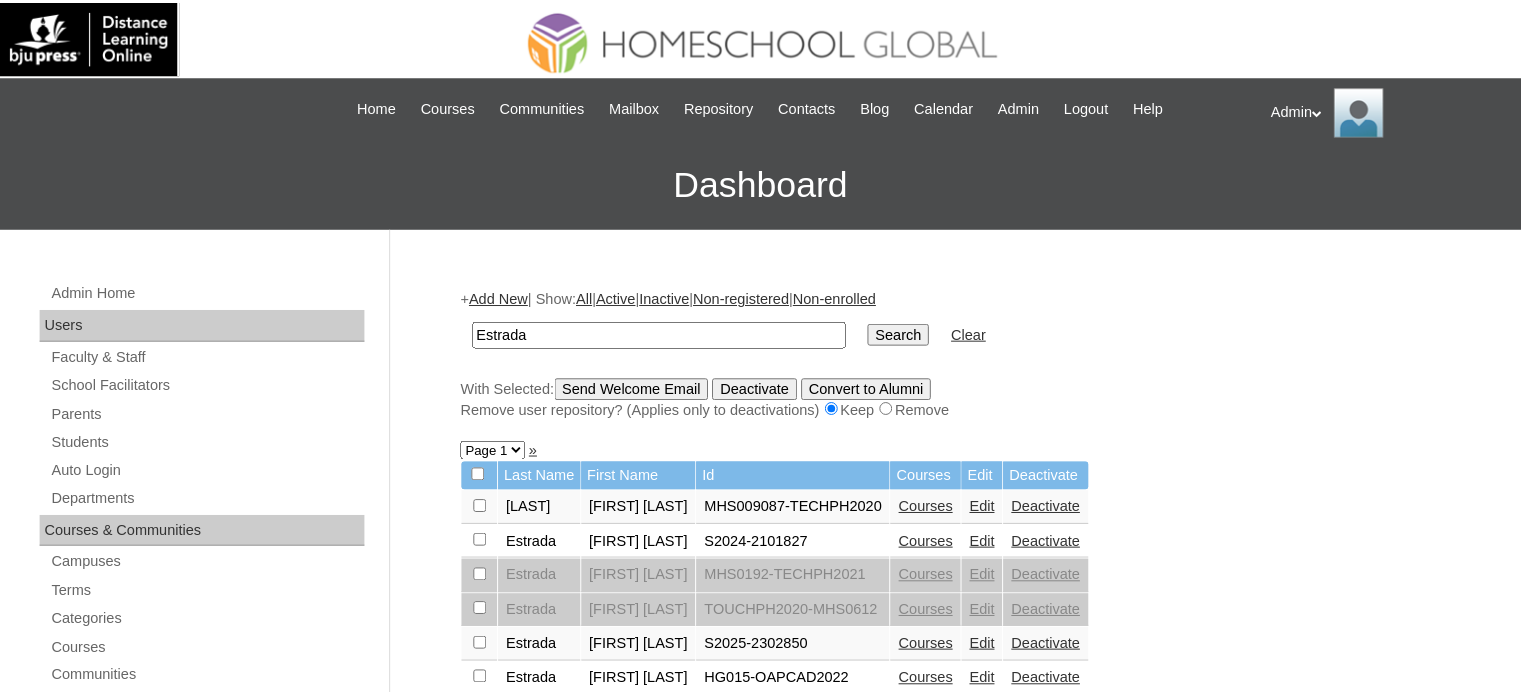scroll, scrollTop: 0, scrollLeft: 0, axis: both 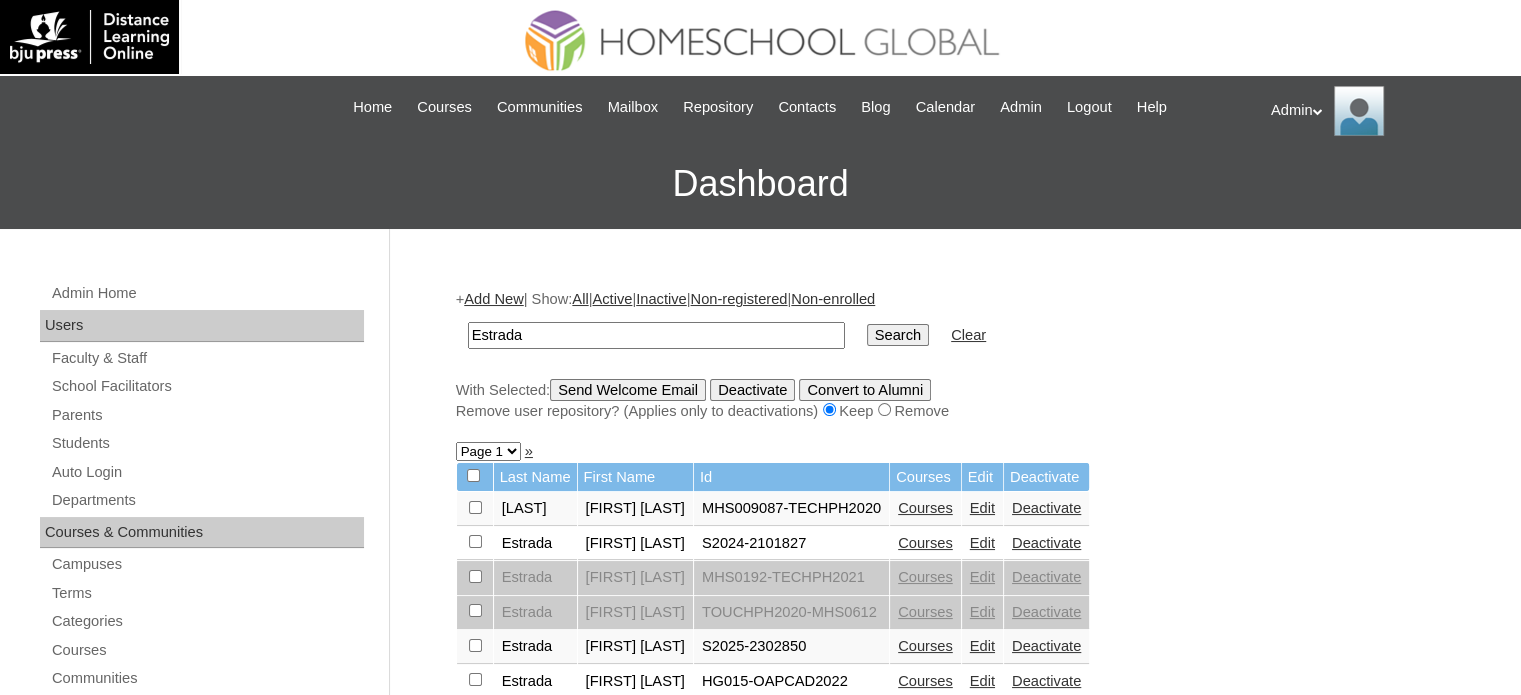 click on "Edit" at bounding box center [982, 543] 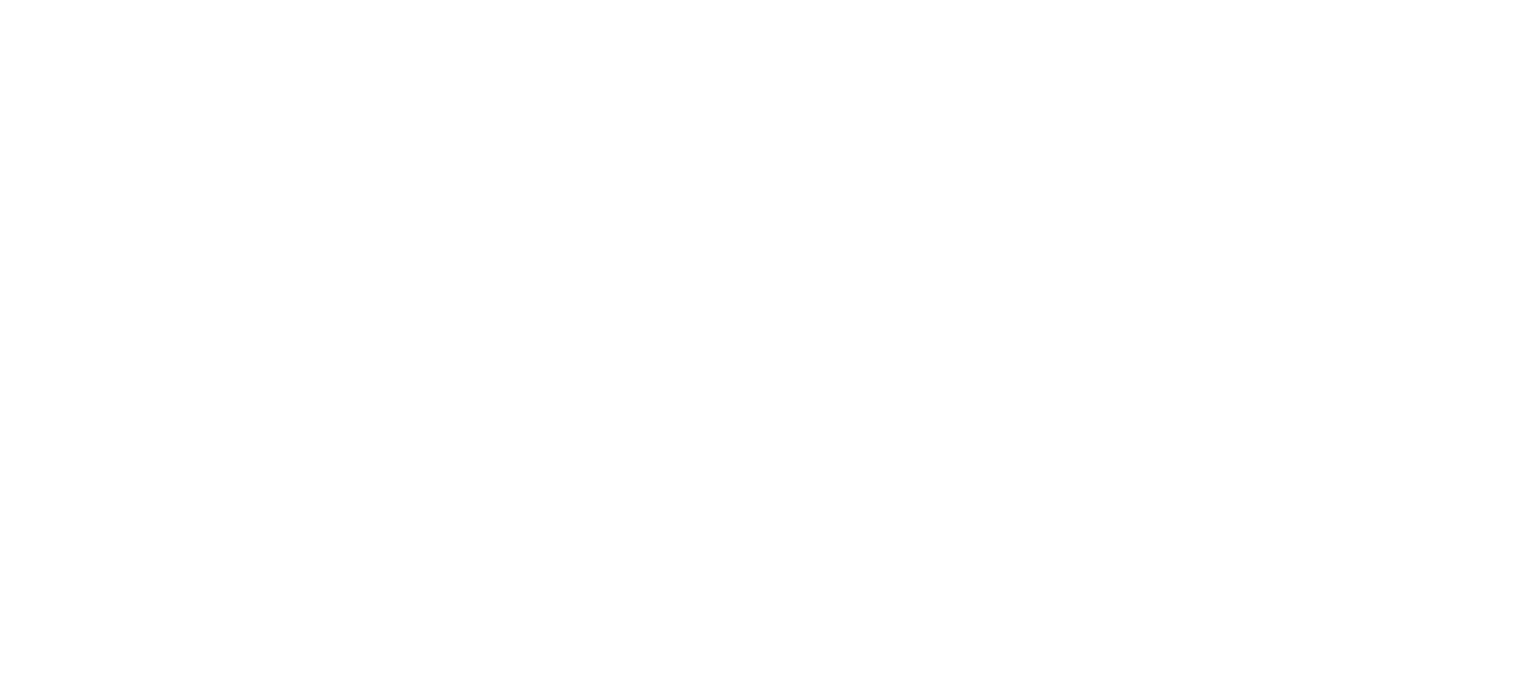 scroll, scrollTop: 0, scrollLeft: 0, axis: both 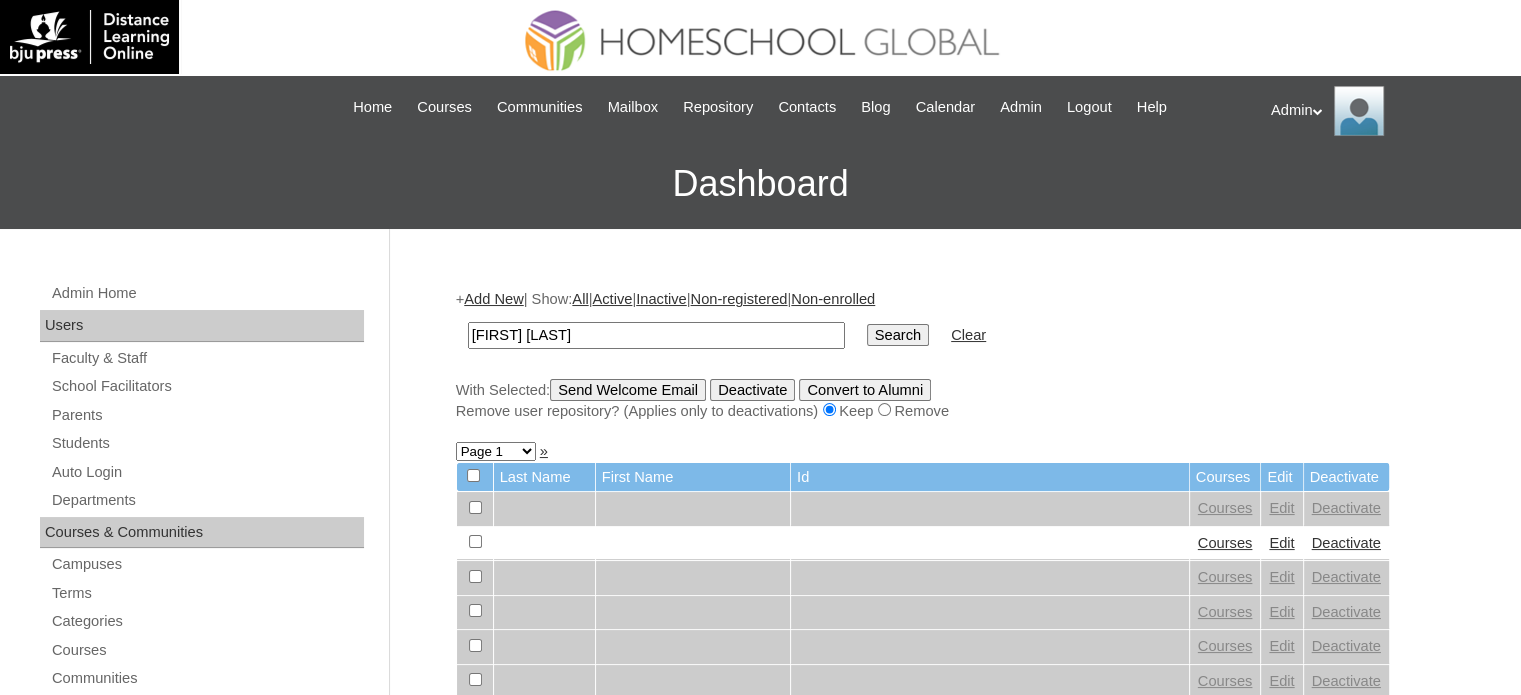 type on "[FIRST] [LAST]" 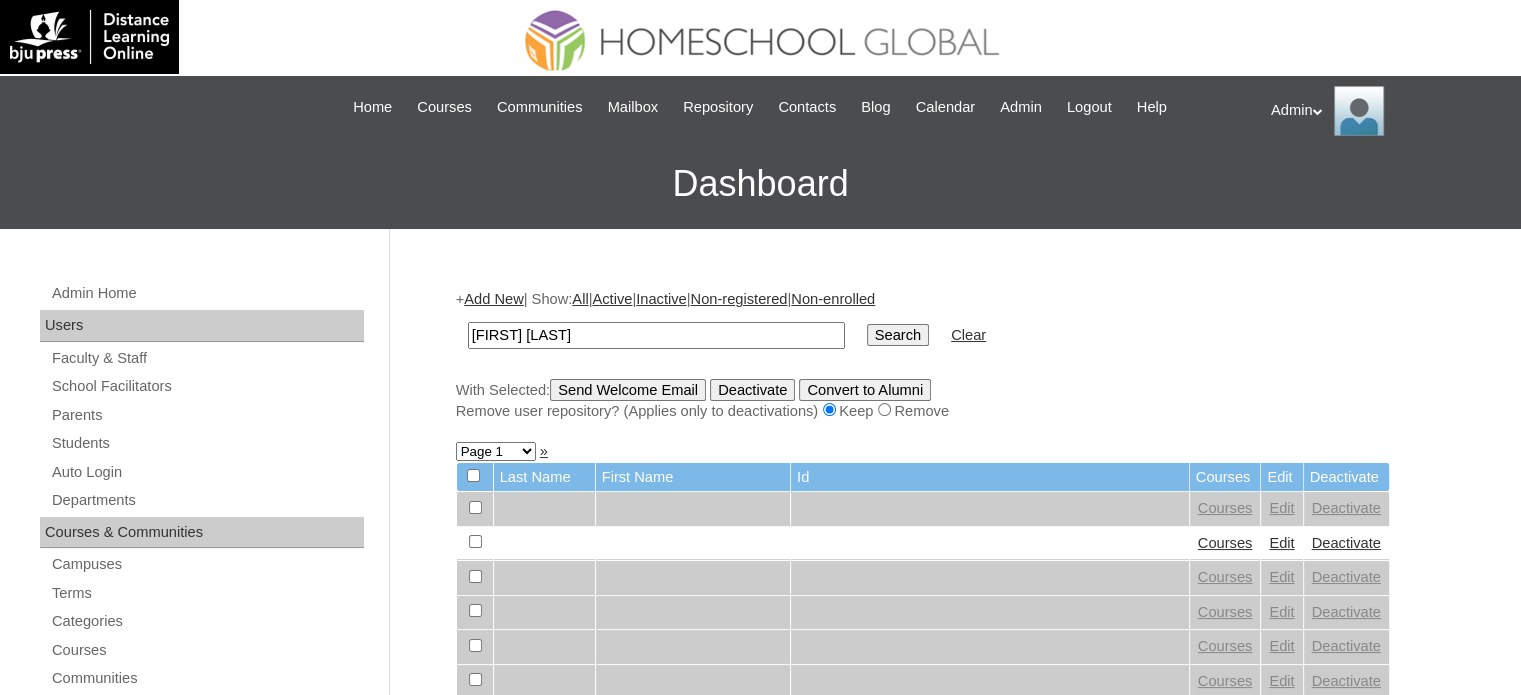 click on "Search" at bounding box center (898, 335) 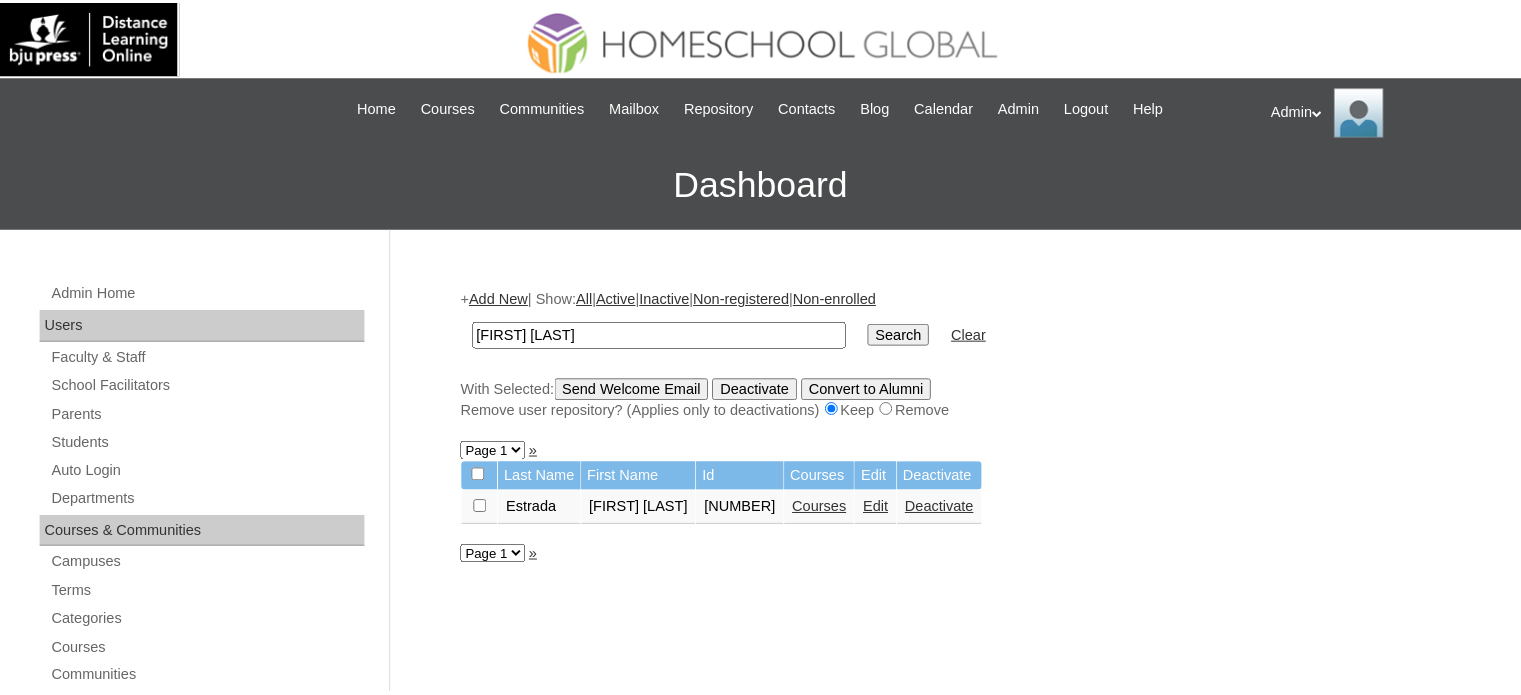 scroll, scrollTop: 0, scrollLeft: 0, axis: both 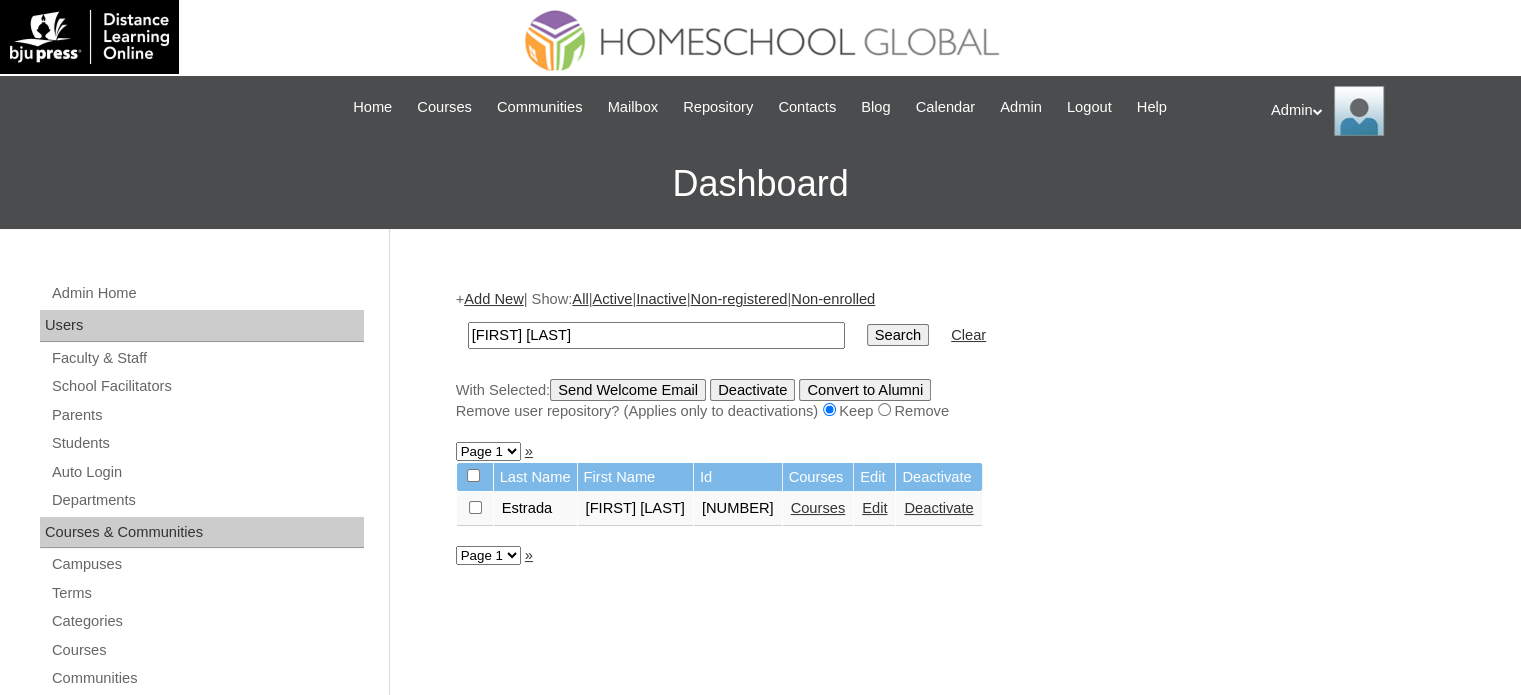 click on "Courses" at bounding box center [818, 508] 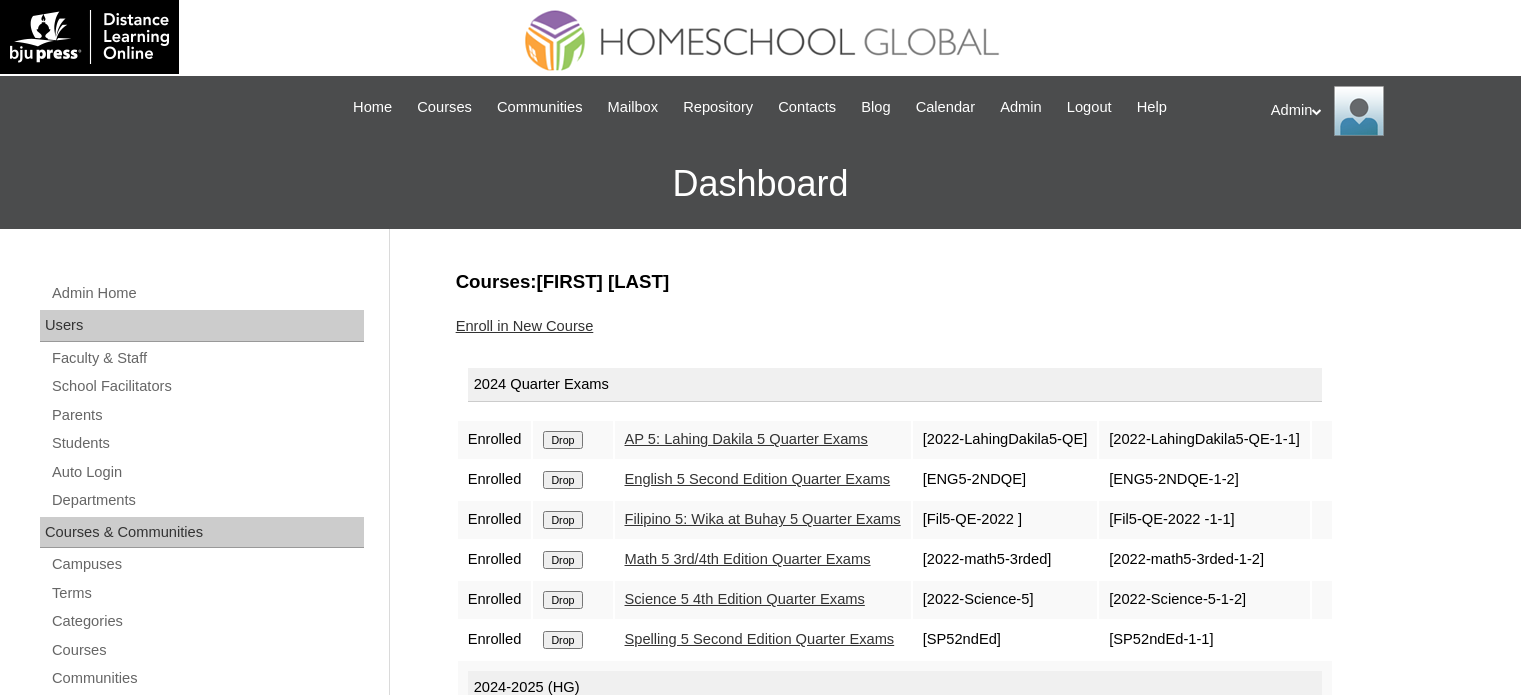 scroll, scrollTop: 0, scrollLeft: 0, axis: both 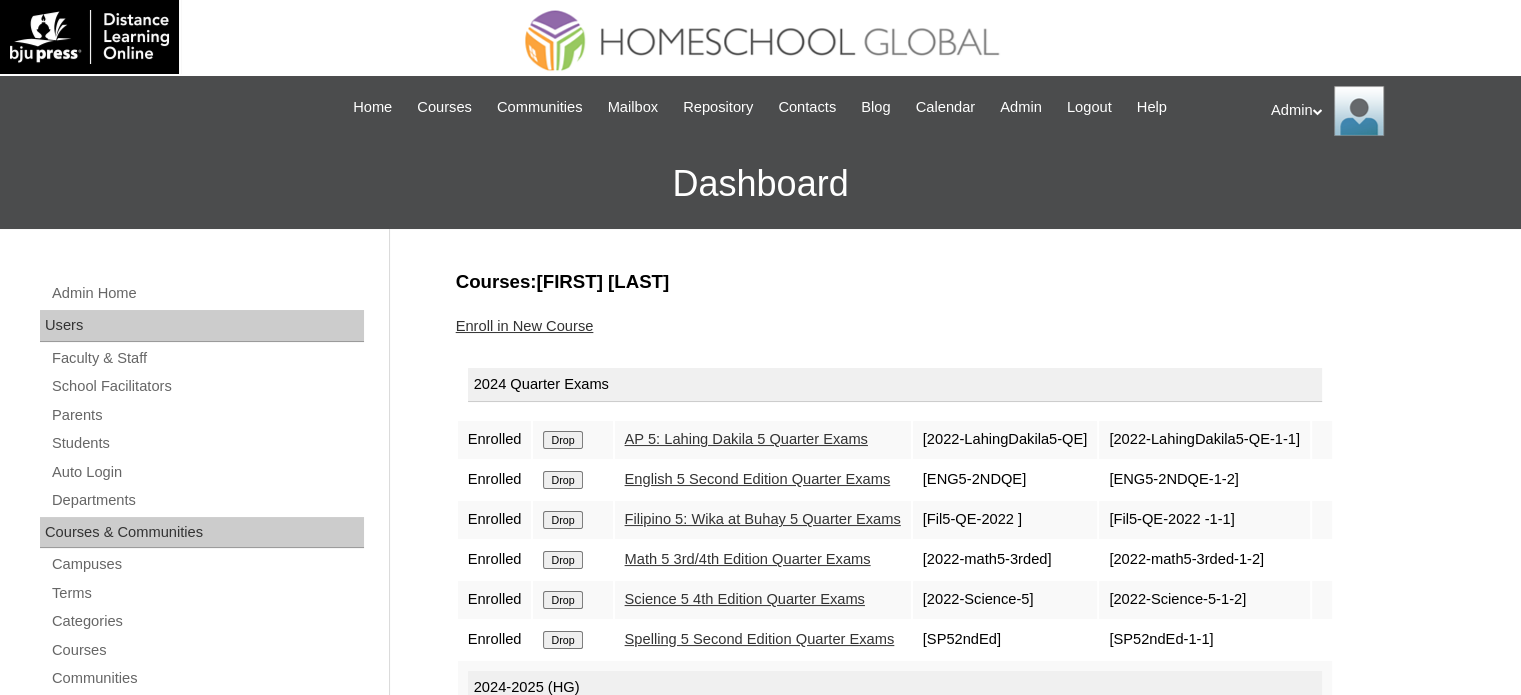 click on "Drop" at bounding box center [562, 440] 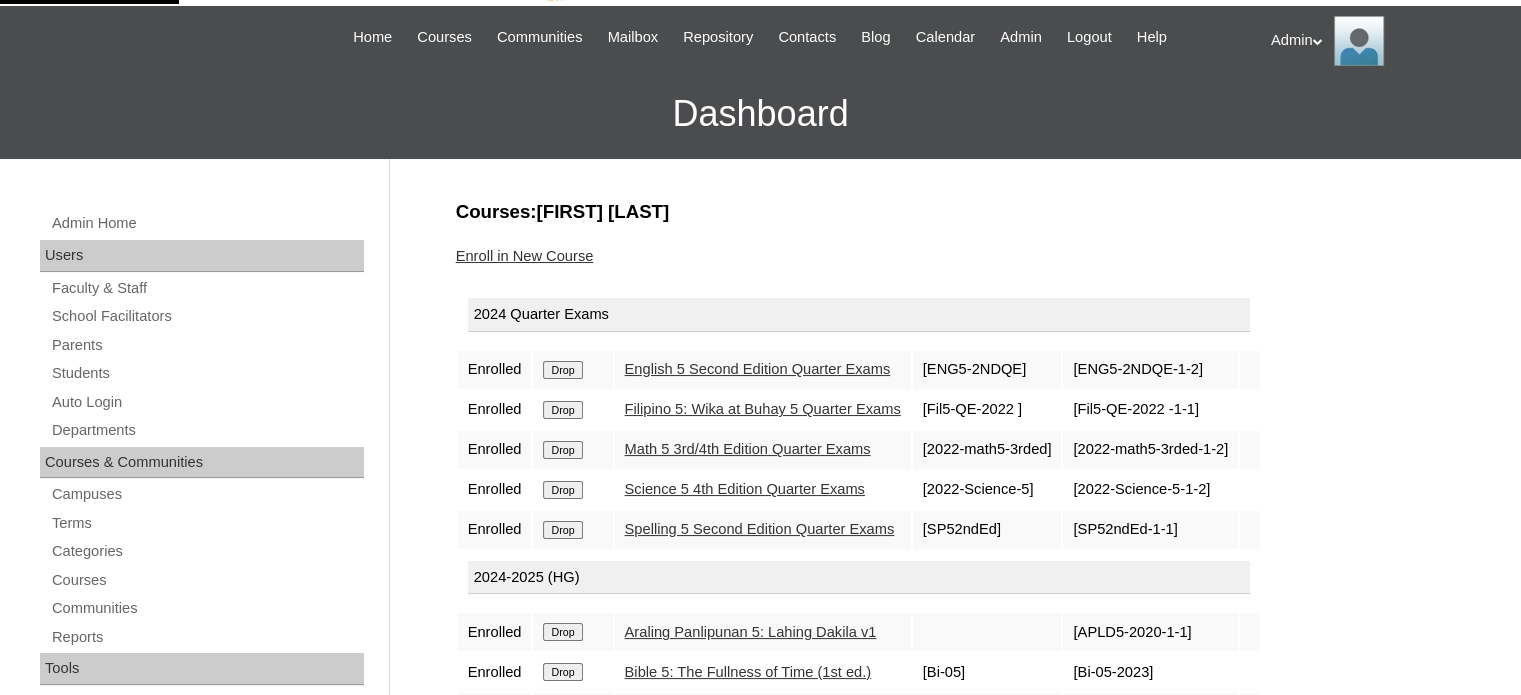 scroll, scrollTop: 48, scrollLeft: 0, axis: vertical 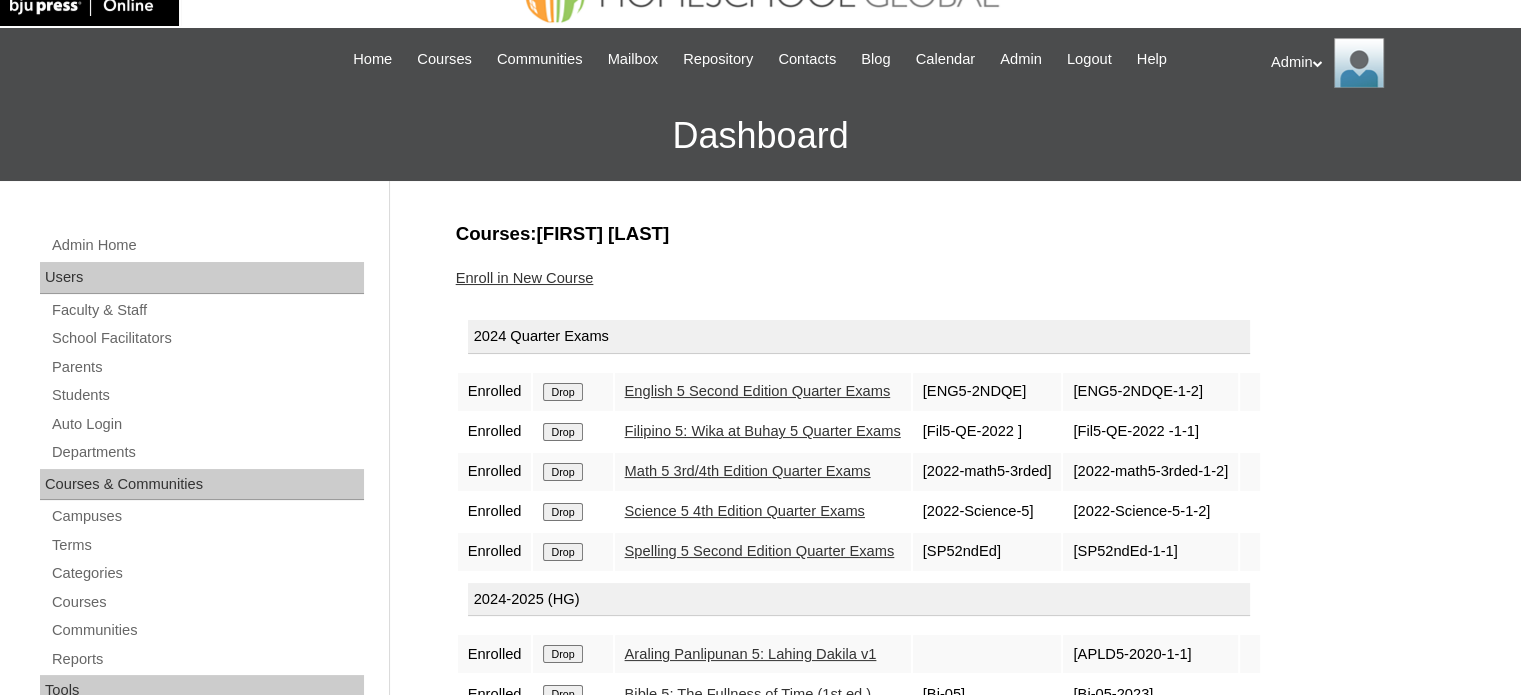 click on "Drop" at bounding box center [562, 392] 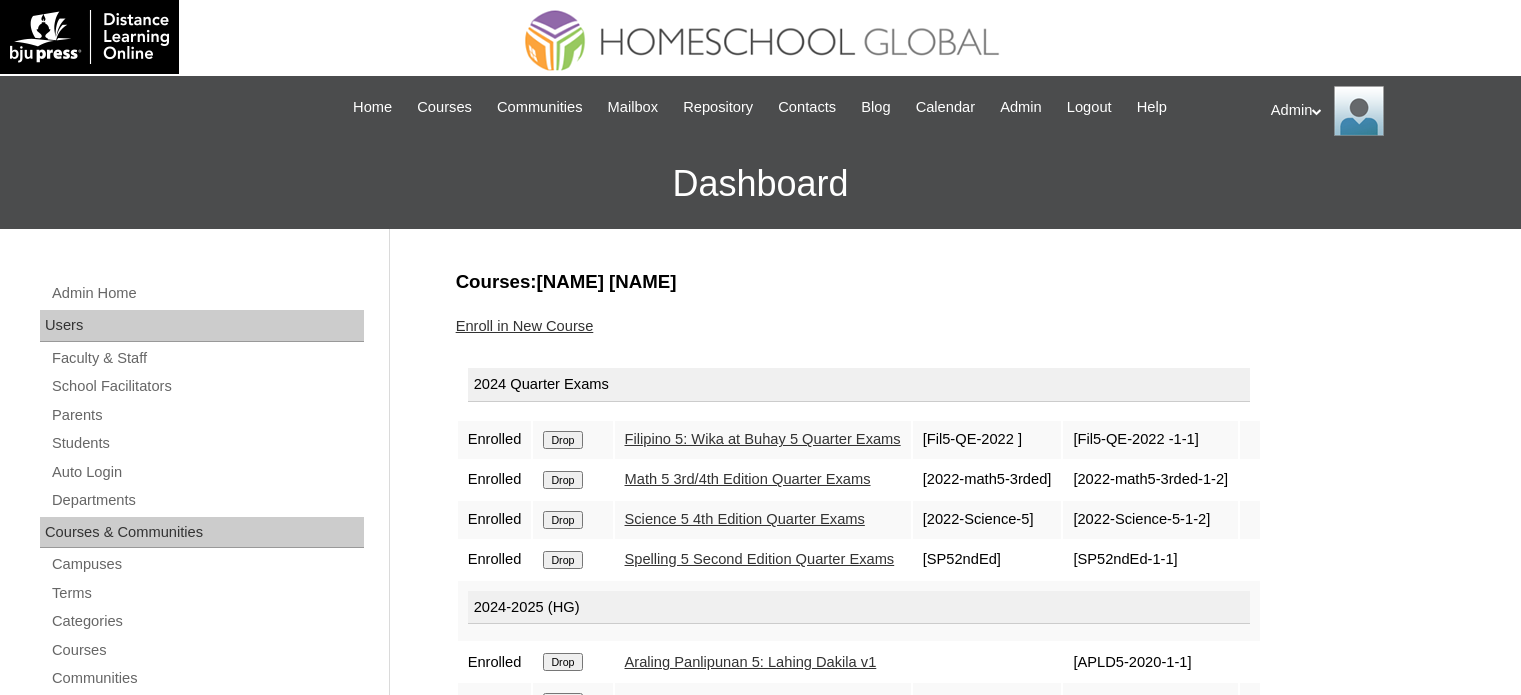 scroll, scrollTop: 0, scrollLeft: 0, axis: both 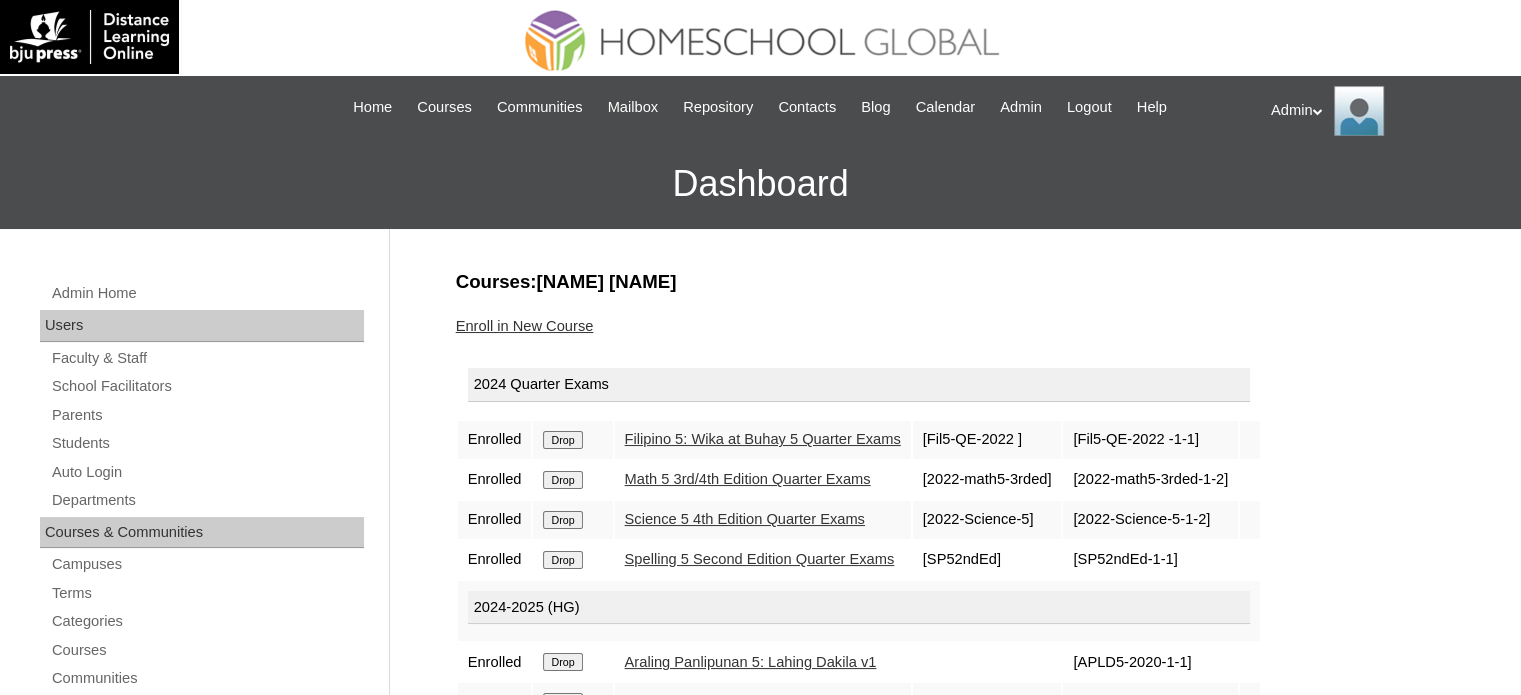 click on "2024 Quarter Exams" at bounding box center (859, 385) 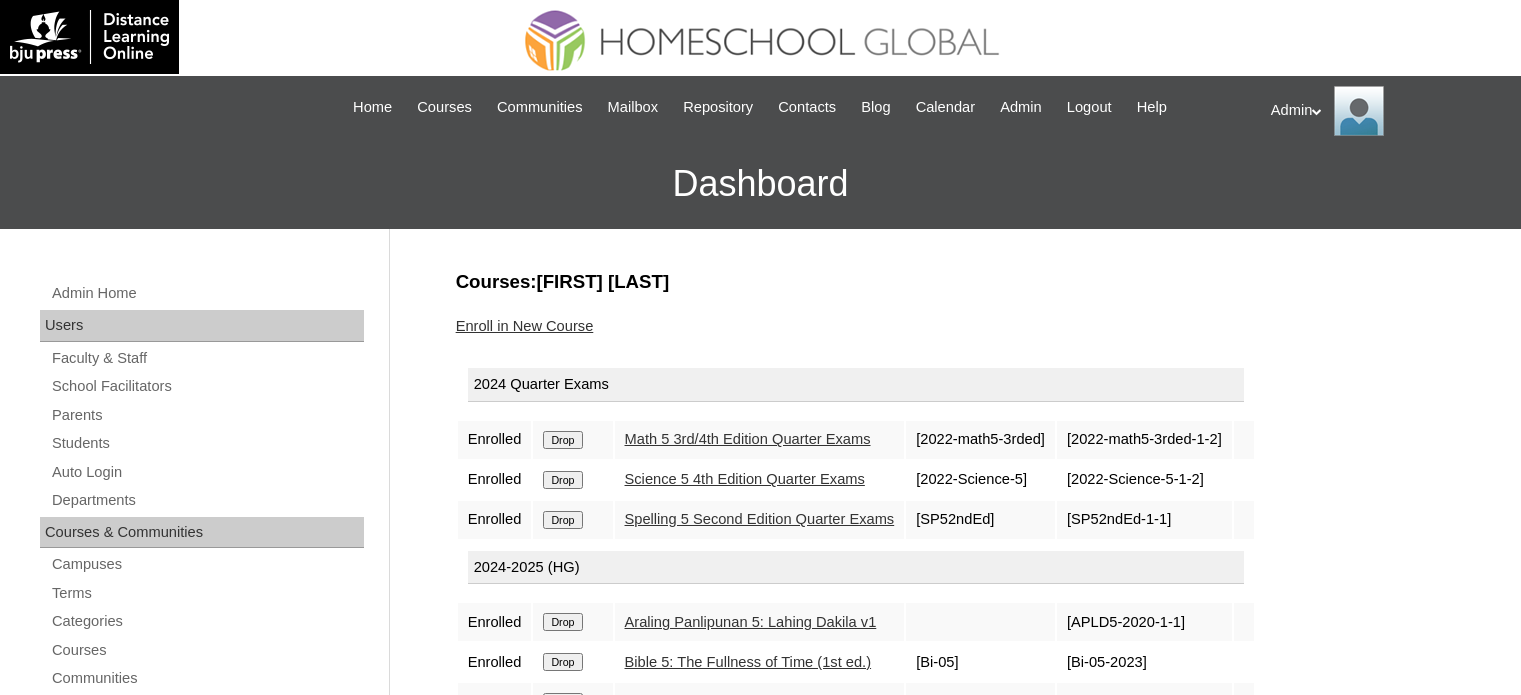 scroll, scrollTop: 0, scrollLeft: 0, axis: both 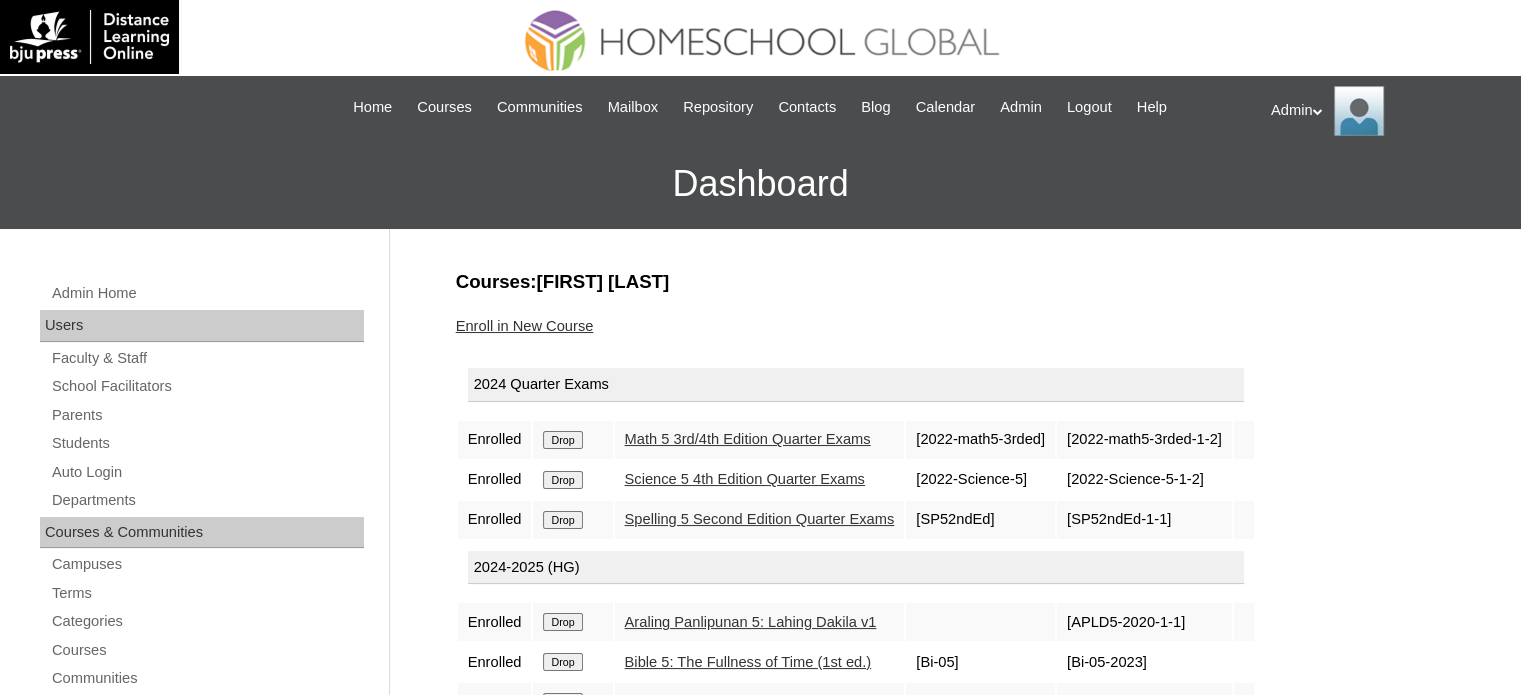 click on "Drop" at bounding box center (562, 440) 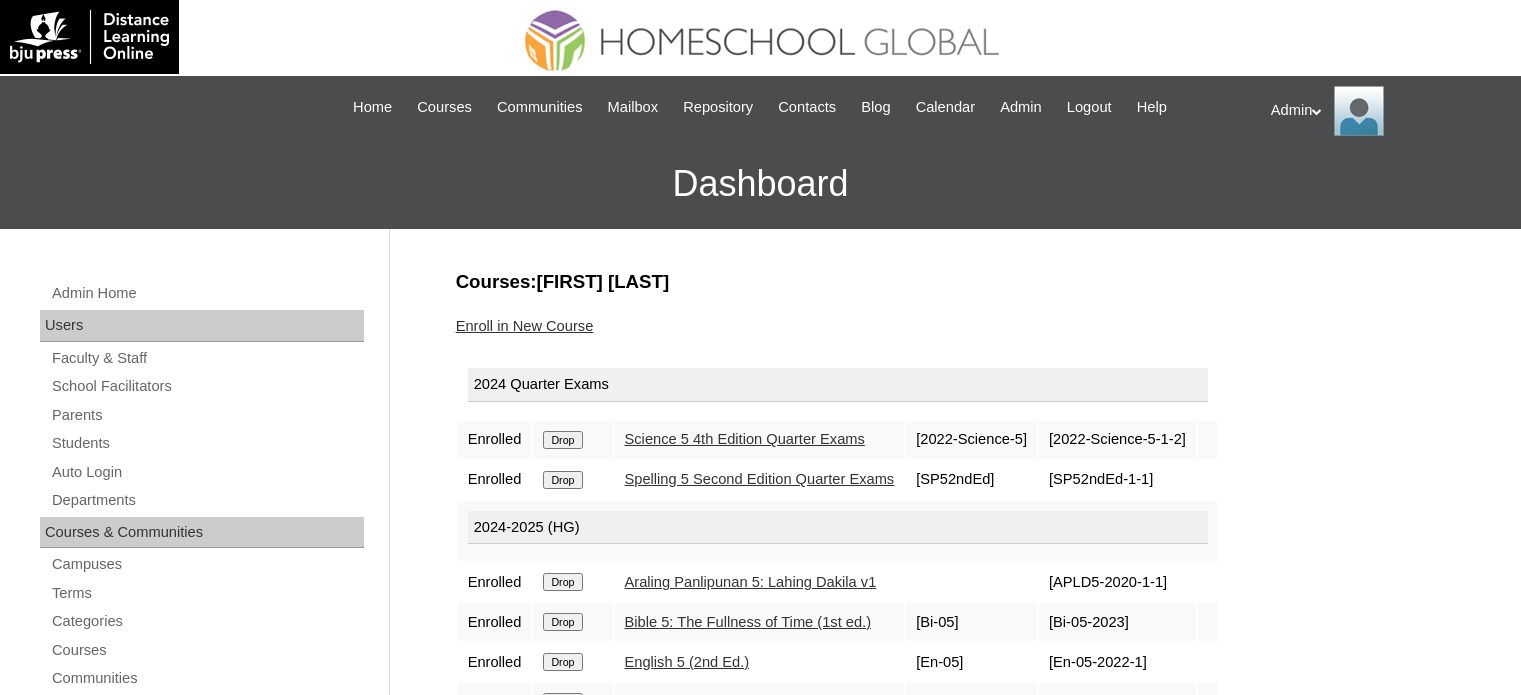 scroll, scrollTop: 0, scrollLeft: 0, axis: both 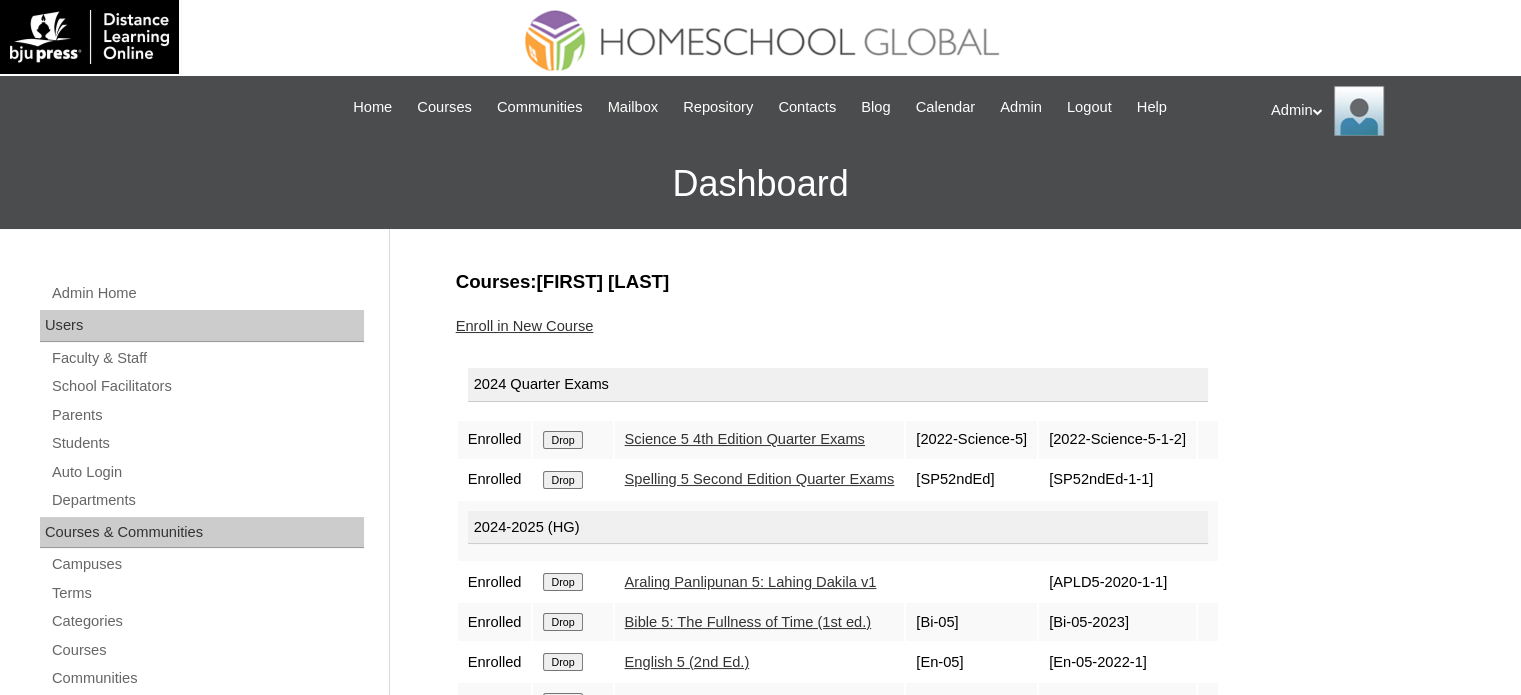 click on "Drop" at bounding box center [562, 440] 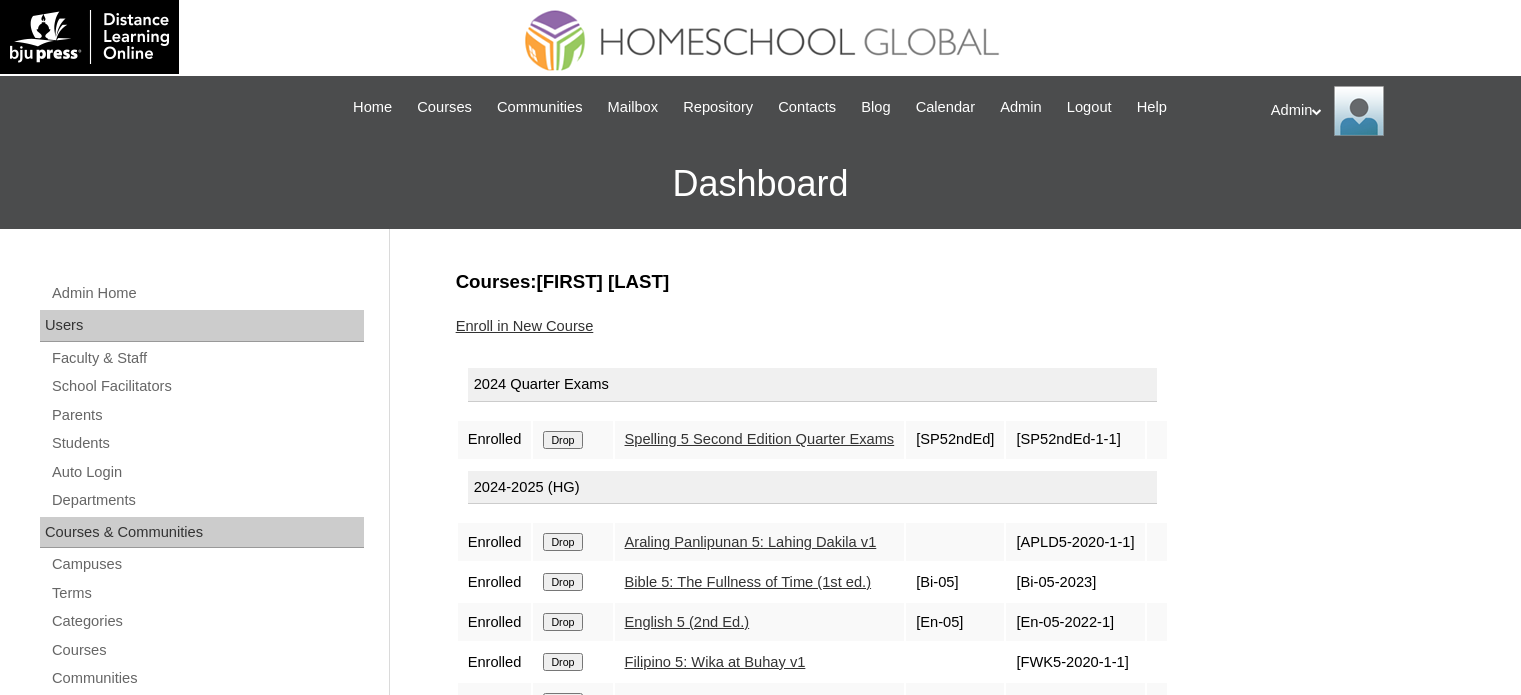 scroll, scrollTop: 0, scrollLeft: 0, axis: both 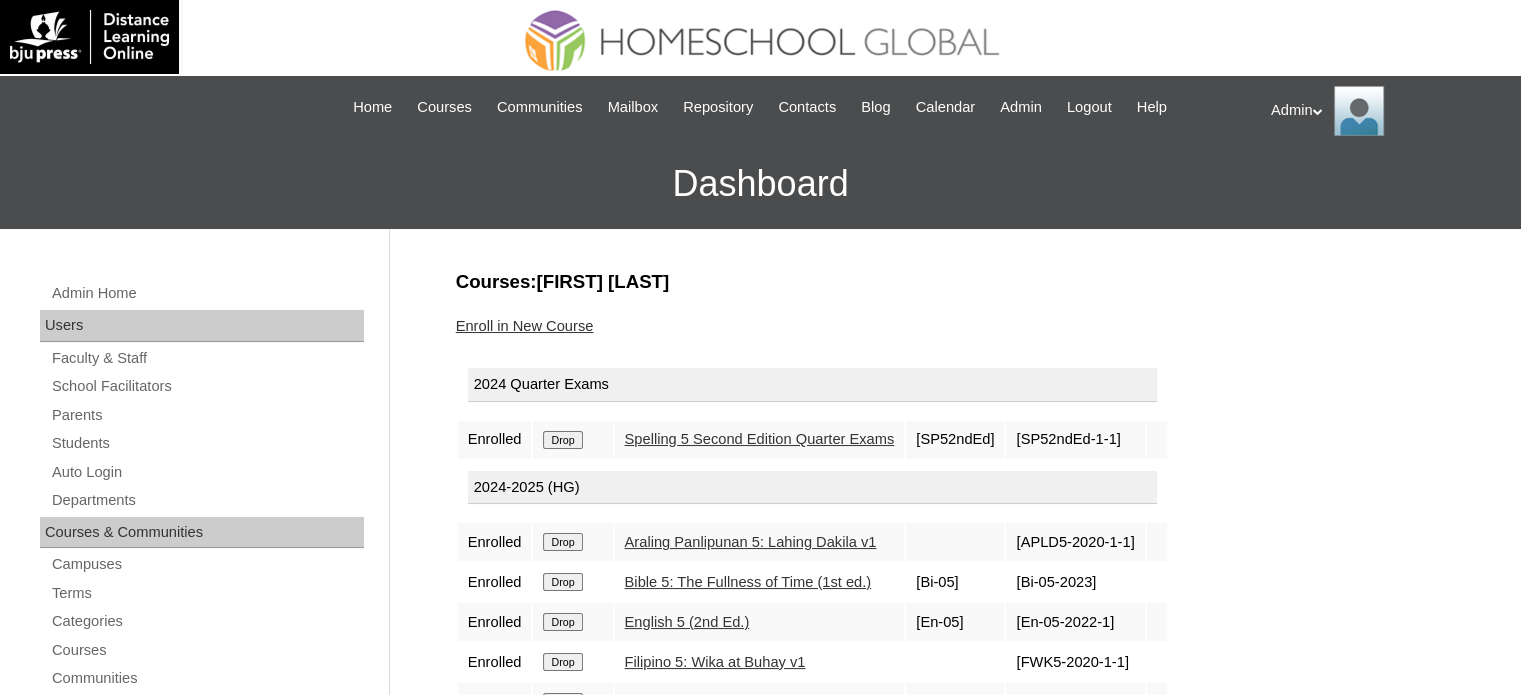 click on "Drop" at bounding box center (562, 440) 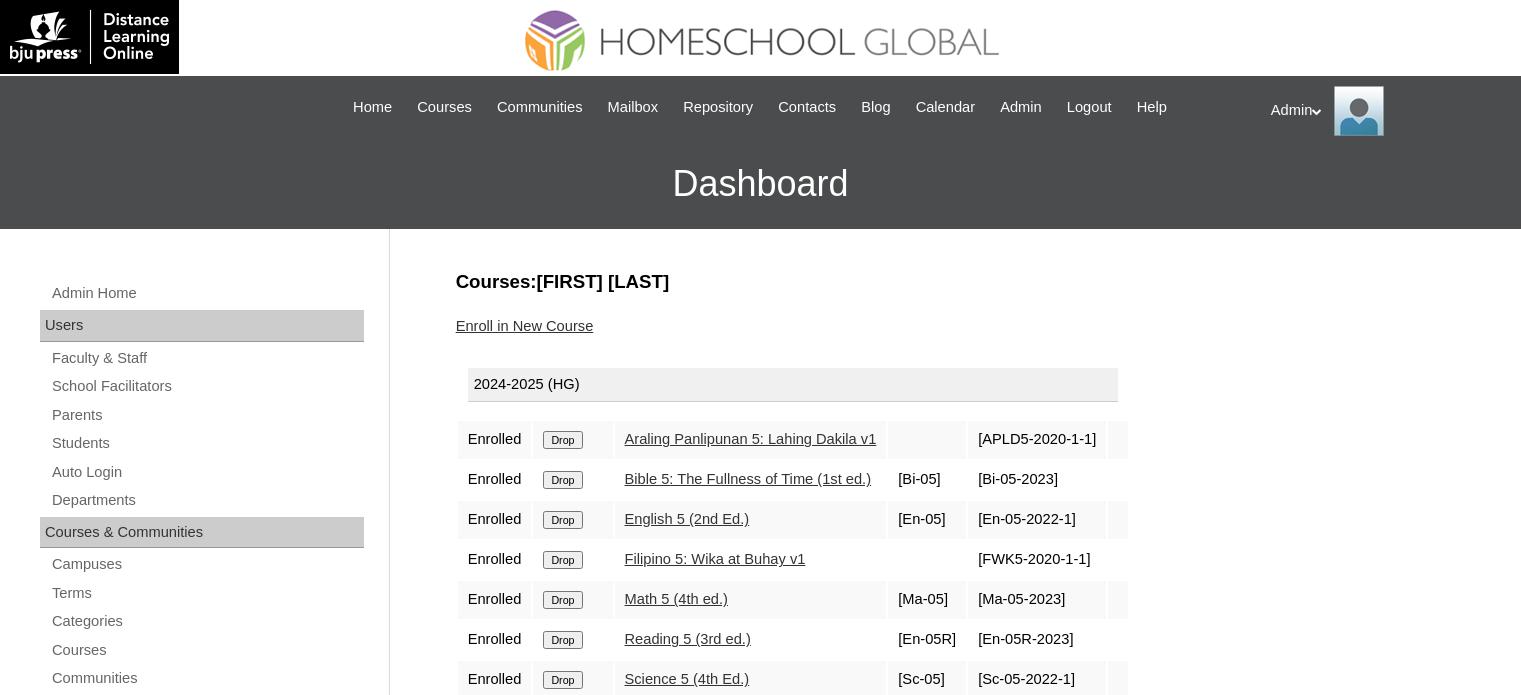 scroll, scrollTop: 0, scrollLeft: 0, axis: both 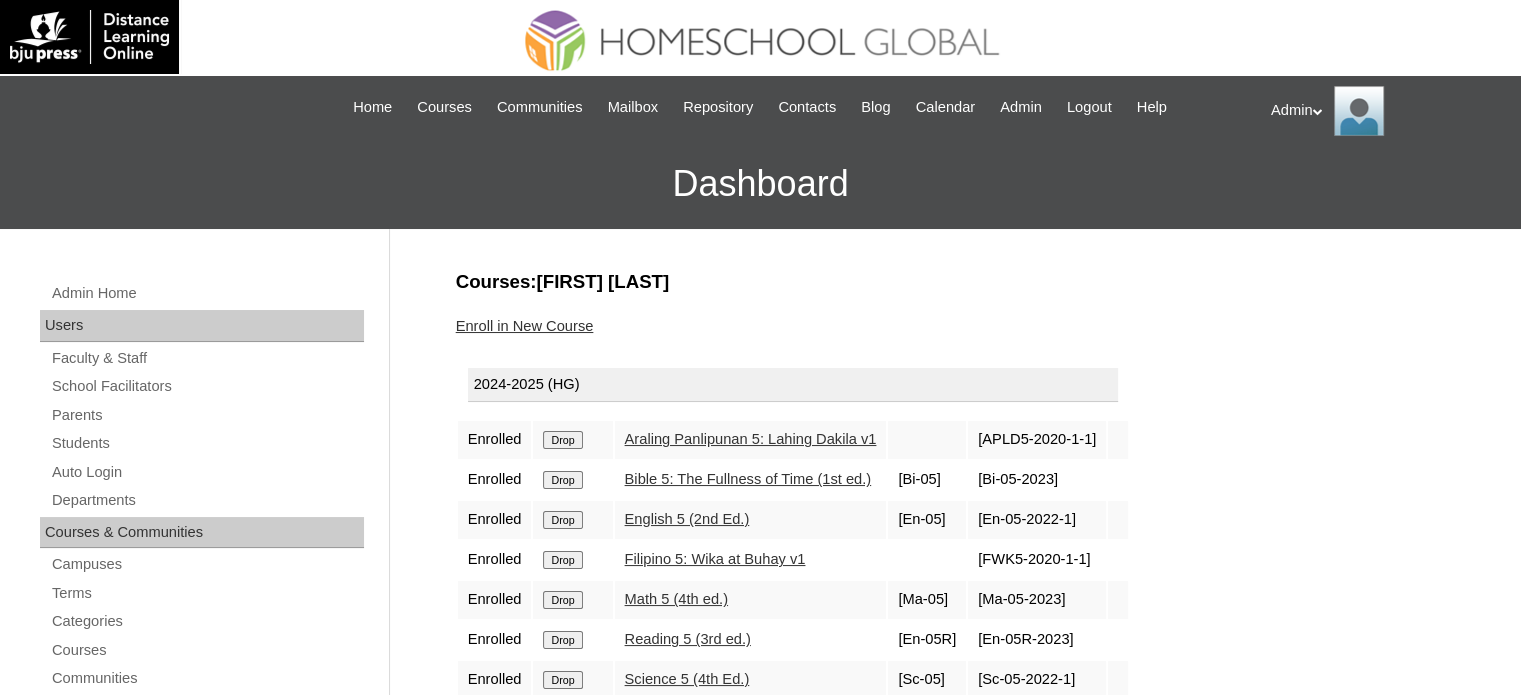 click on "Drop" at bounding box center (562, 440) 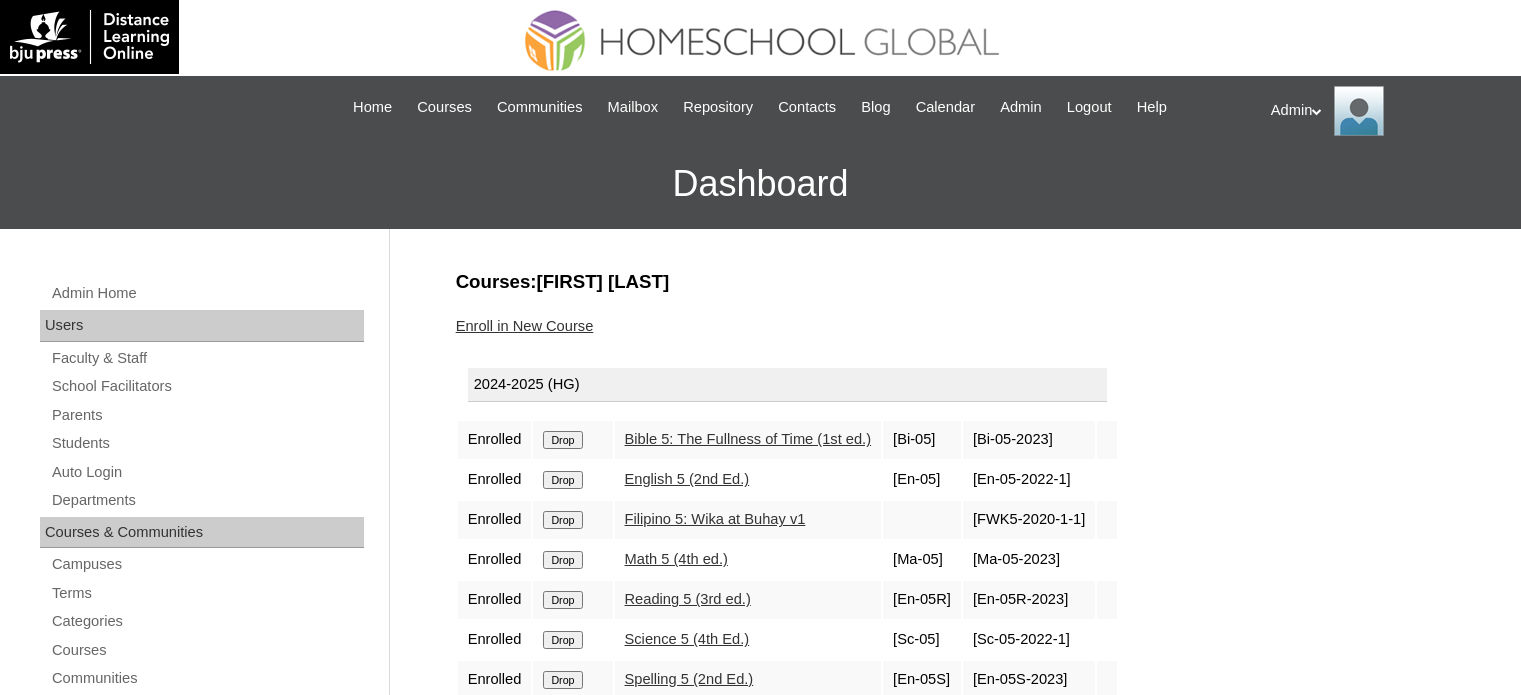 scroll, scrollTop: 0, scrollLeft: 0, axis: both 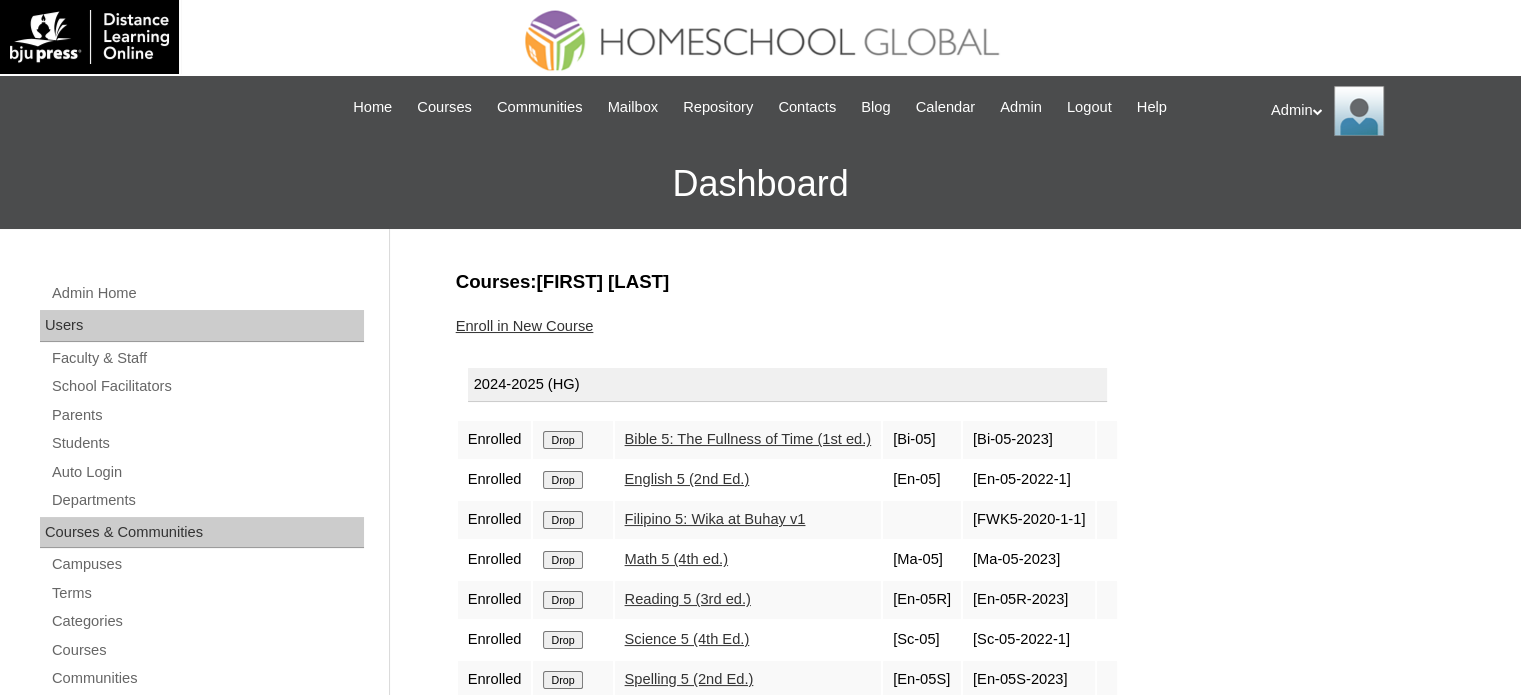 click on "Drop" at bounding box center [562, 440] 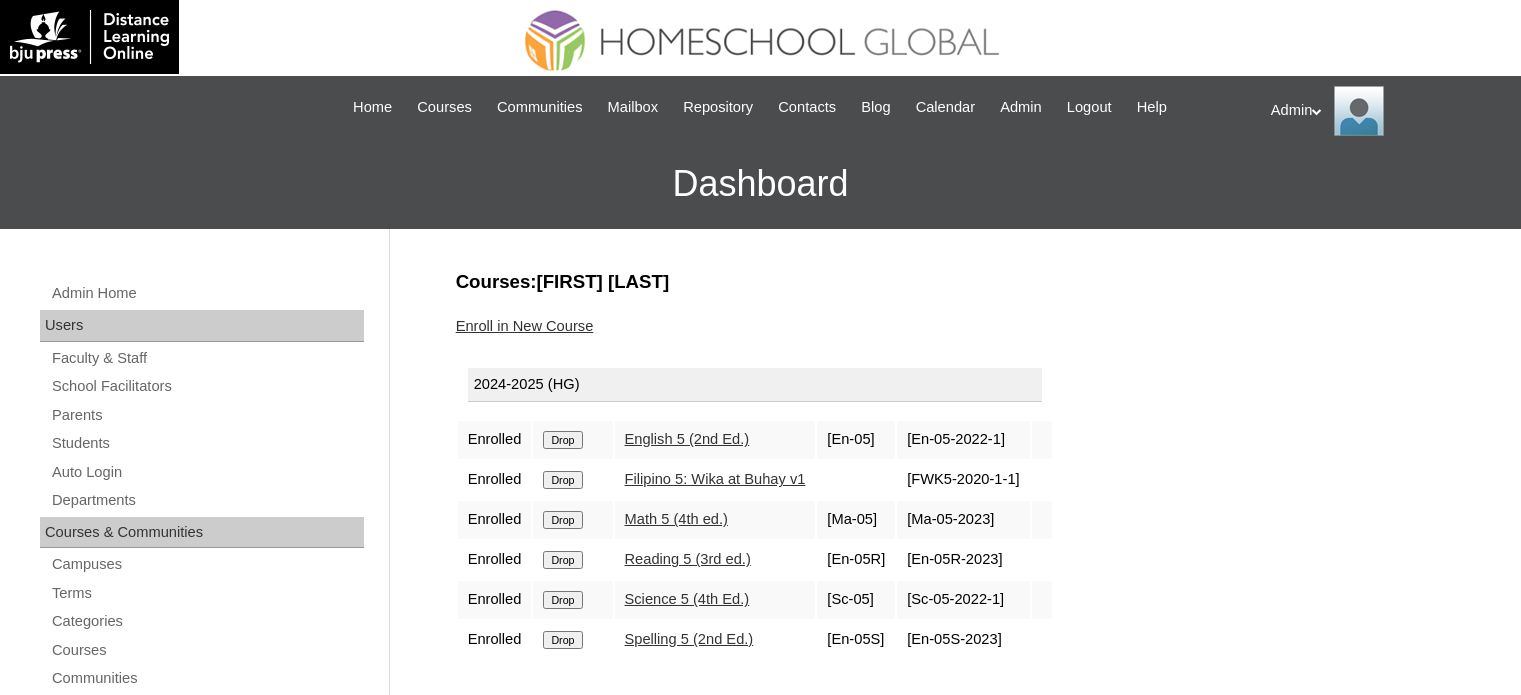 scroll, scrollTop: 0, scrollLeft: 0, axis: both 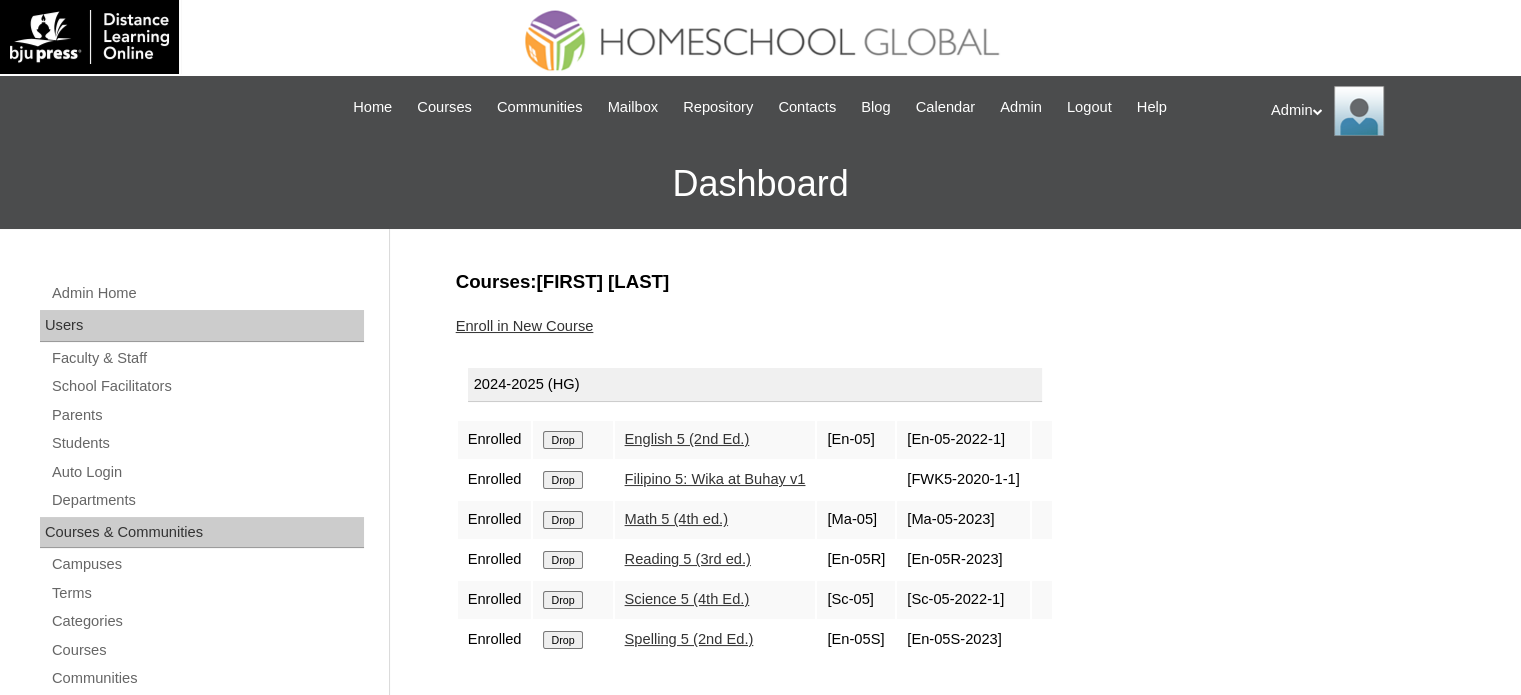 click on "Drop" at bounding box center [562, 440] 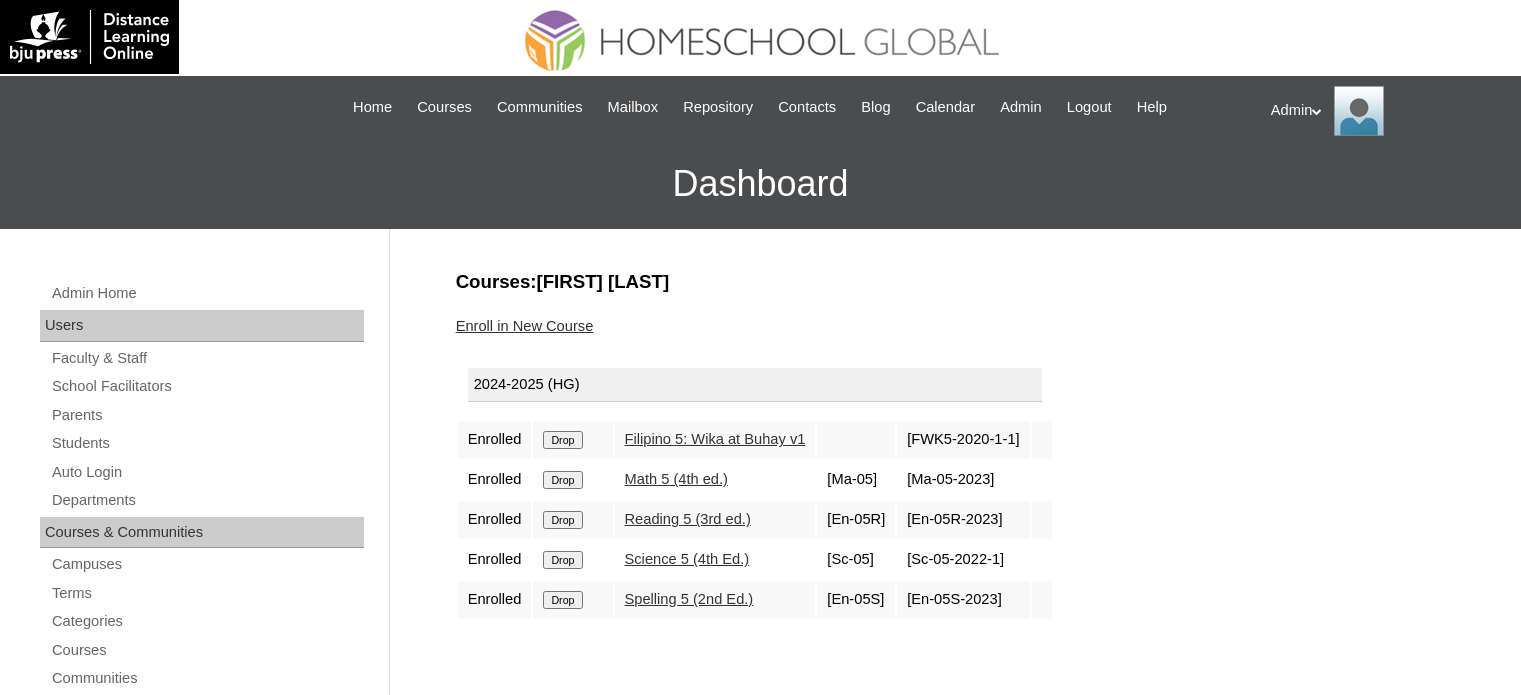 click on "Drop" at bounding box center (562, 440) 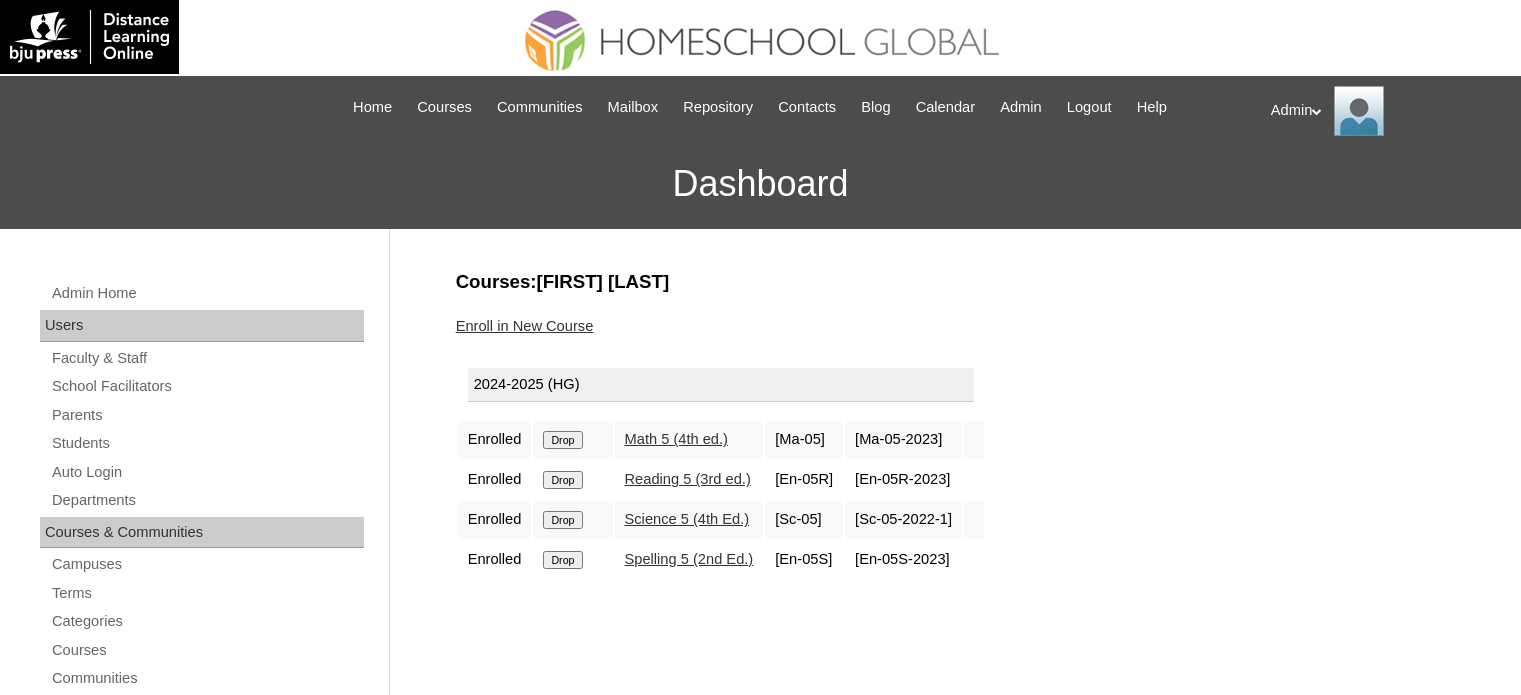 click on "Drop" at bounding box center [562, 440] 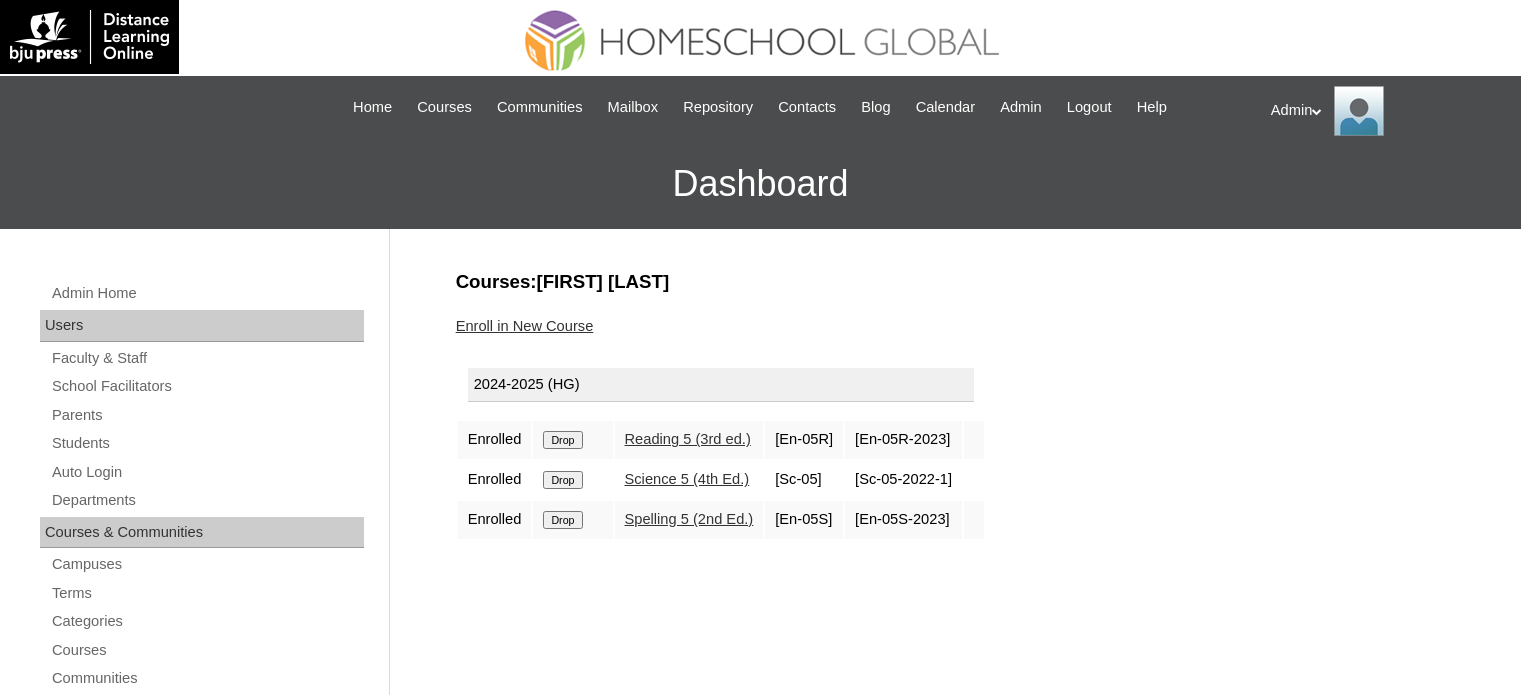 scroll, scrollTop: 0, scrollLeft: 0, axis: both 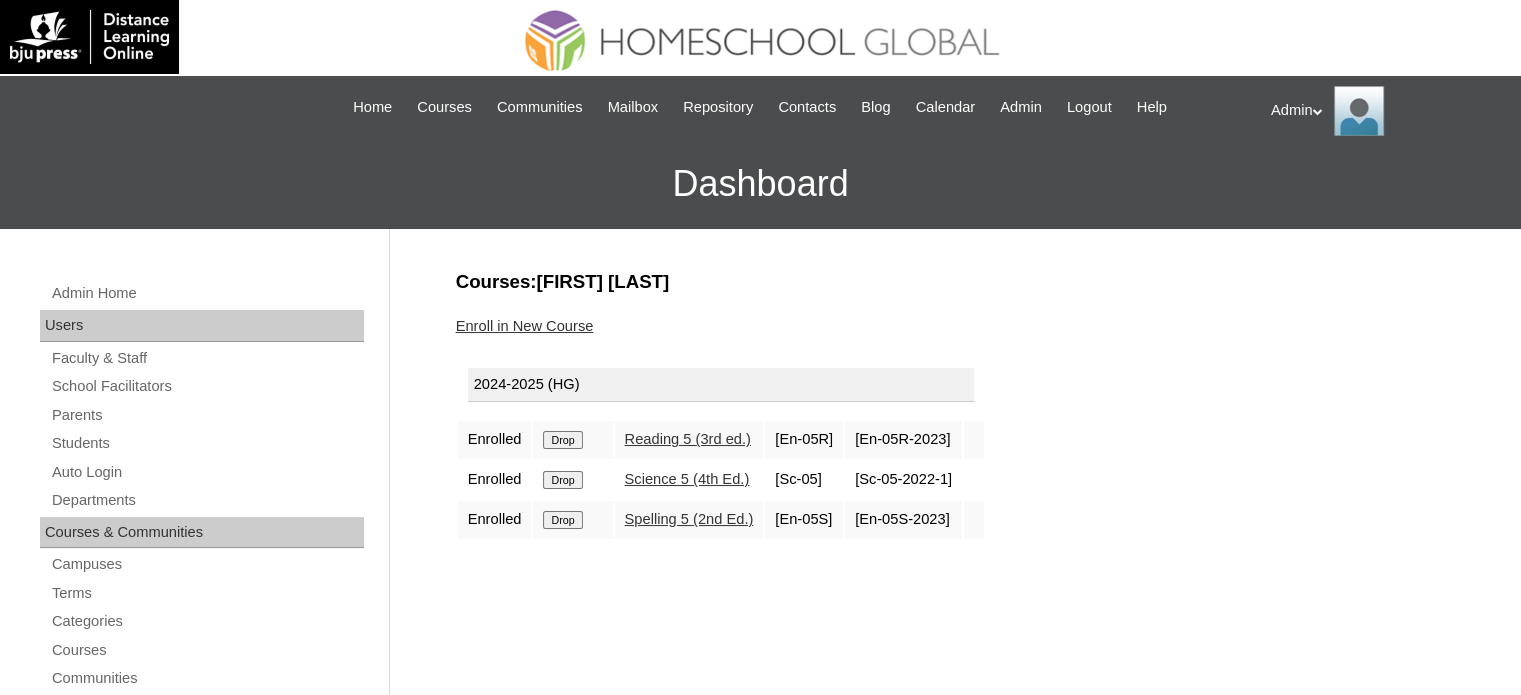 click on "Drop" at bounding box center (562, 440) 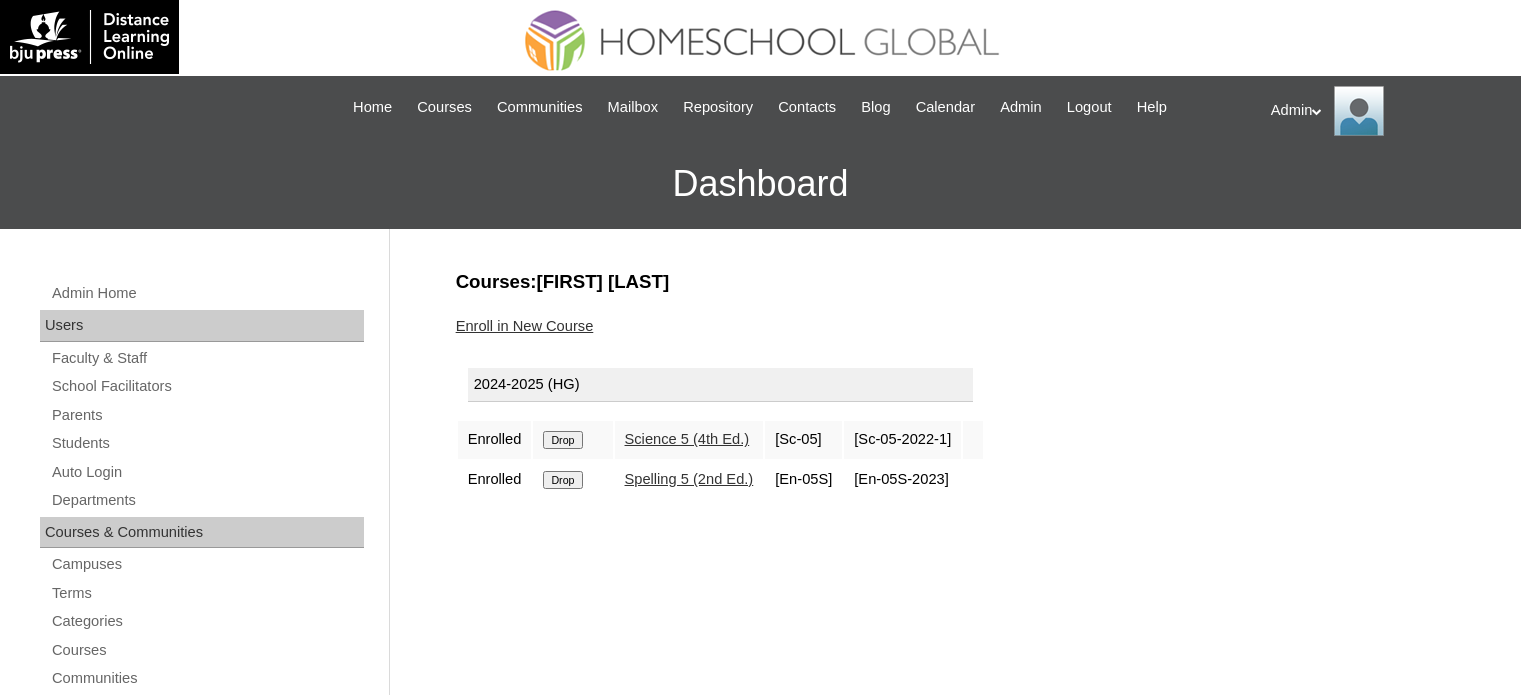 scroll, scrollTop: 0, scrollLeft: 0, axis: both 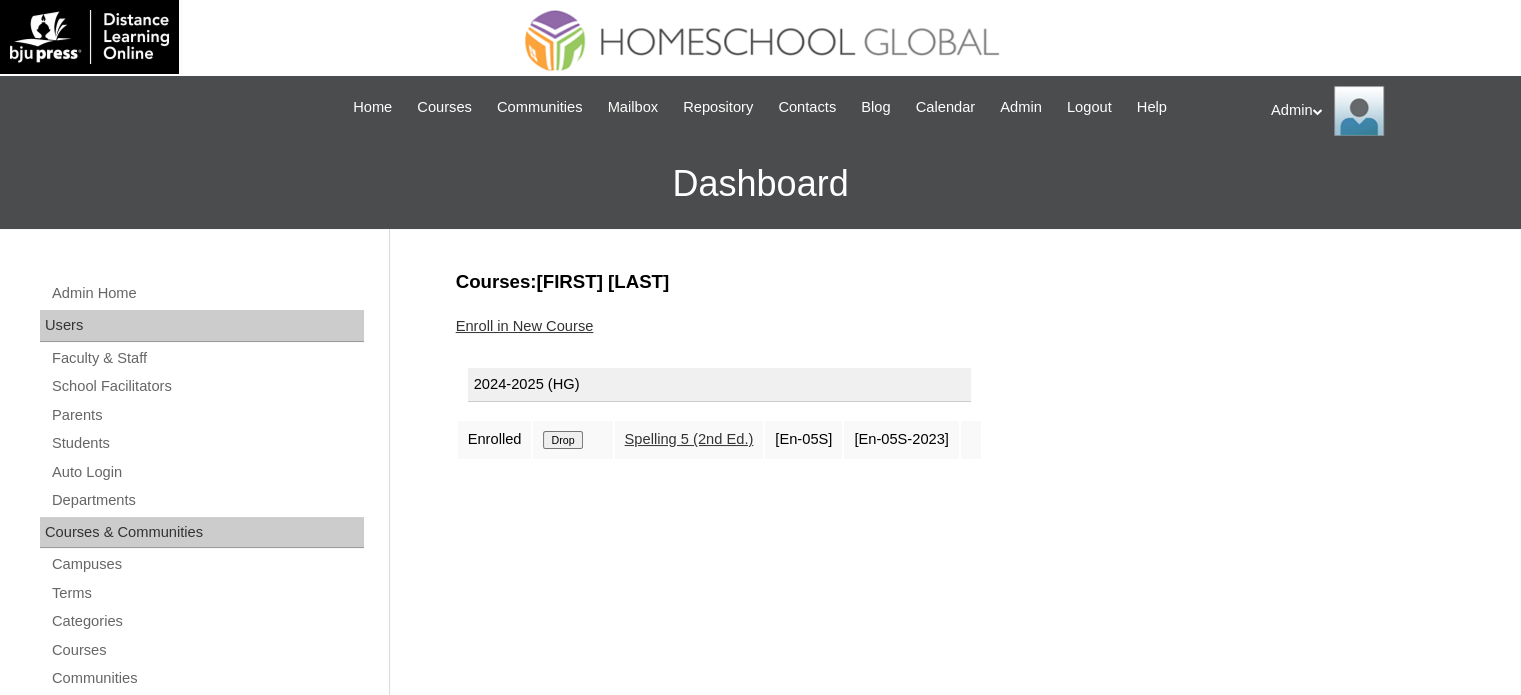 click on "Drop" at bounding box center (562, 440) 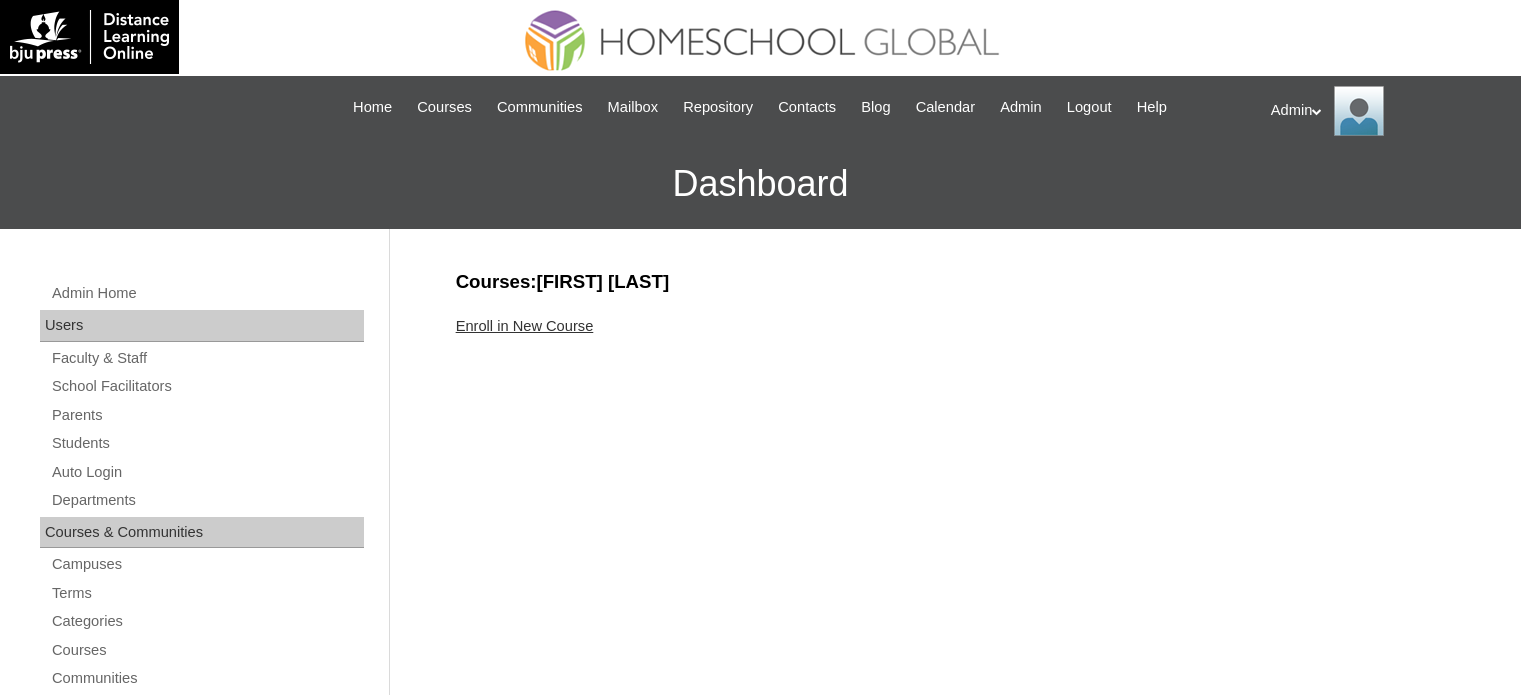 scroll, scrollTop: 0, scrollLeft: 0, axis: both 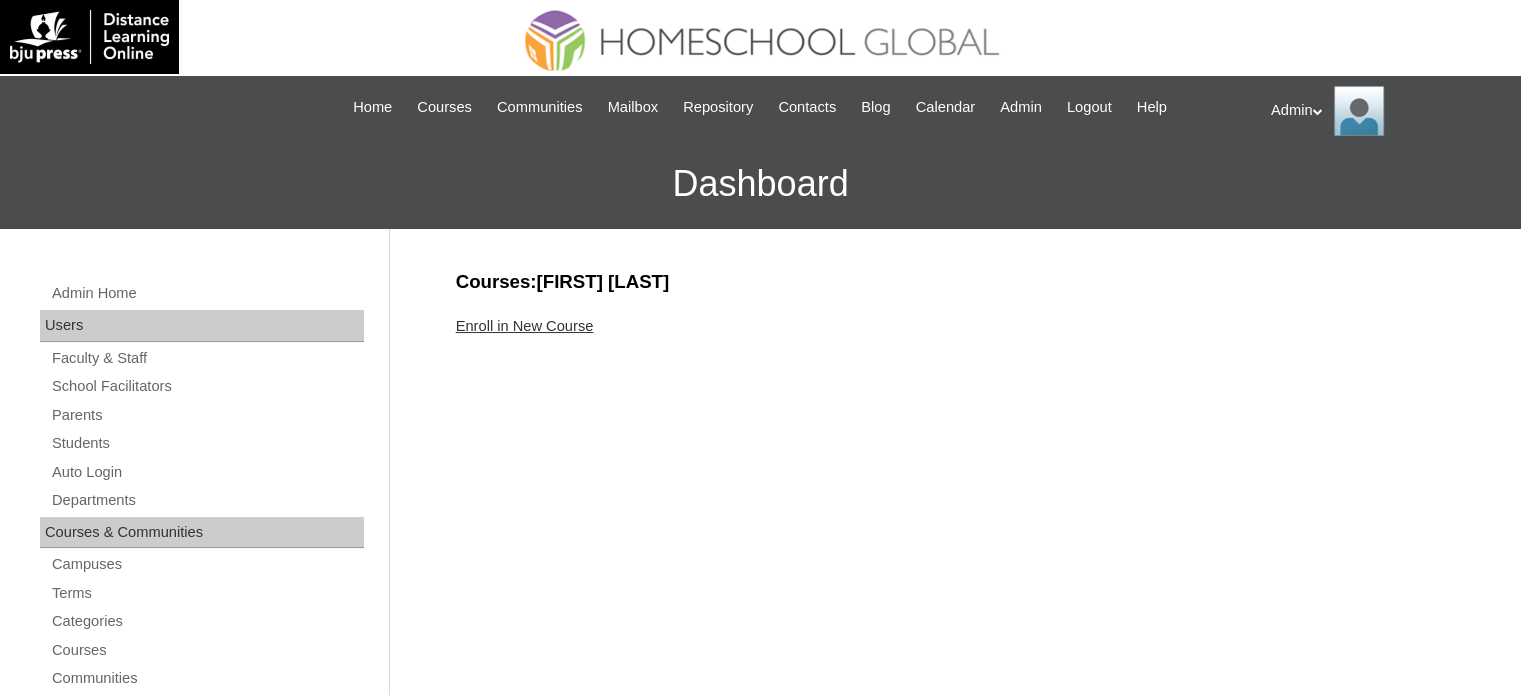 click on "Enroll in New Course" at bounding box center [525, 326] 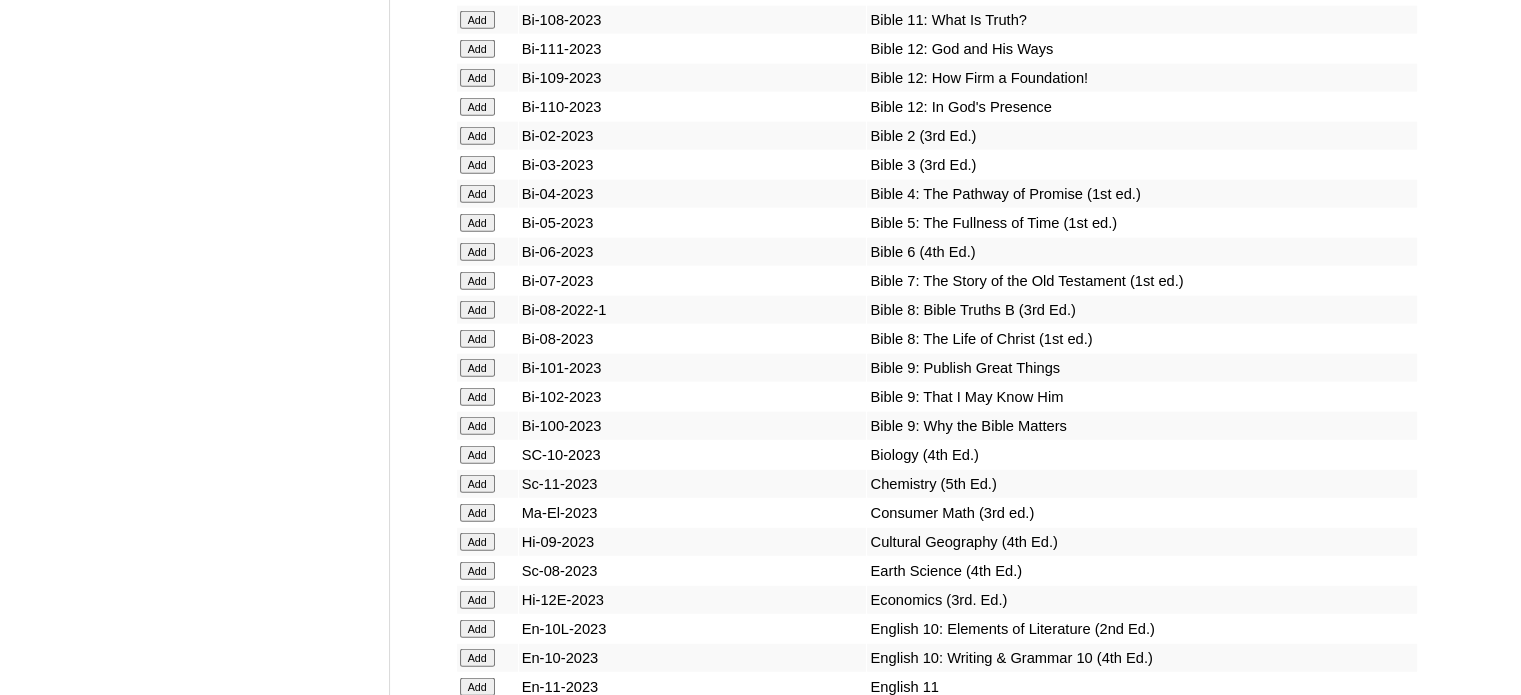 scroll, scrollTop: 12615, scrollLeft: 0, axis: vertical 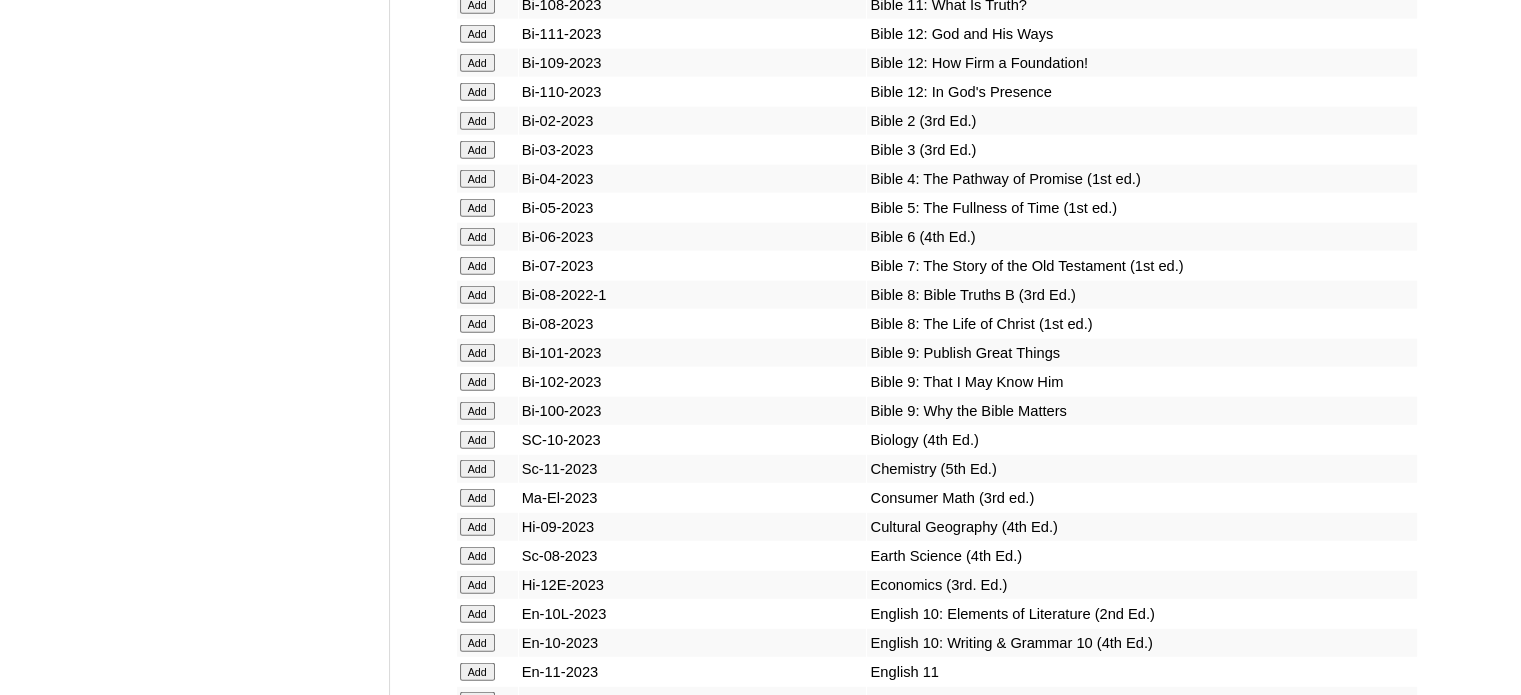 click on "Add" at bounding box center (477, -12239) 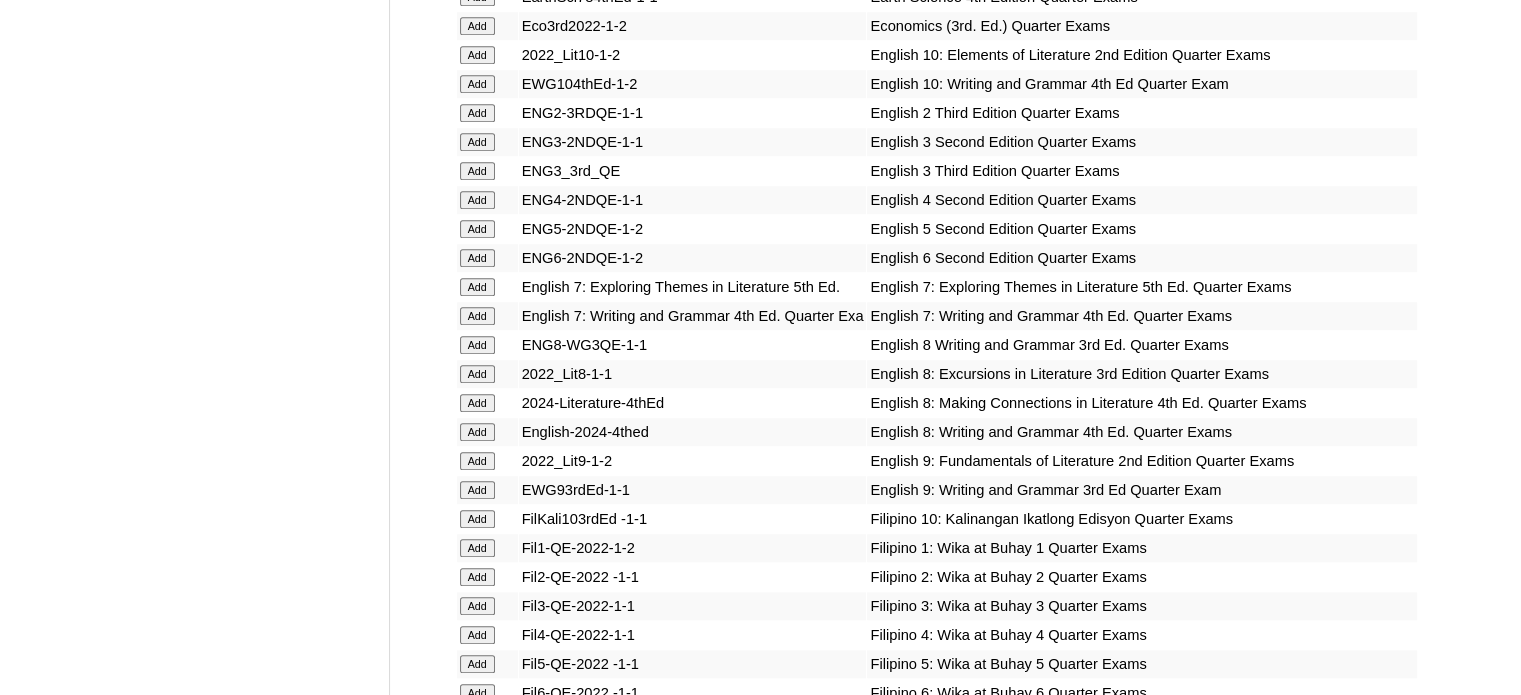 scroll, scrollTop: 9228, scrollLeft: 0, axis: vertical 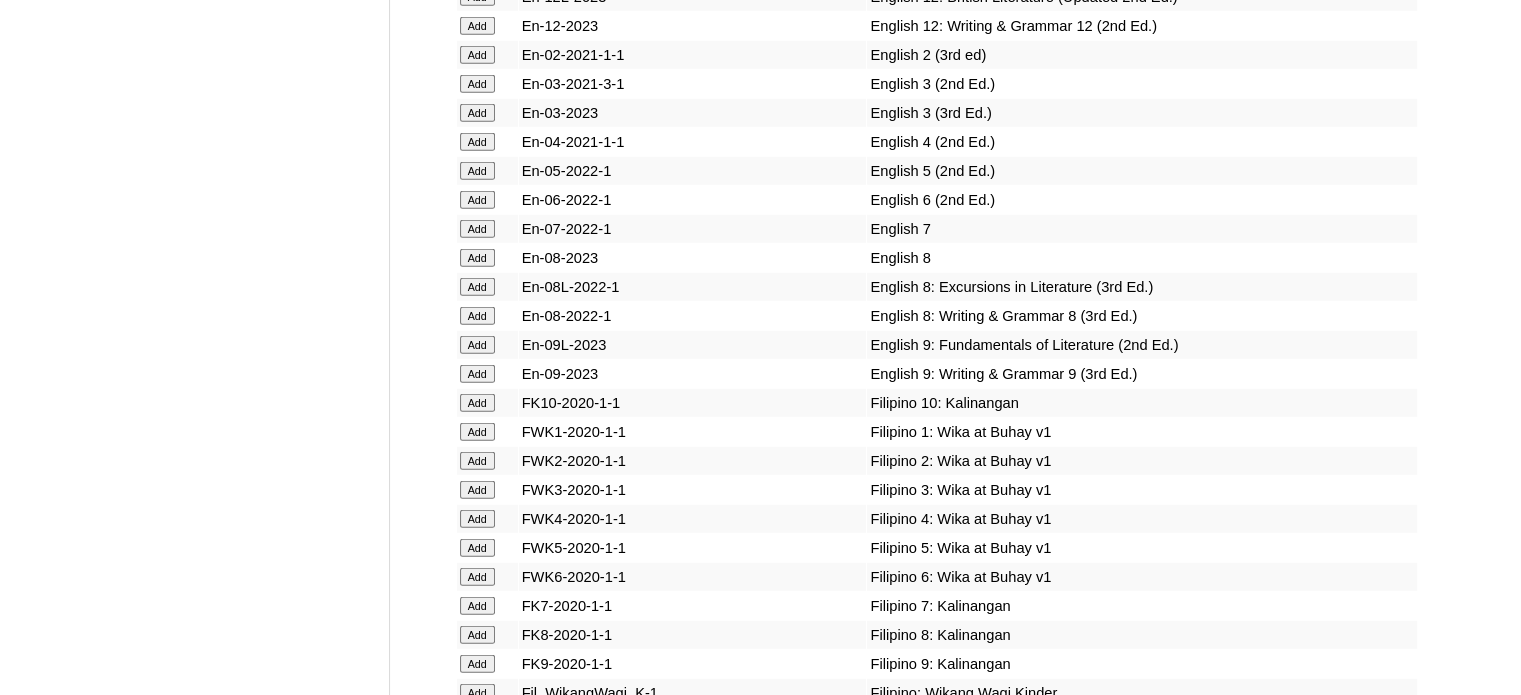 click on "Add" at bounding box center [477, -12943] 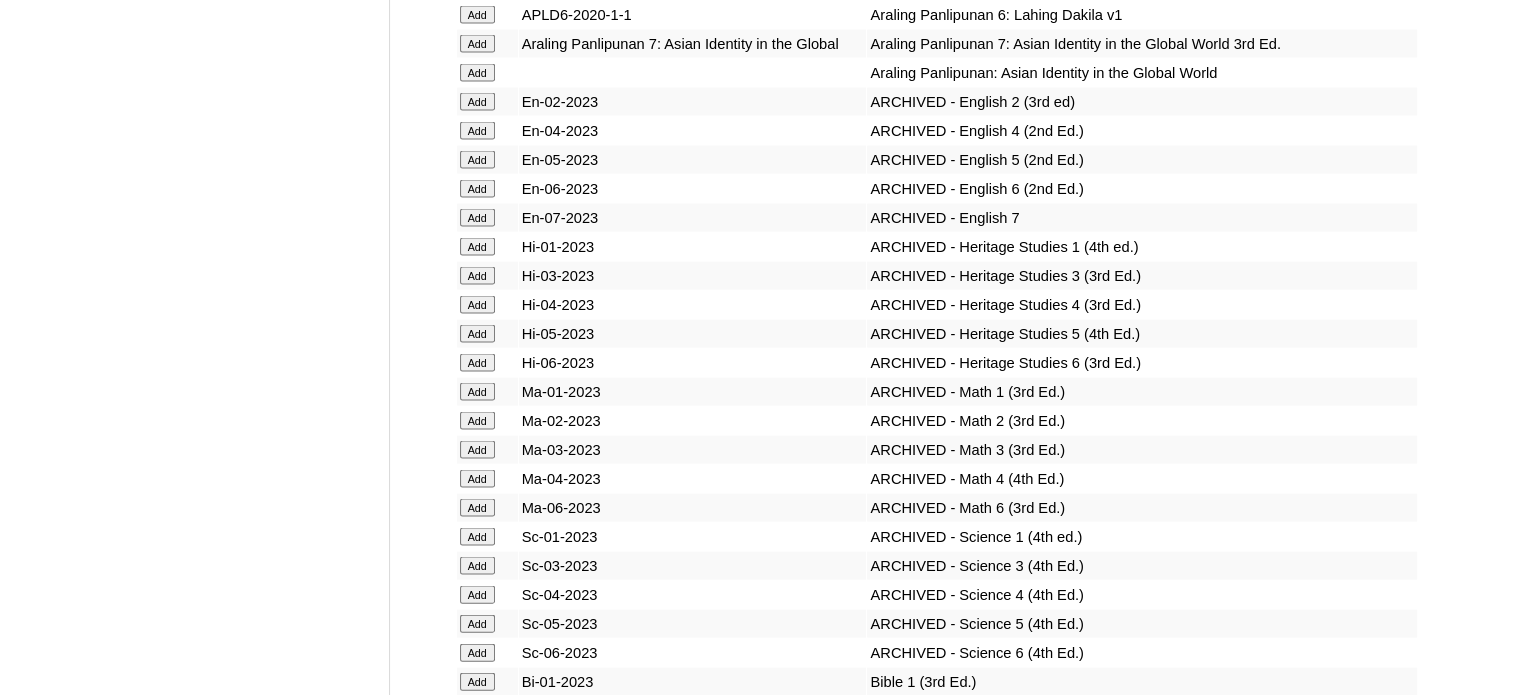 scroll, scrollTop: 13319, scrollLeft: 0, axis: vertical 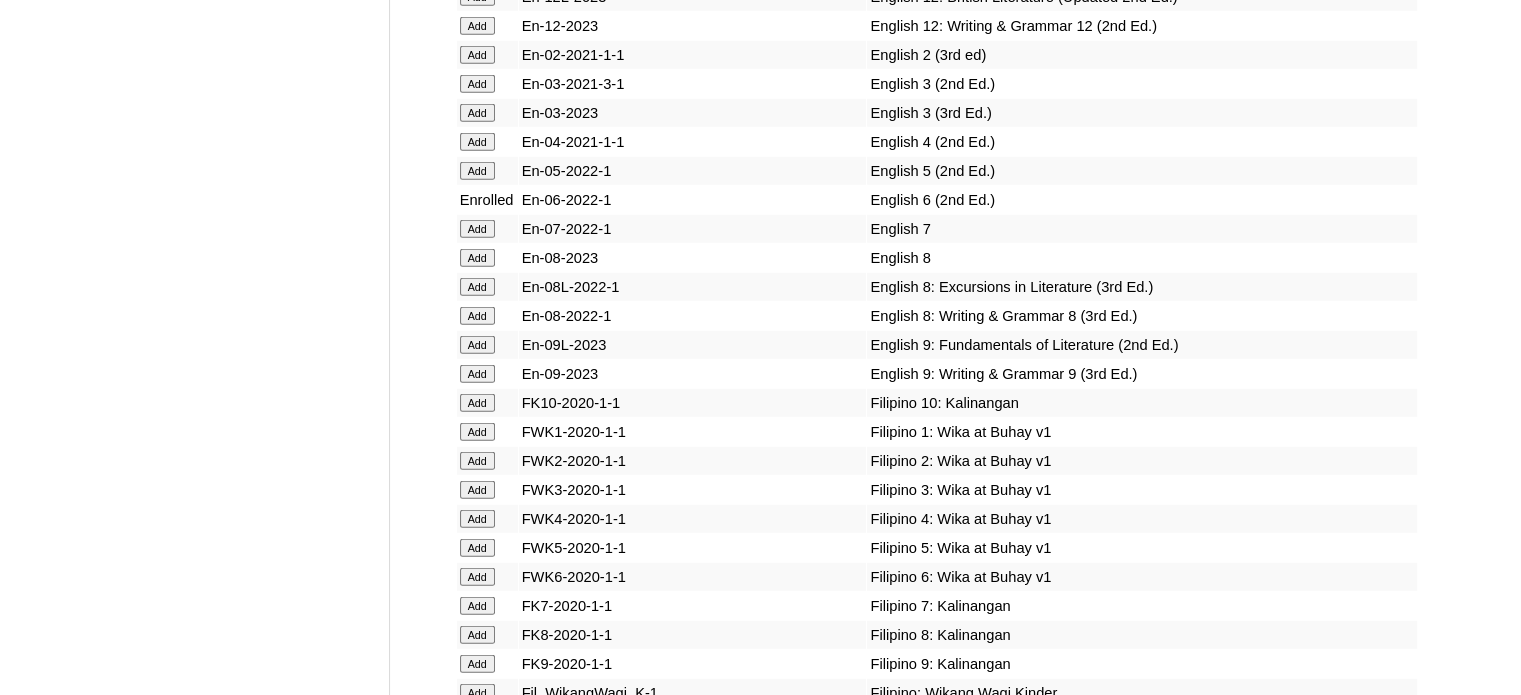 click on "Enrolled" at bounding box center (487, 200) 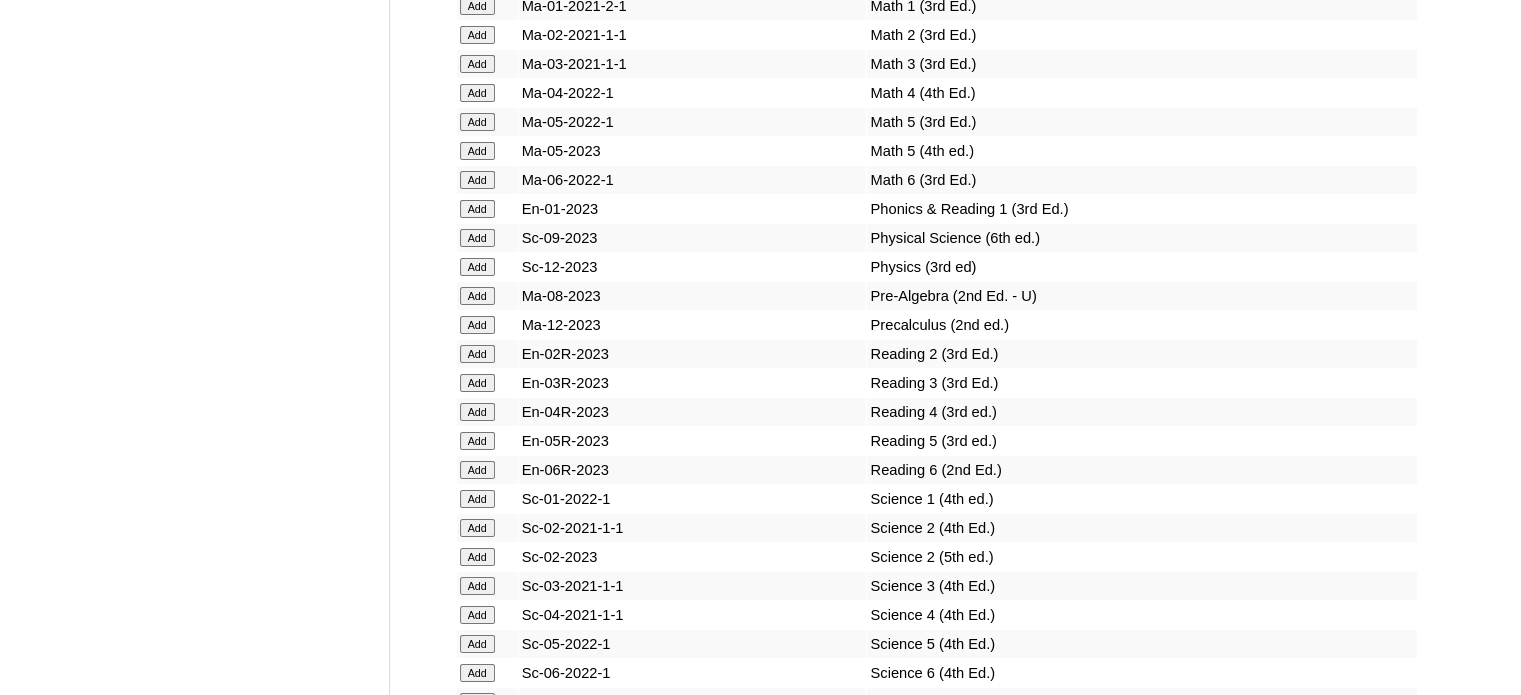 scroll, scrollTop: 21580, scrollLeft: 0, axis: vertical 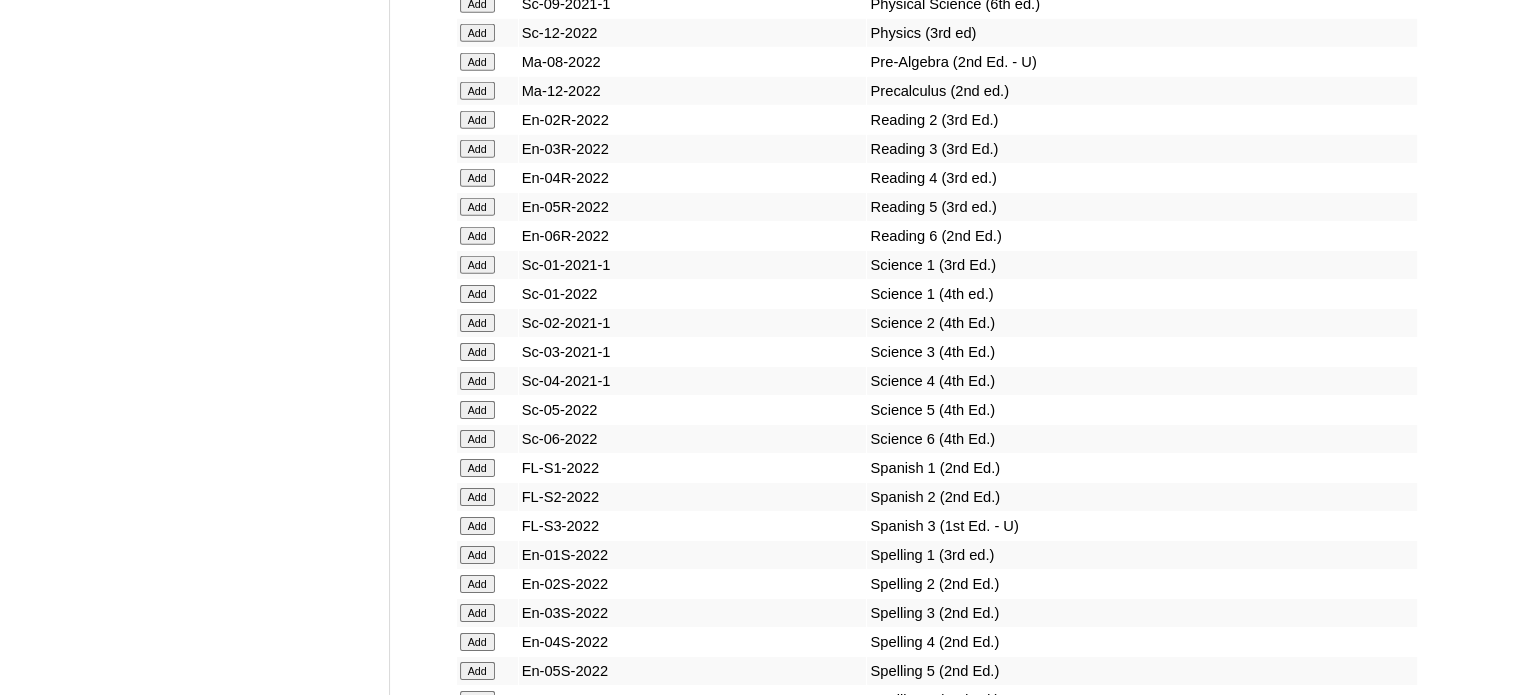 click on "Add" at bounding box center (477, -21204) 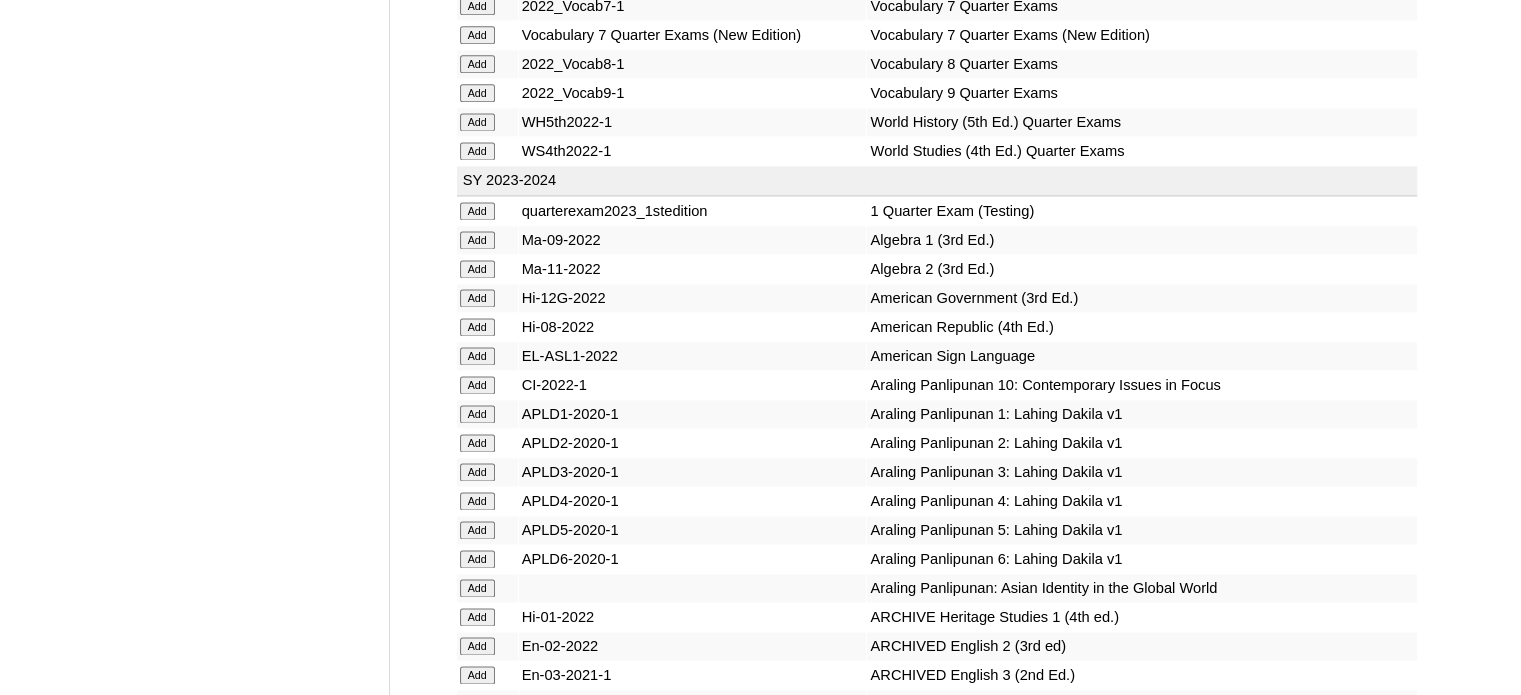 scroll, scrollTop: 17923, scrollLeft: 0, axis: vertical 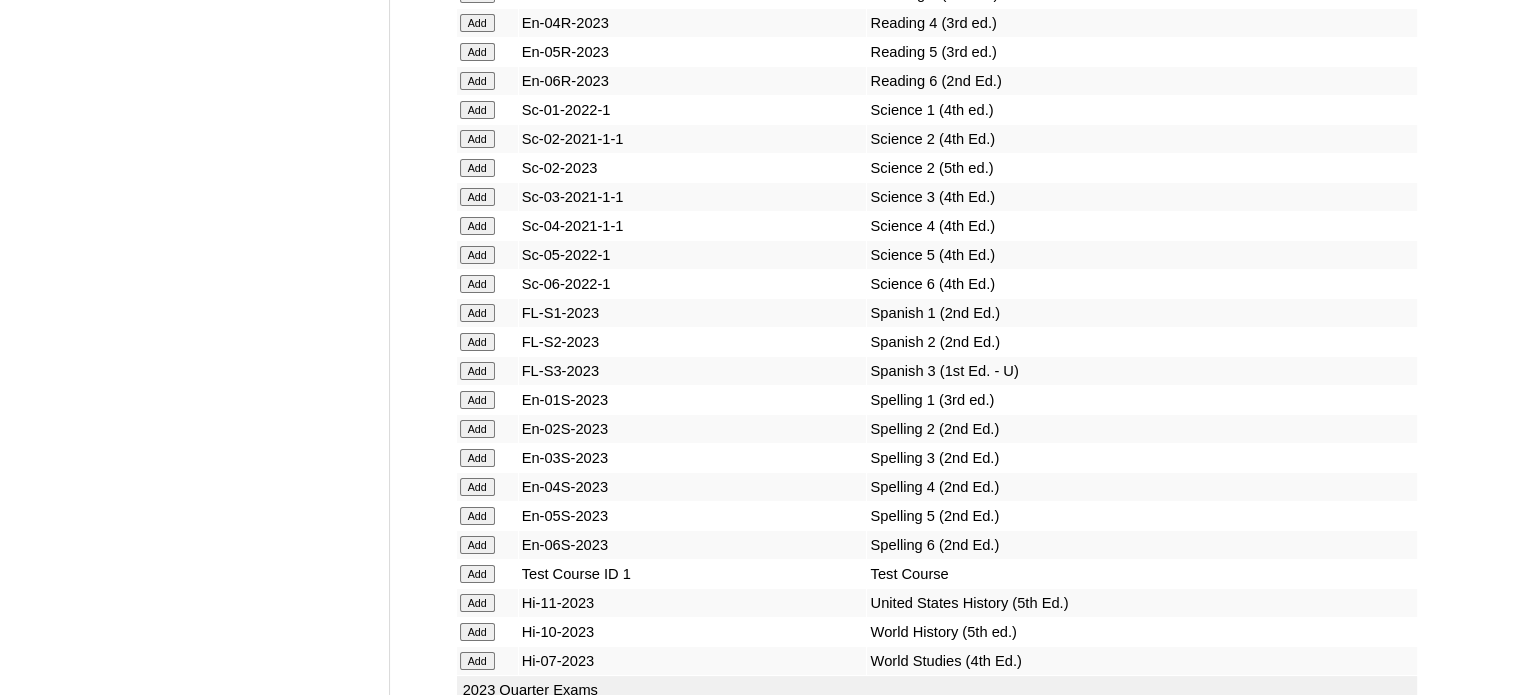 click on "Add" at bounding box center (477, -14657) 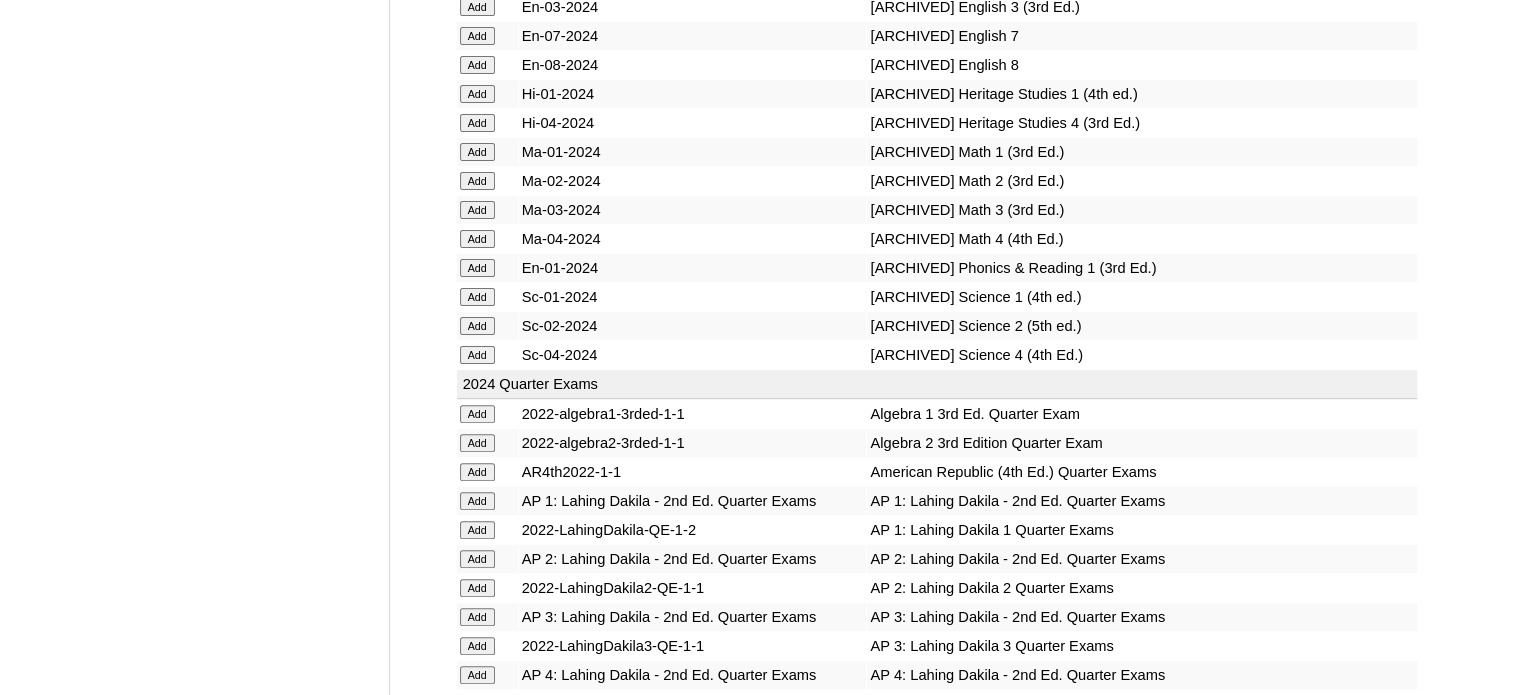 scroll, scrollTop: 10841, scrollLeft: 0, axis: vertical 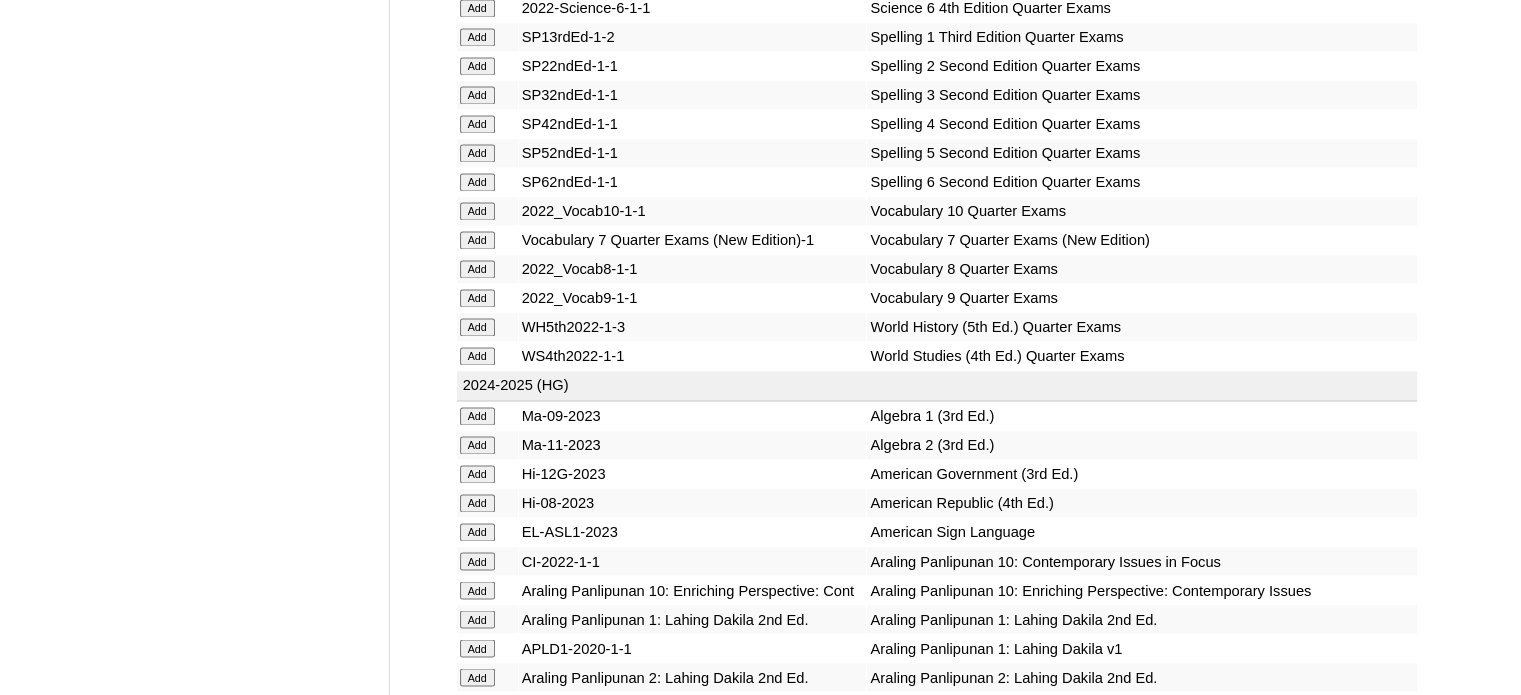 click on "Add" at bounding box center [477, -10465] 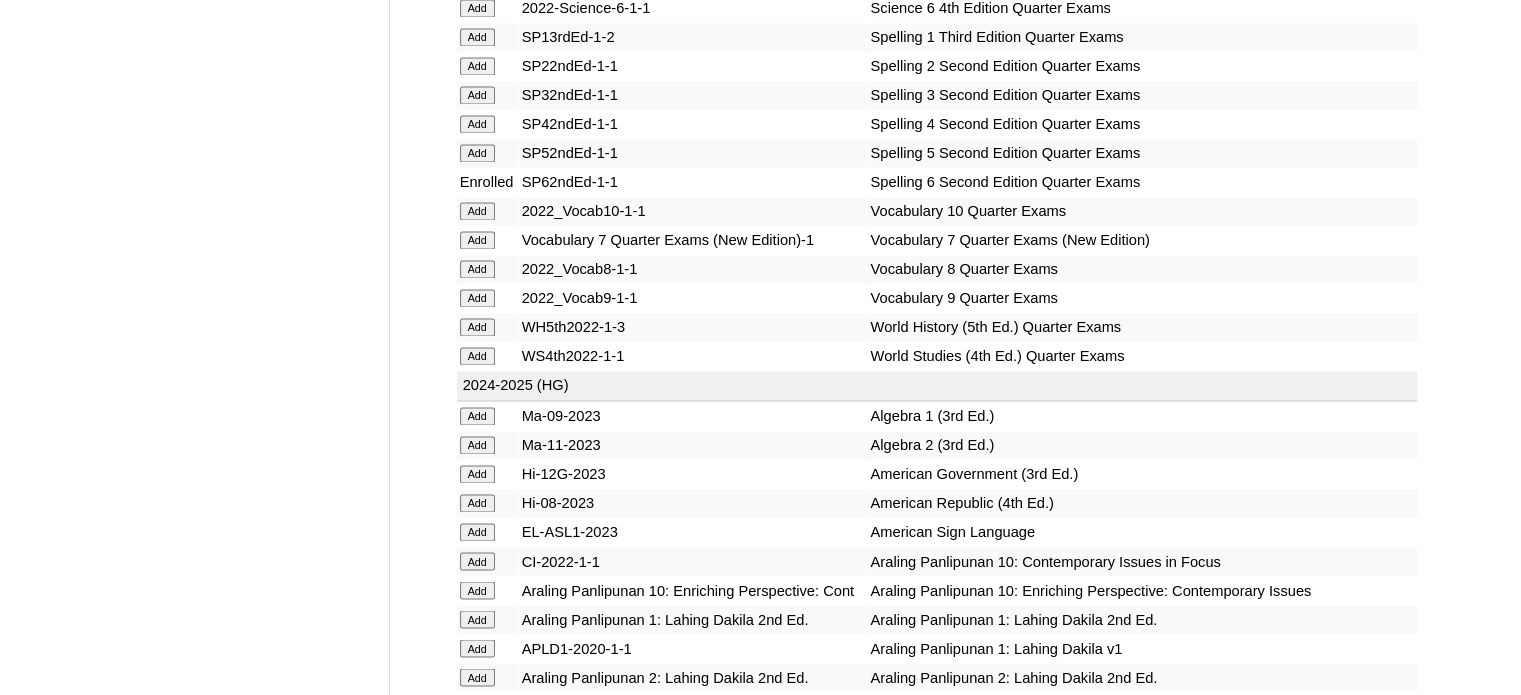 scroll, scrollTop: 15364, scrollLeft: 0, axis: vertical 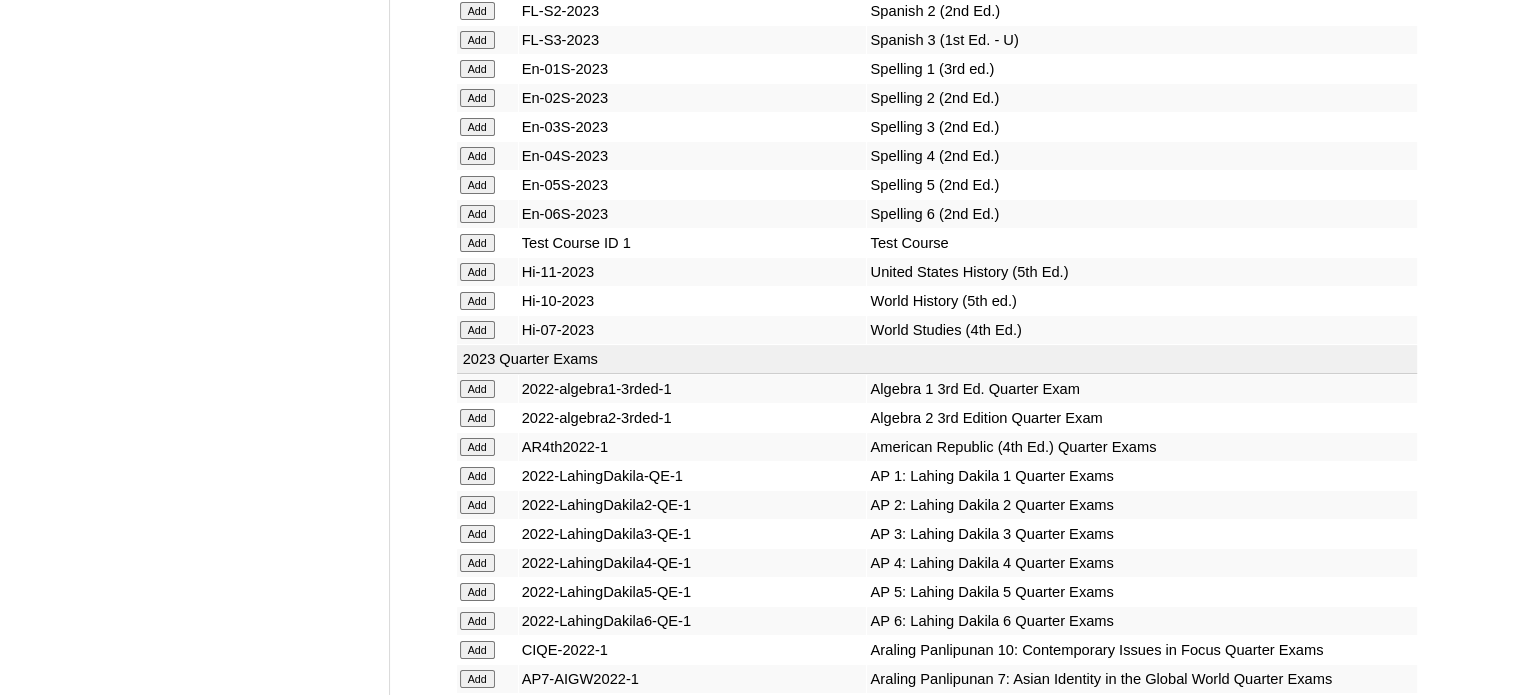 click on "Add" at bounding box center [477, -14988] 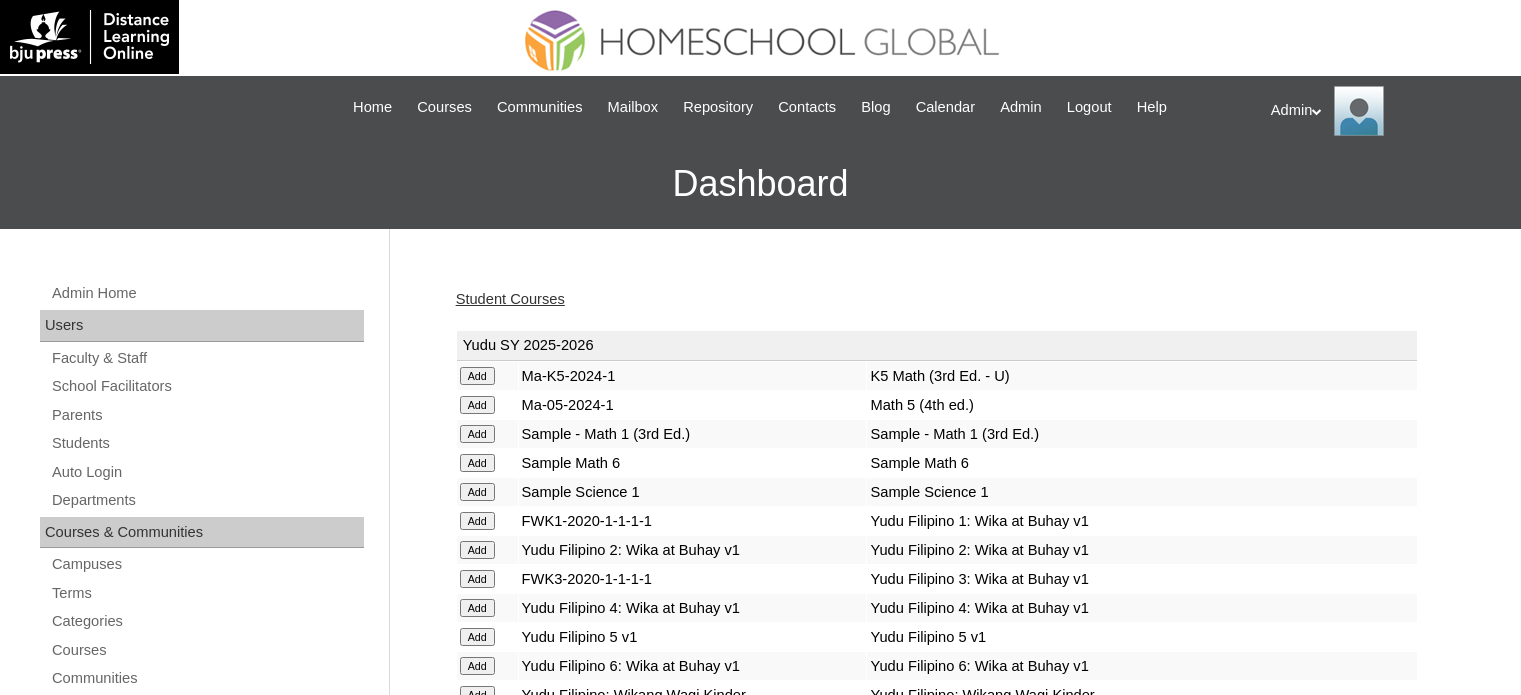 scroll, scrollTop: 0, scrollLeft: 0, axis: both 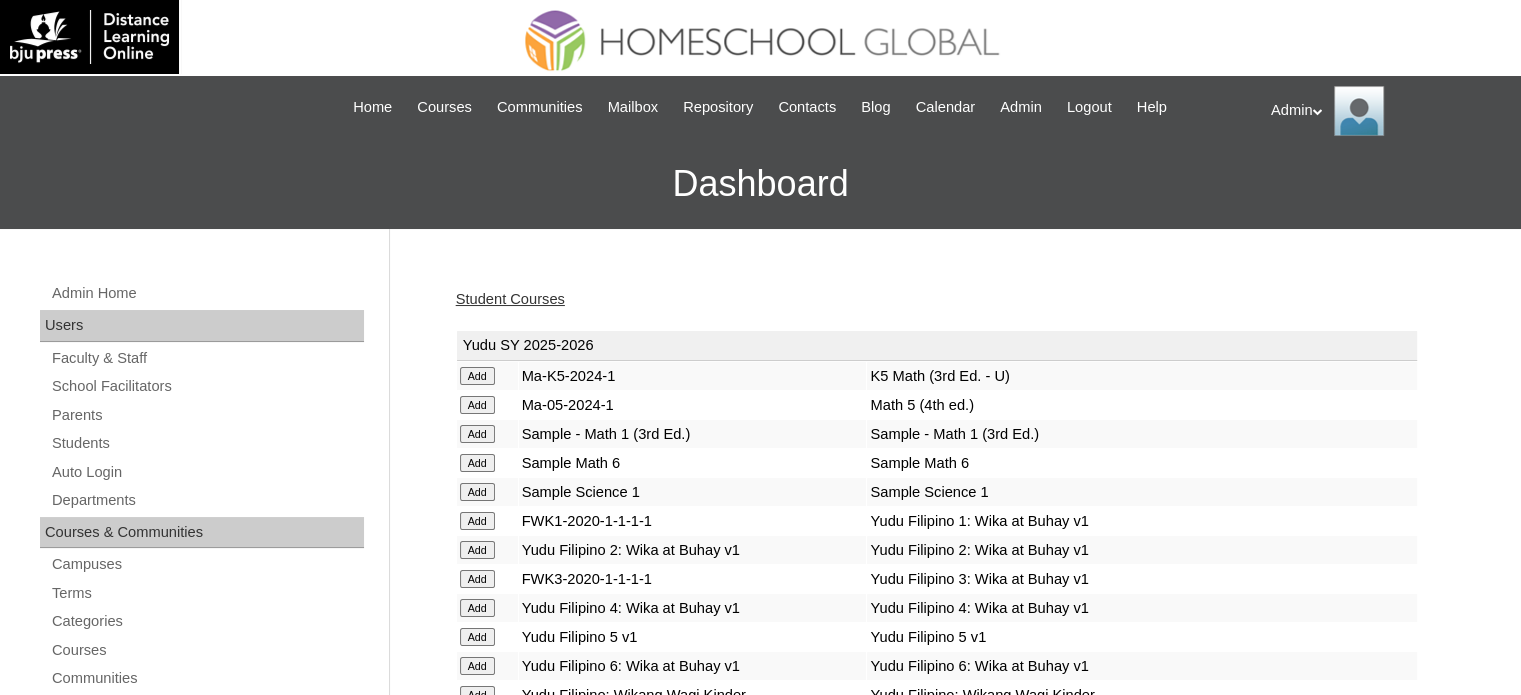 click on "Add" at bounding box center [487, 521] 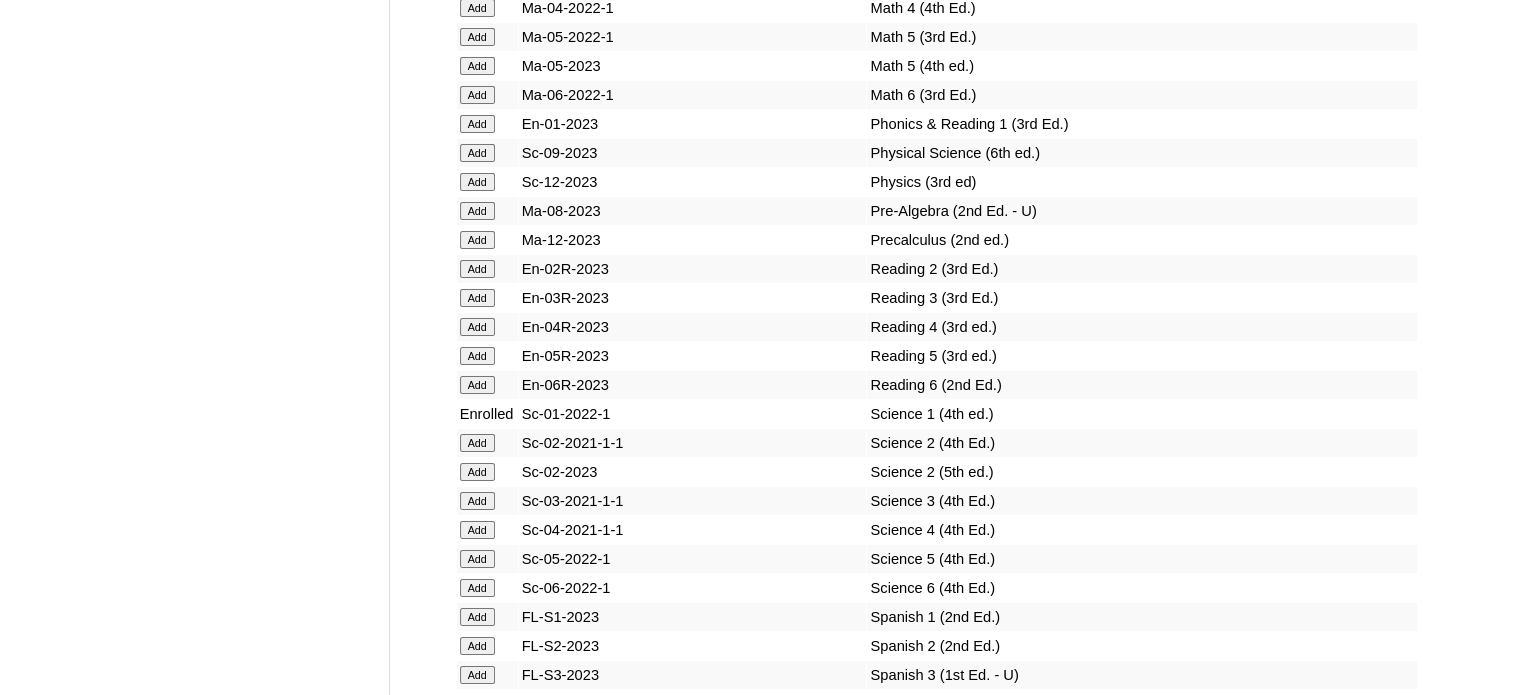 scroll, scrollTop: 14787, scrollLeft: 0, axis: vertical 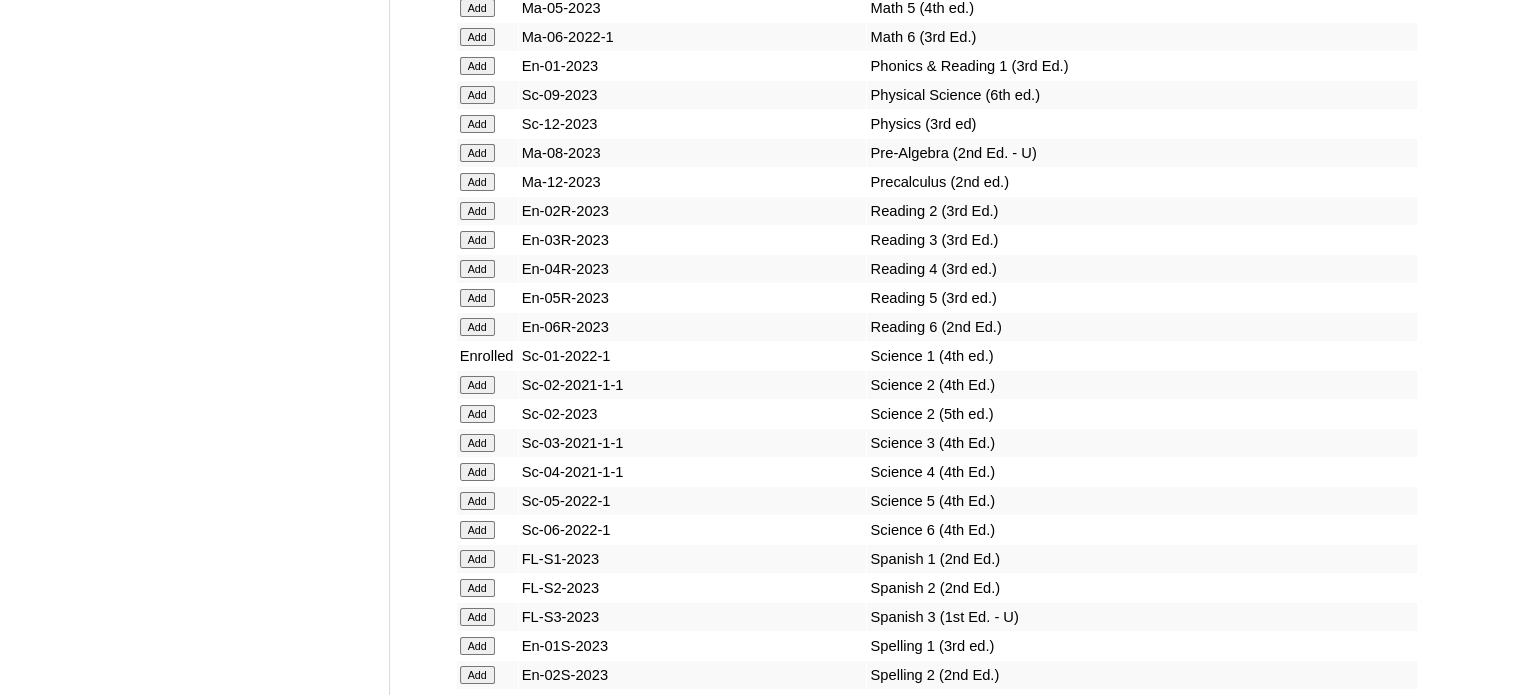 click on "Add" at bounding box center [477, -14411] 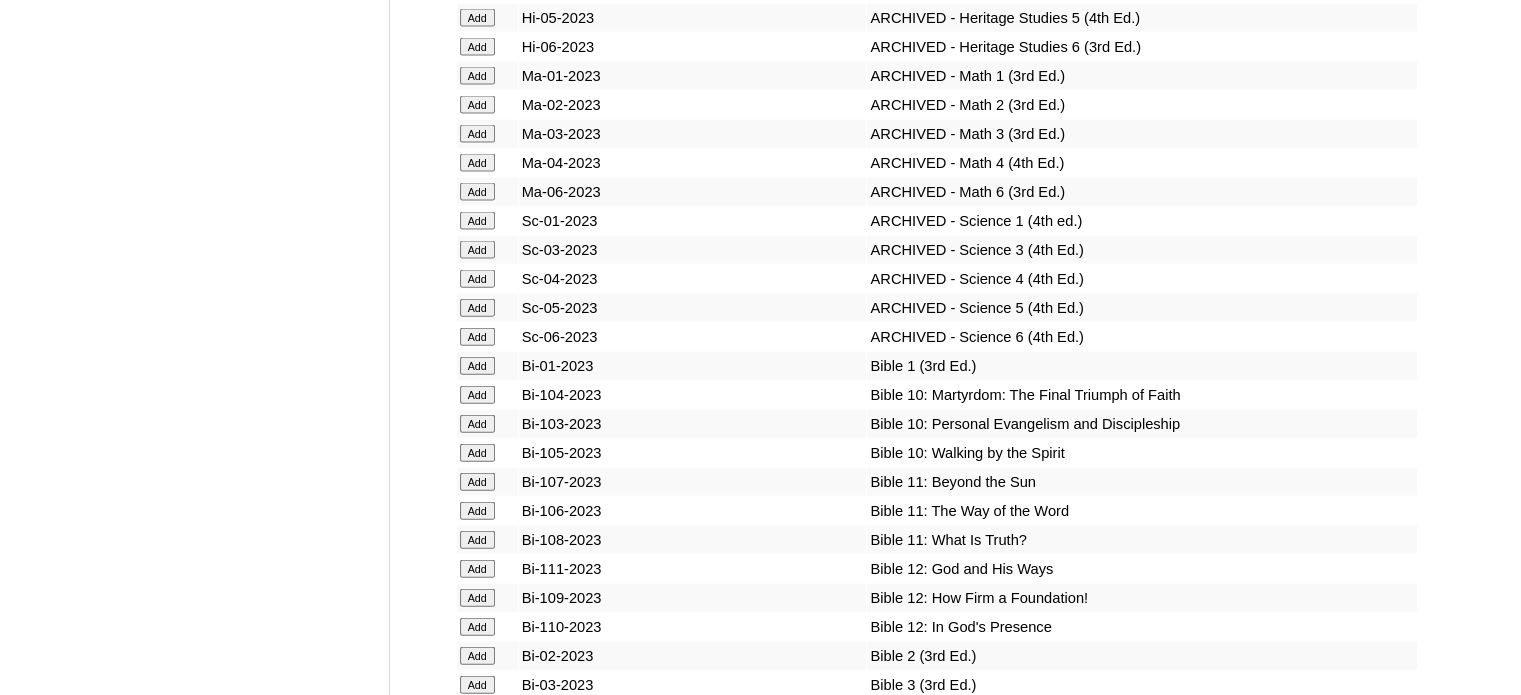 scroll, scrollTop: 10323, scrollLeft: 0, axis: vertical 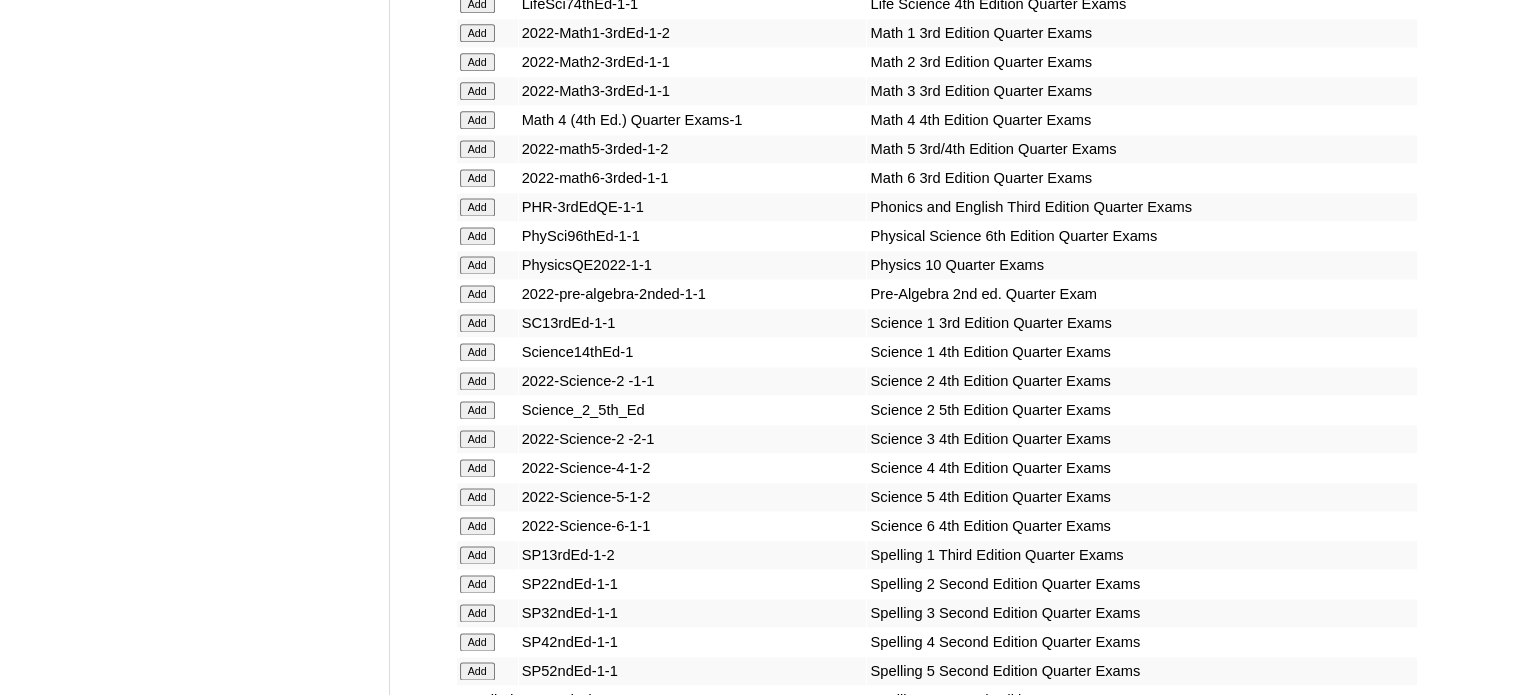 click on "Add" at bounding box center [477, -9947] 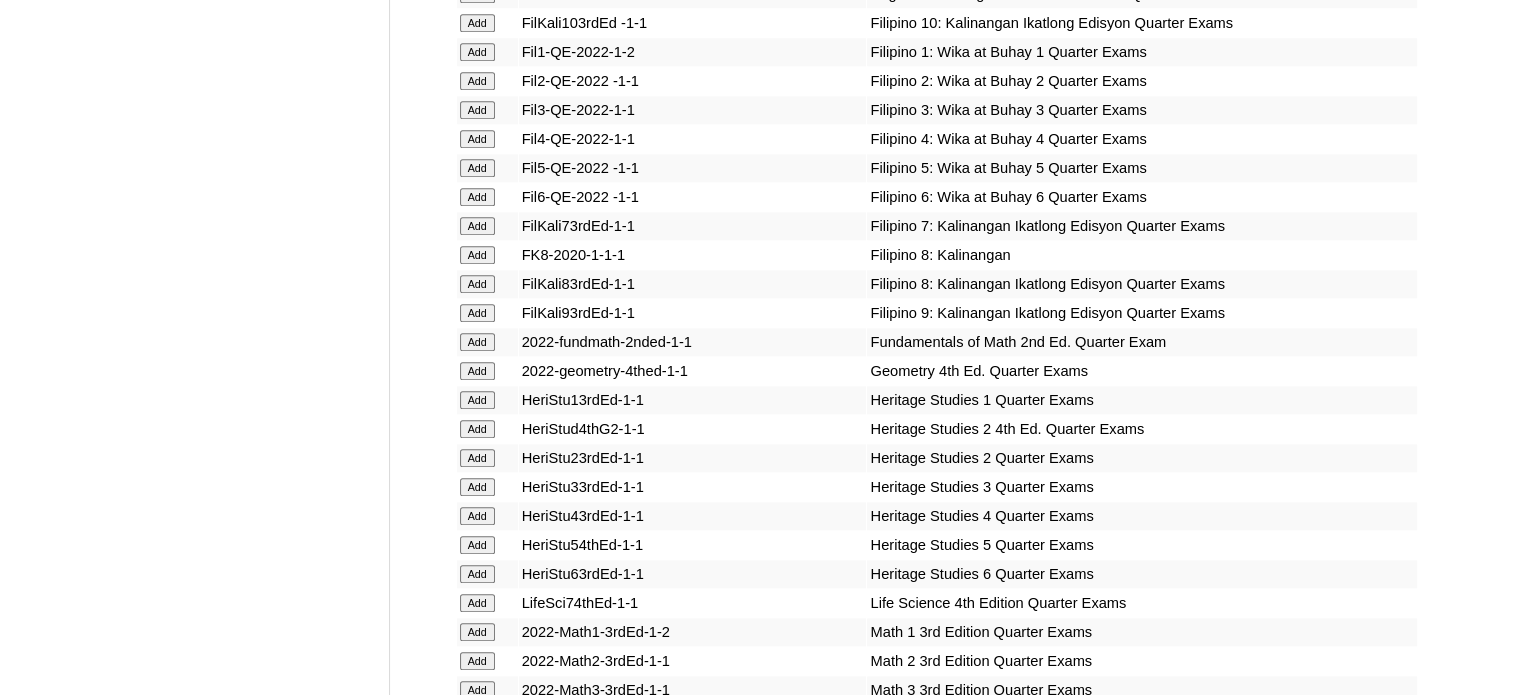 scroll, scrollTop: 9721, scrollLeft: 0, axis: vertical 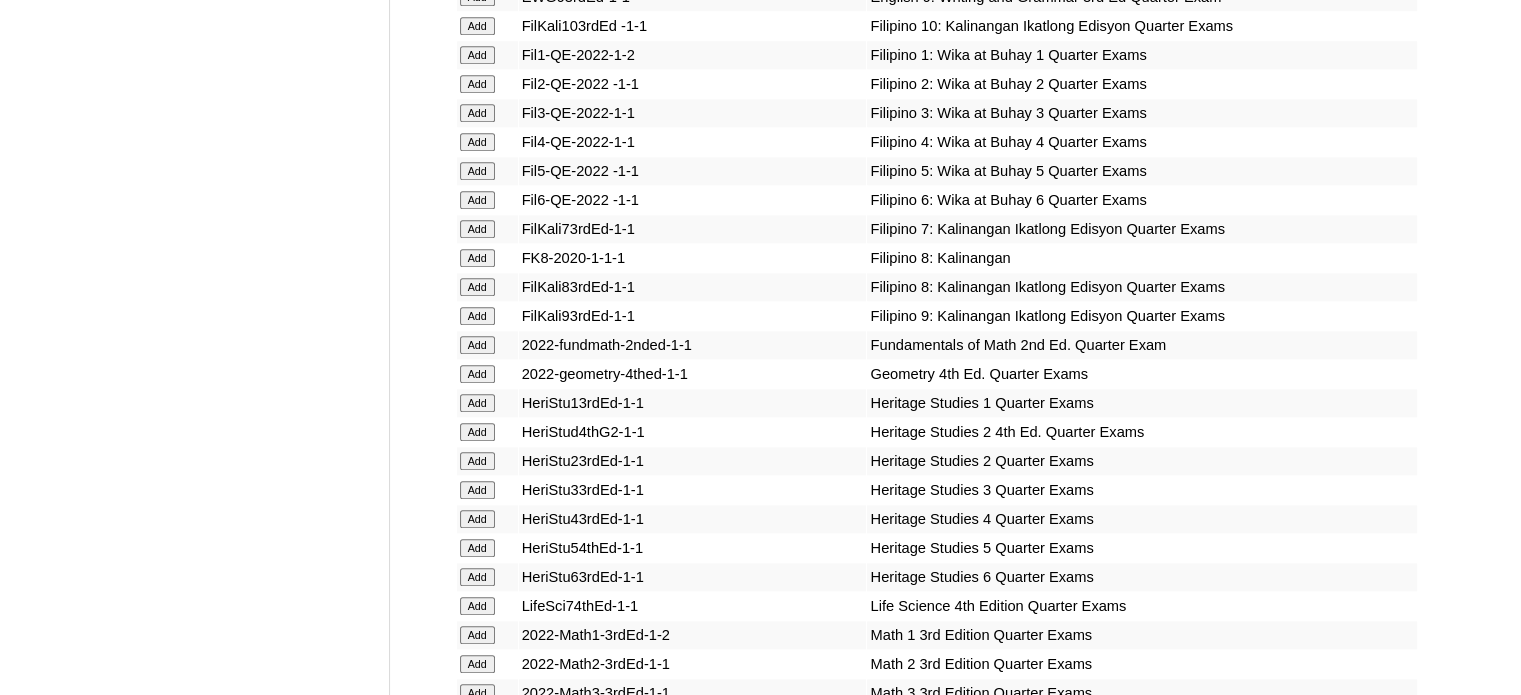 click on "Add" at bounding box center (477, -9345) 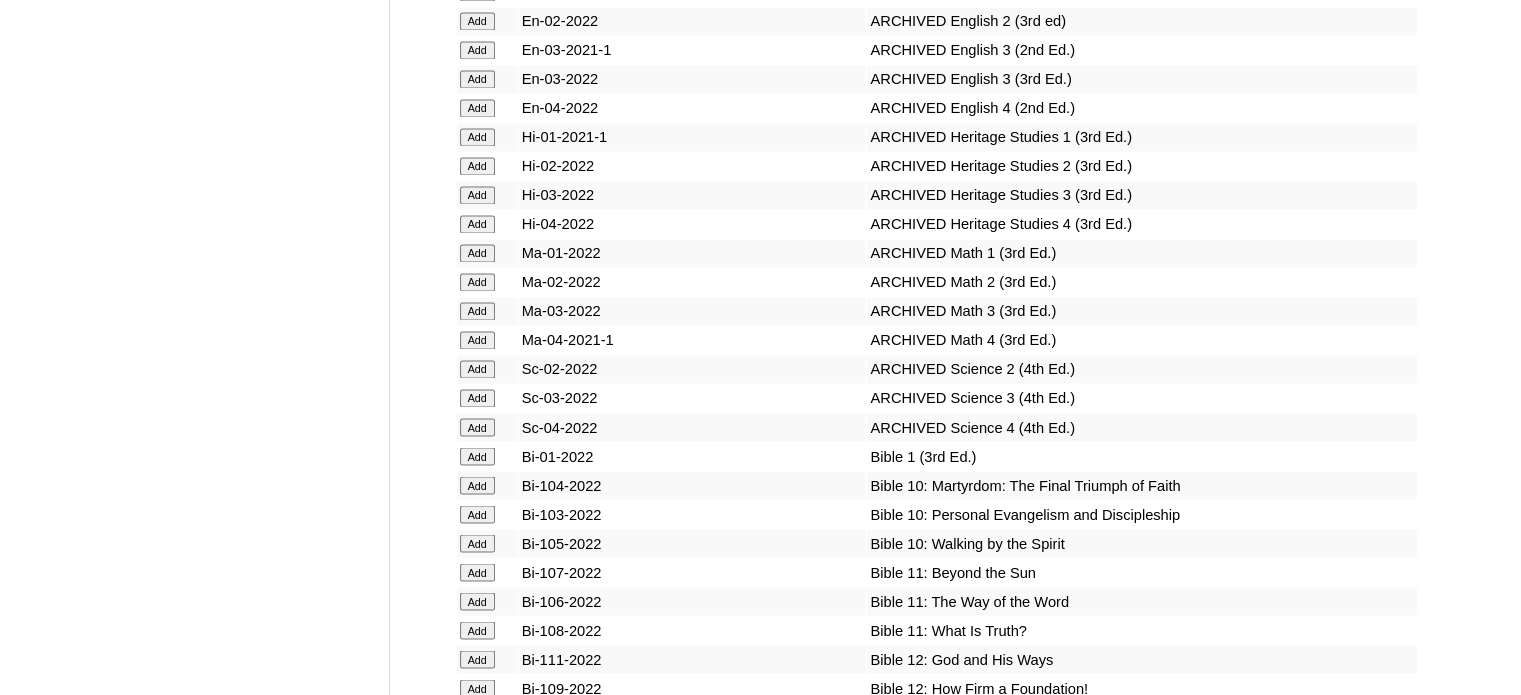 scroll, scrollTop: 16654, scrollLeft: 0, axis: vertical 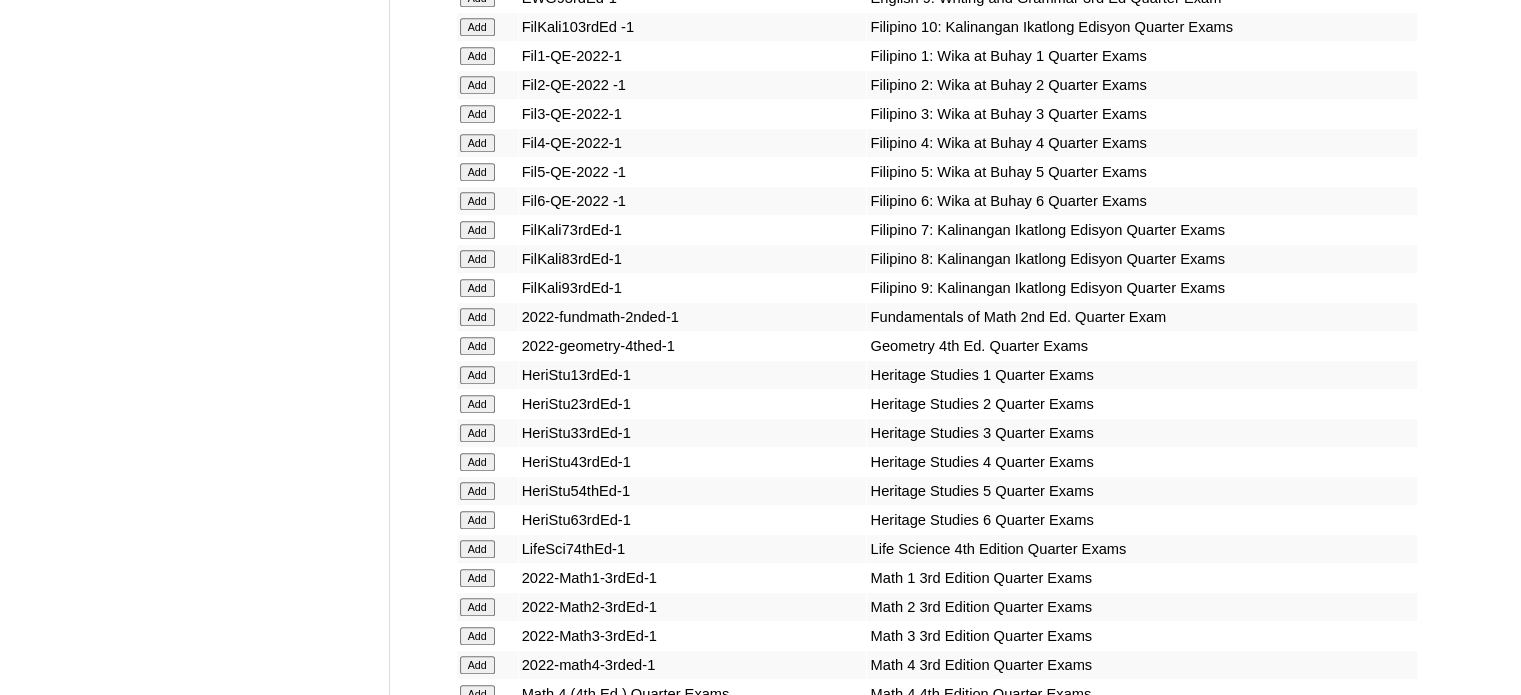 click on "Add" at bounding box center (477, -16278) 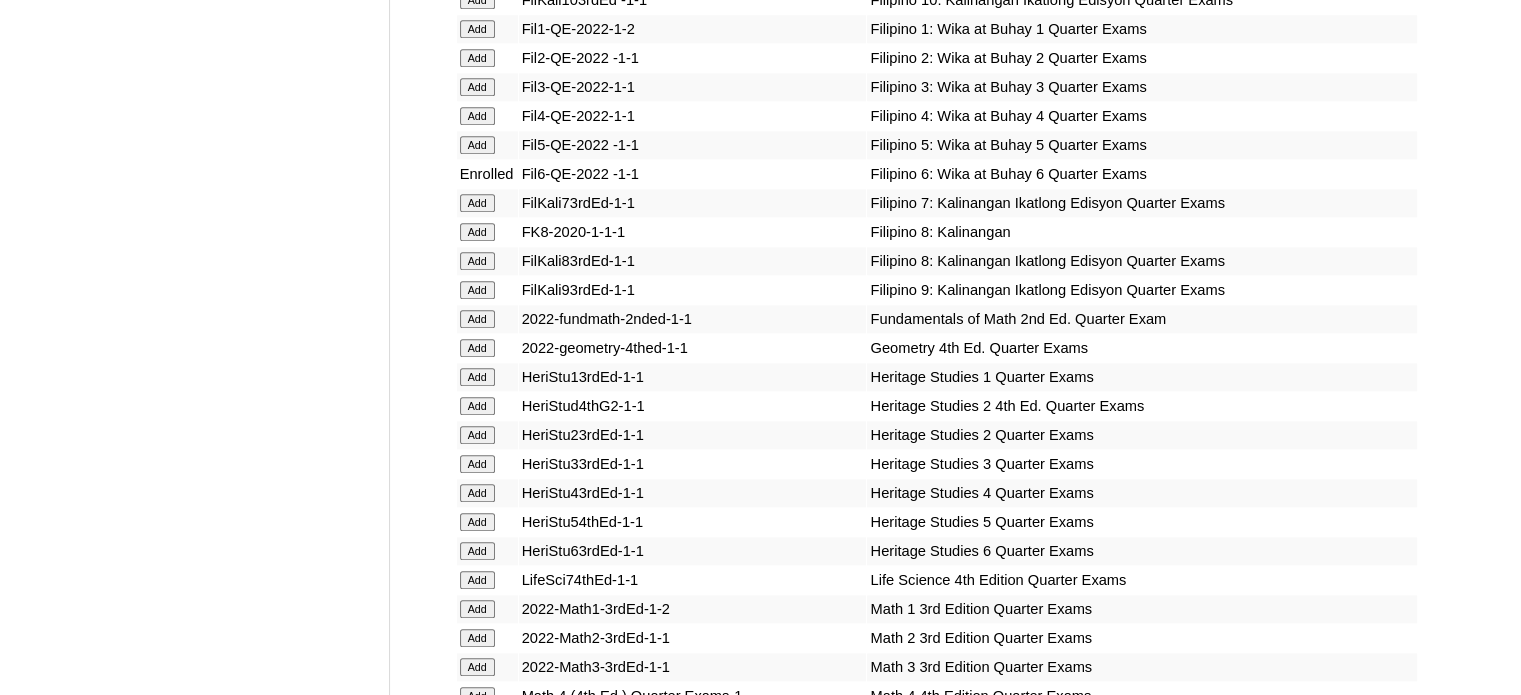 scroll, scrollTop: 13693, scrollLeft: 0, axis: vertical 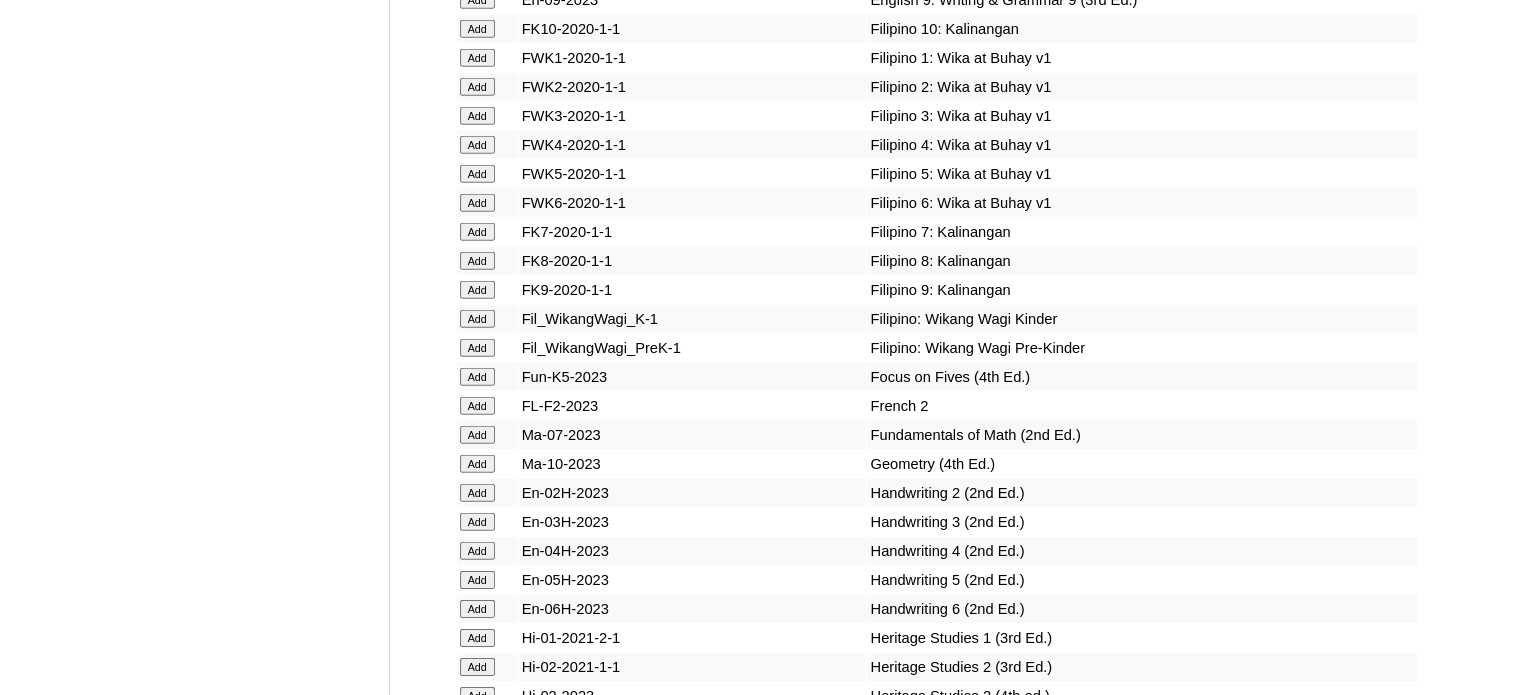 click on "Add" at bounding box center (477, -13317) 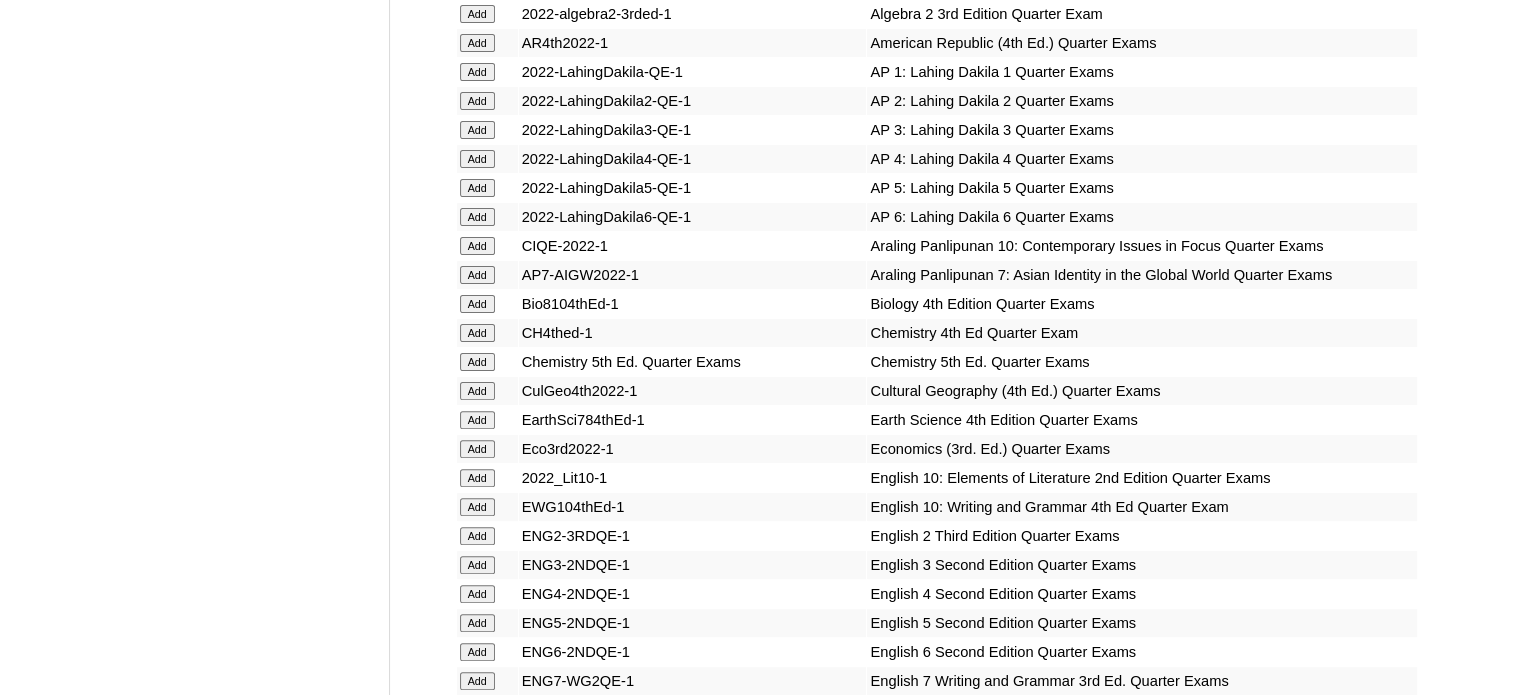 scroll, scrollTop: 8759, scrollLeft: 0, axis: vertical 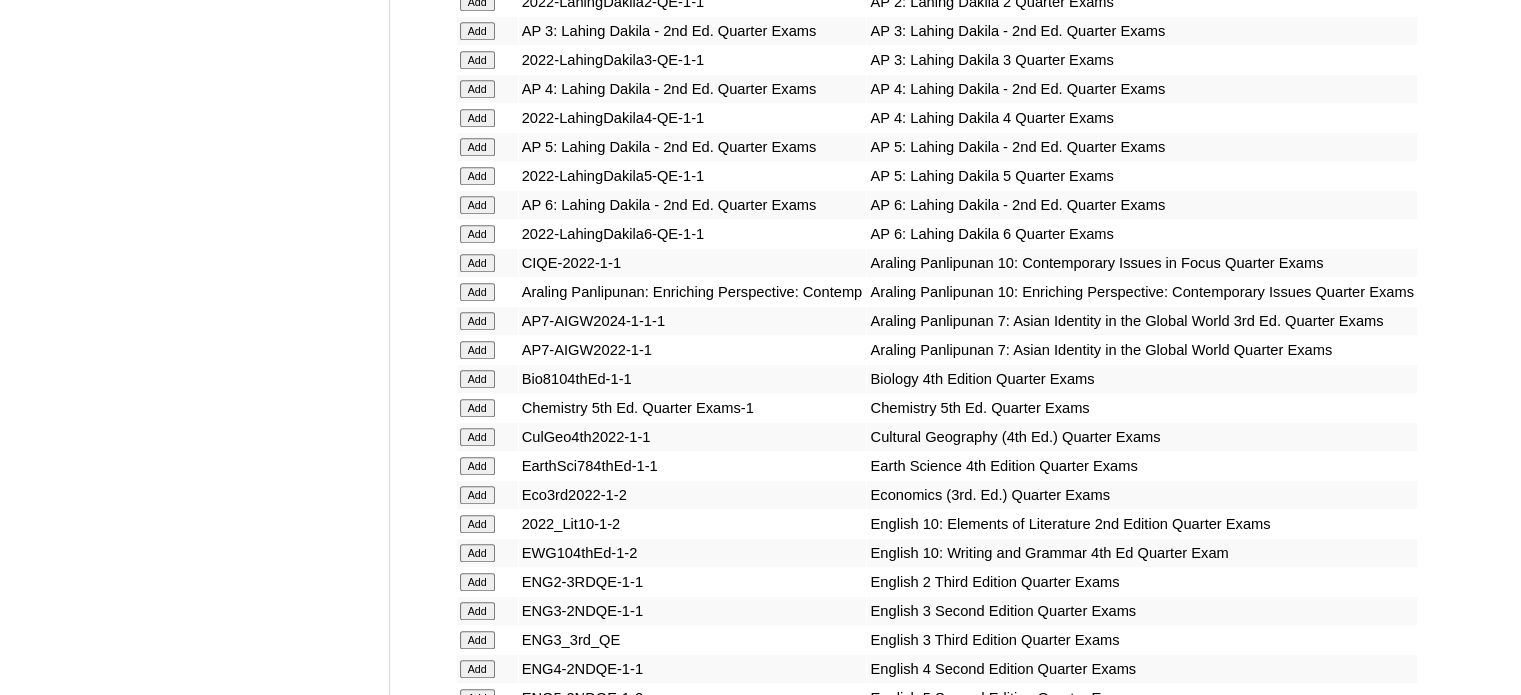 click on "Add" at bounding box center [477, -8383] 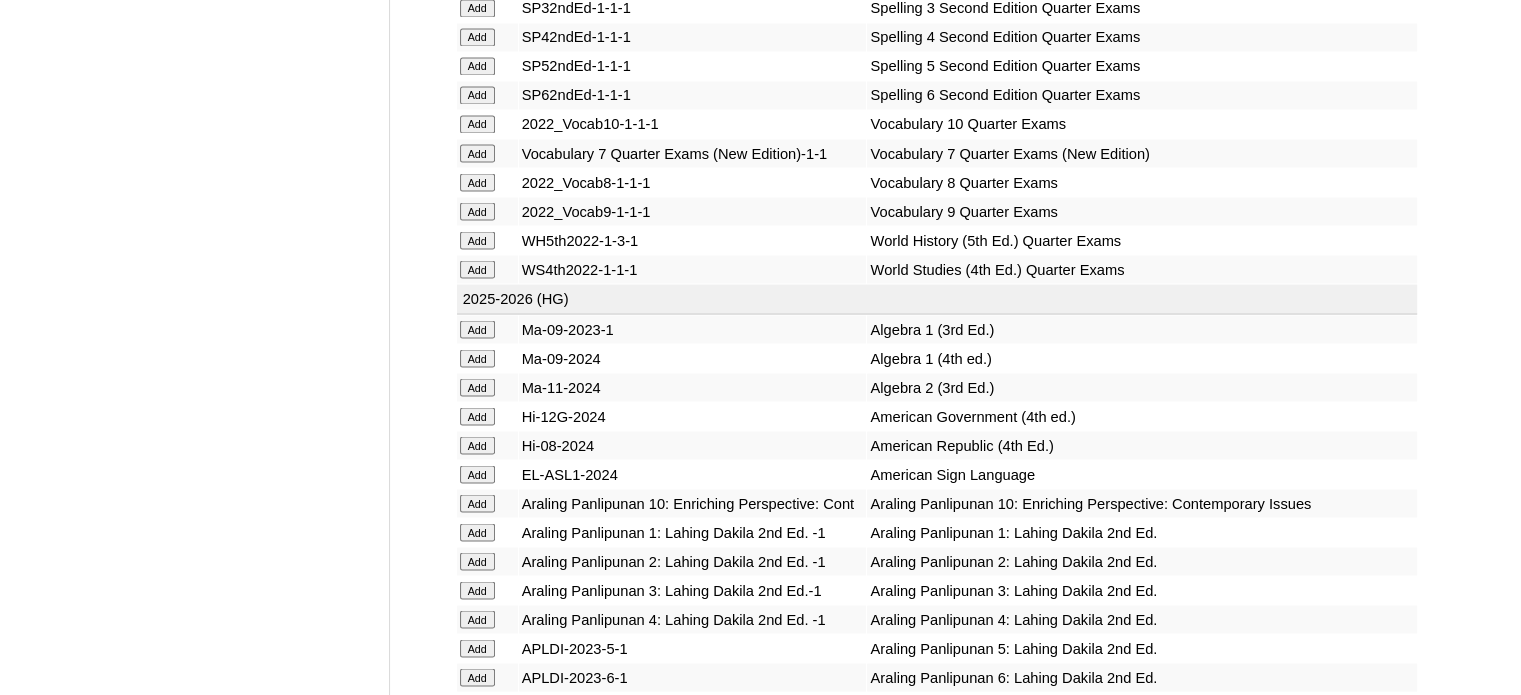 scroll, scrollTop: 11562, scrollLeft: 0, axis: vertical 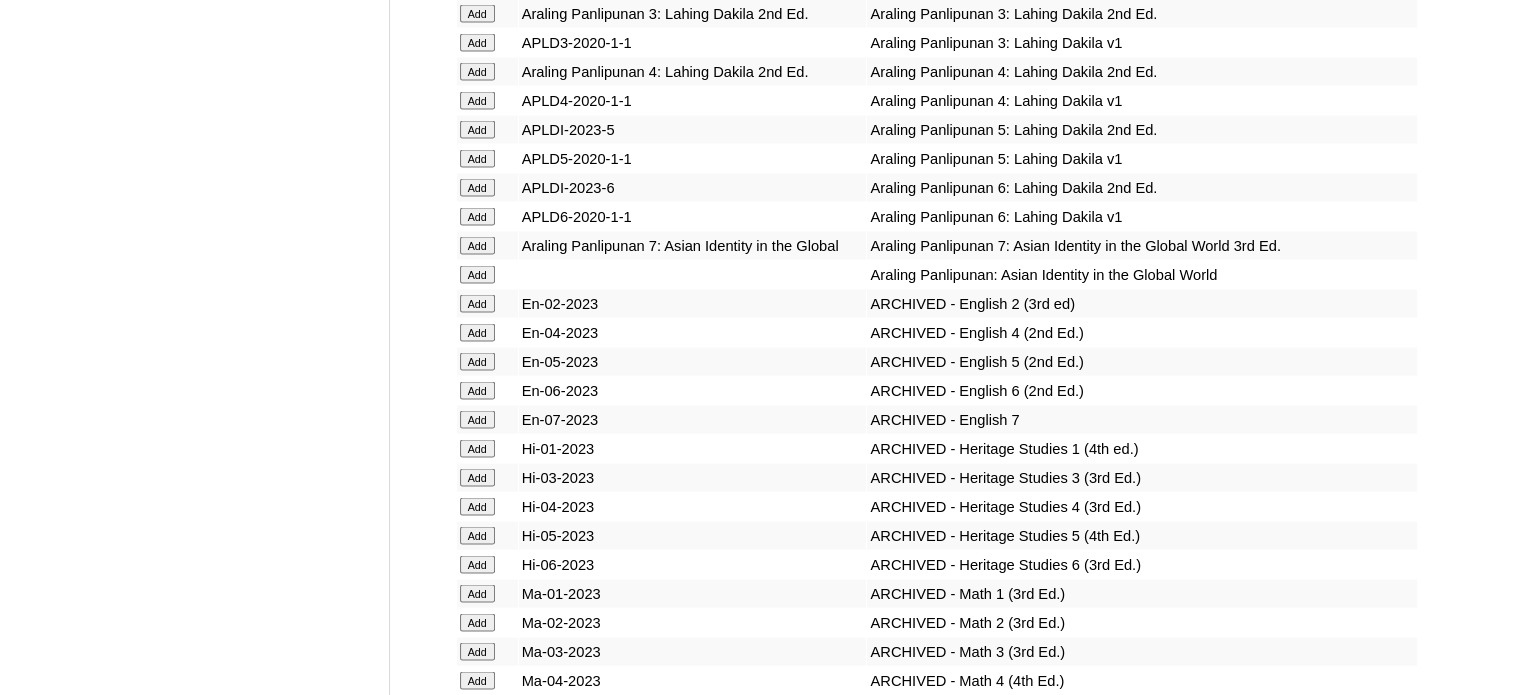 click on "Add" at bounding box center (477, -11186) 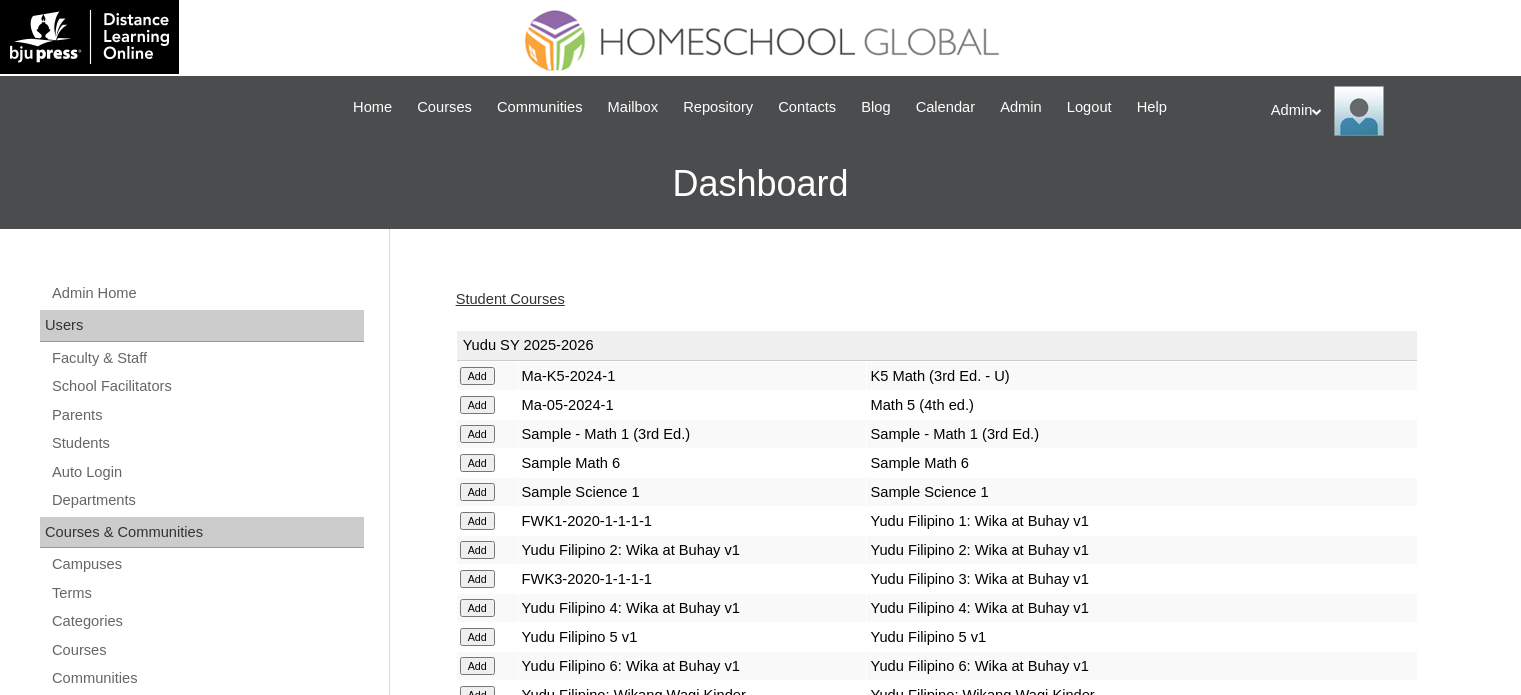 scroll, scrollTop: 0, scrollLeft: 0, axis: both 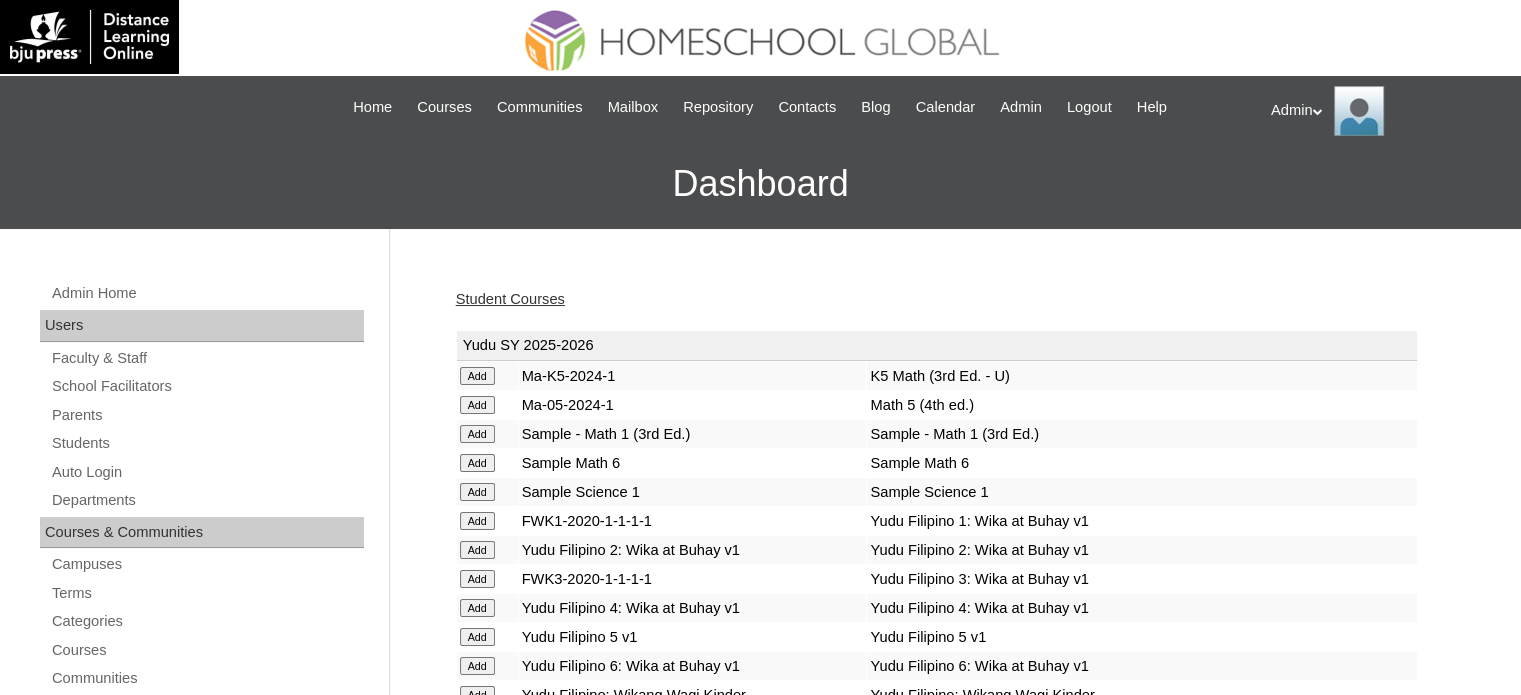 click on "Student Courses" at bounding box center (510, 299) 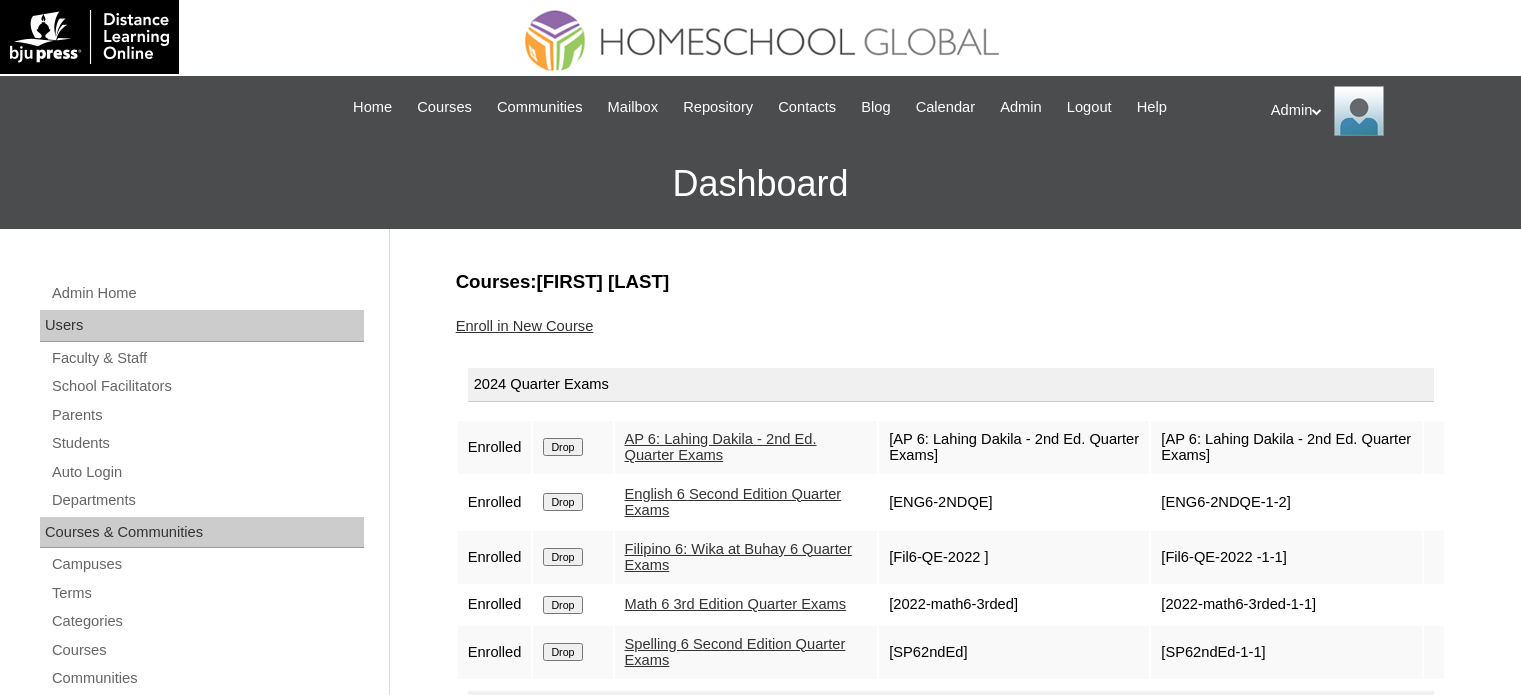 scroll, scrollTop: 0, scrollLeft: 0, axis: both 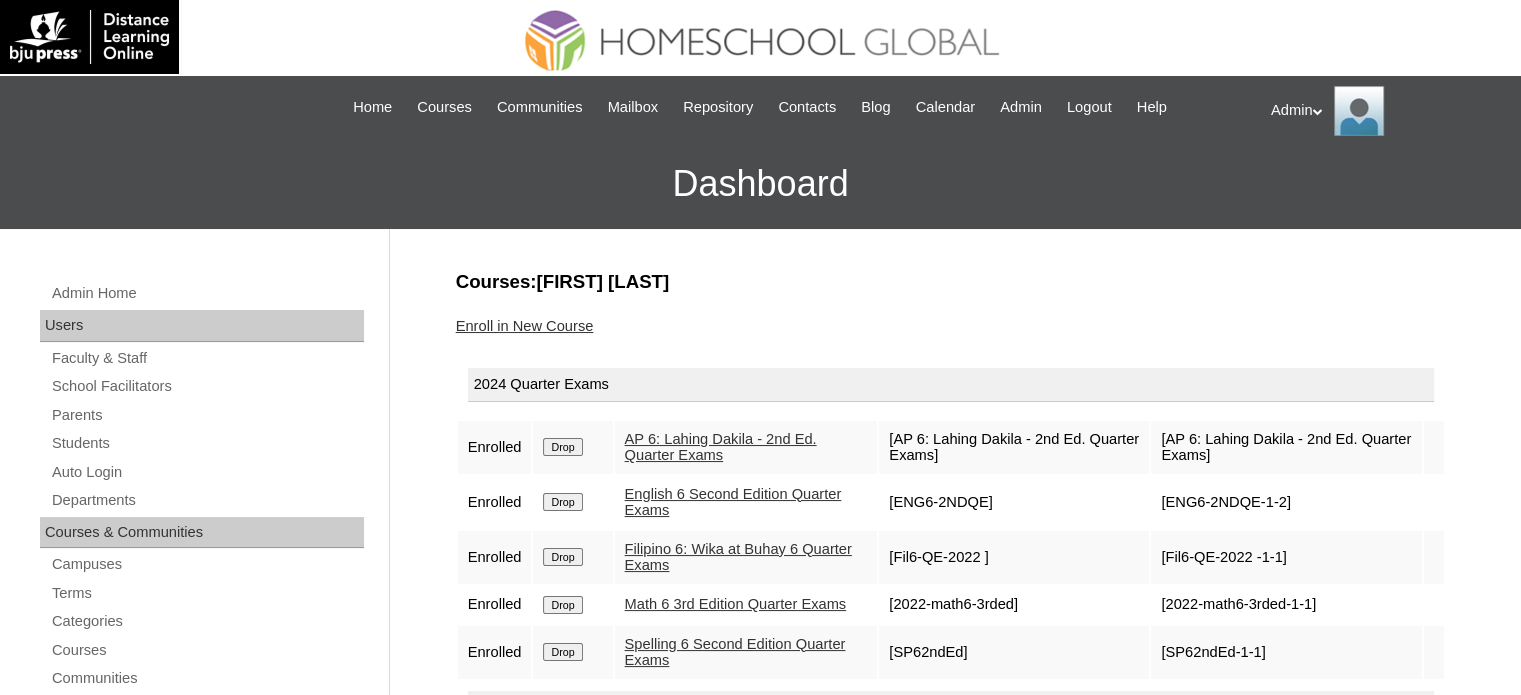 click on "Enroll in New Course" at bounding box center [525, 326] 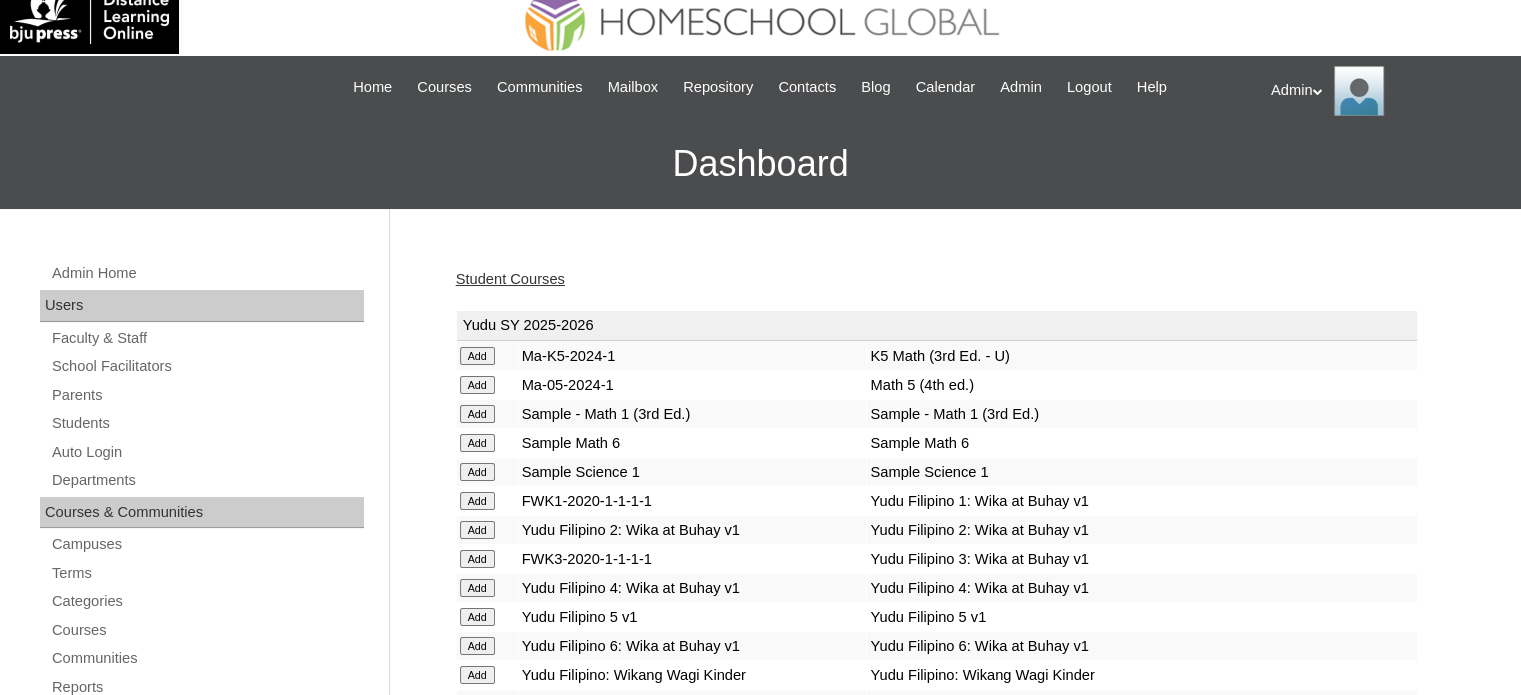 scroll, scrollTop: 20, scrollLeft: 0, axis: vertical 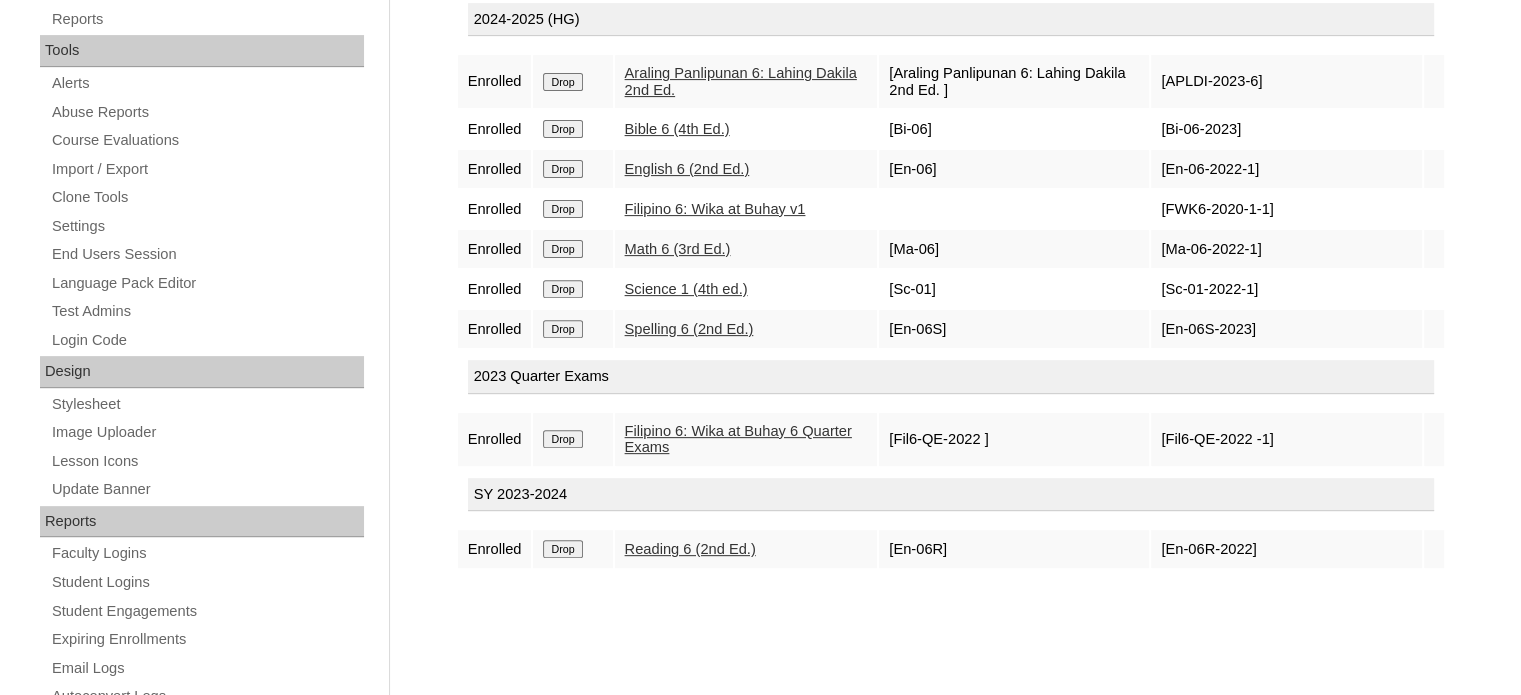 click on "Drop" at bounding box center (562, -241) 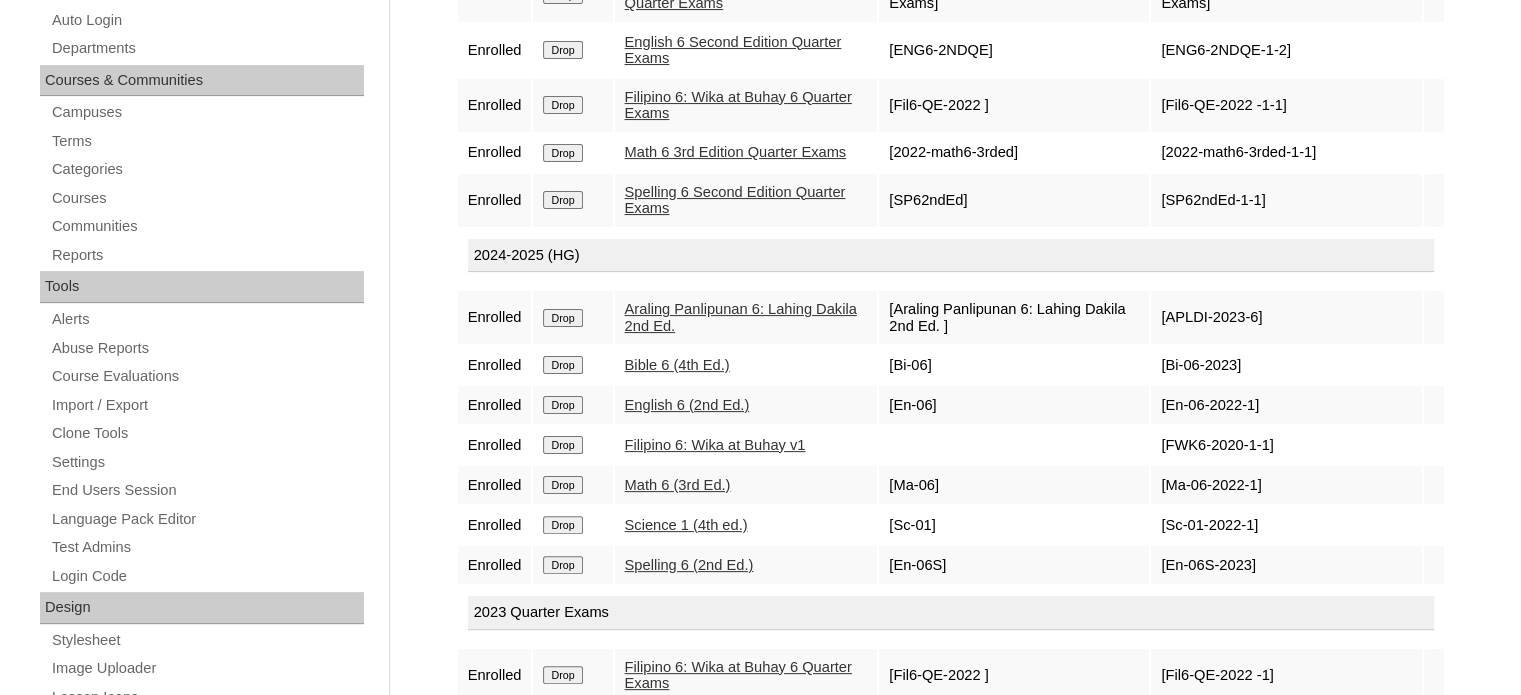 scroll, scrollTop: 456, scrollLeft: 0, axis: vertical 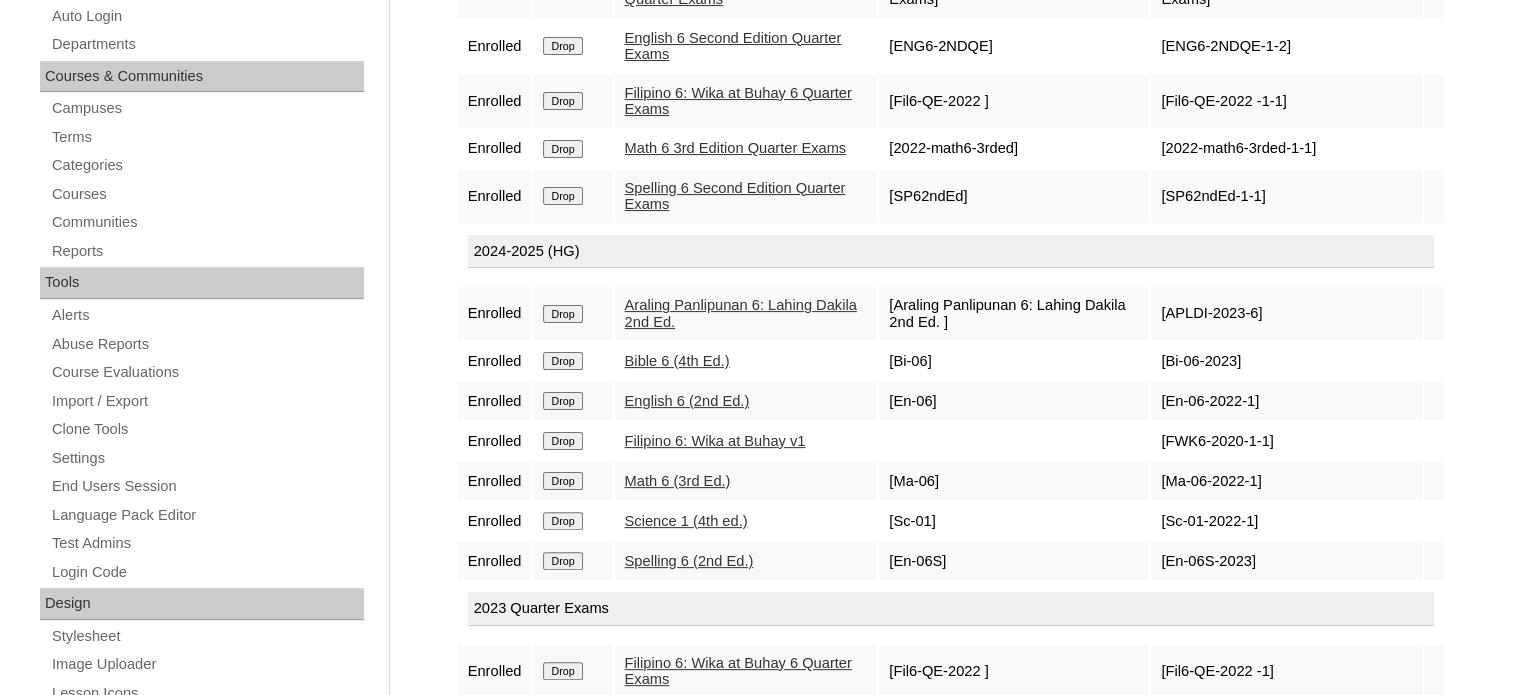 click on "Drop" at bounding box center (562, -9) 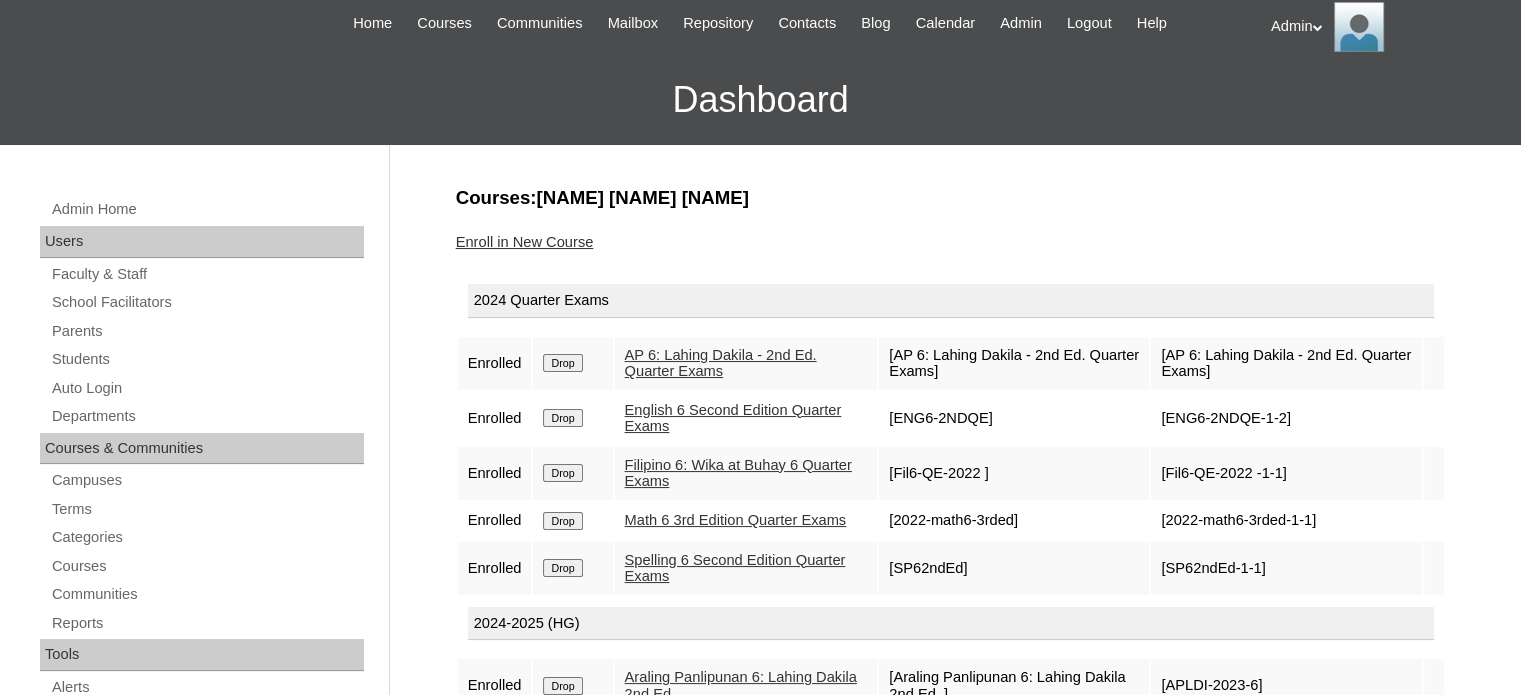 scroll, scrollTop: 108, scrollLeft: 0, axis: vertical 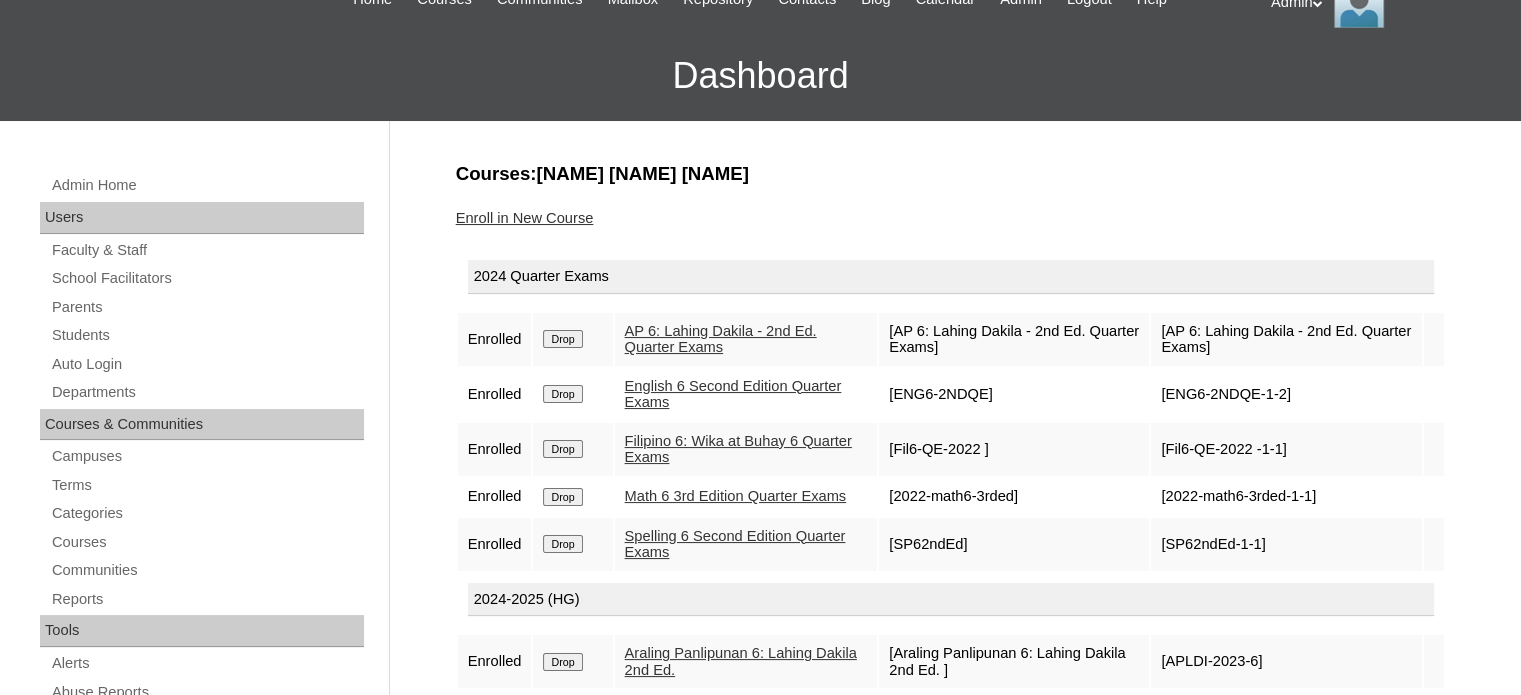 click on "Enroll in New Course" at bounding box center [525, 218] 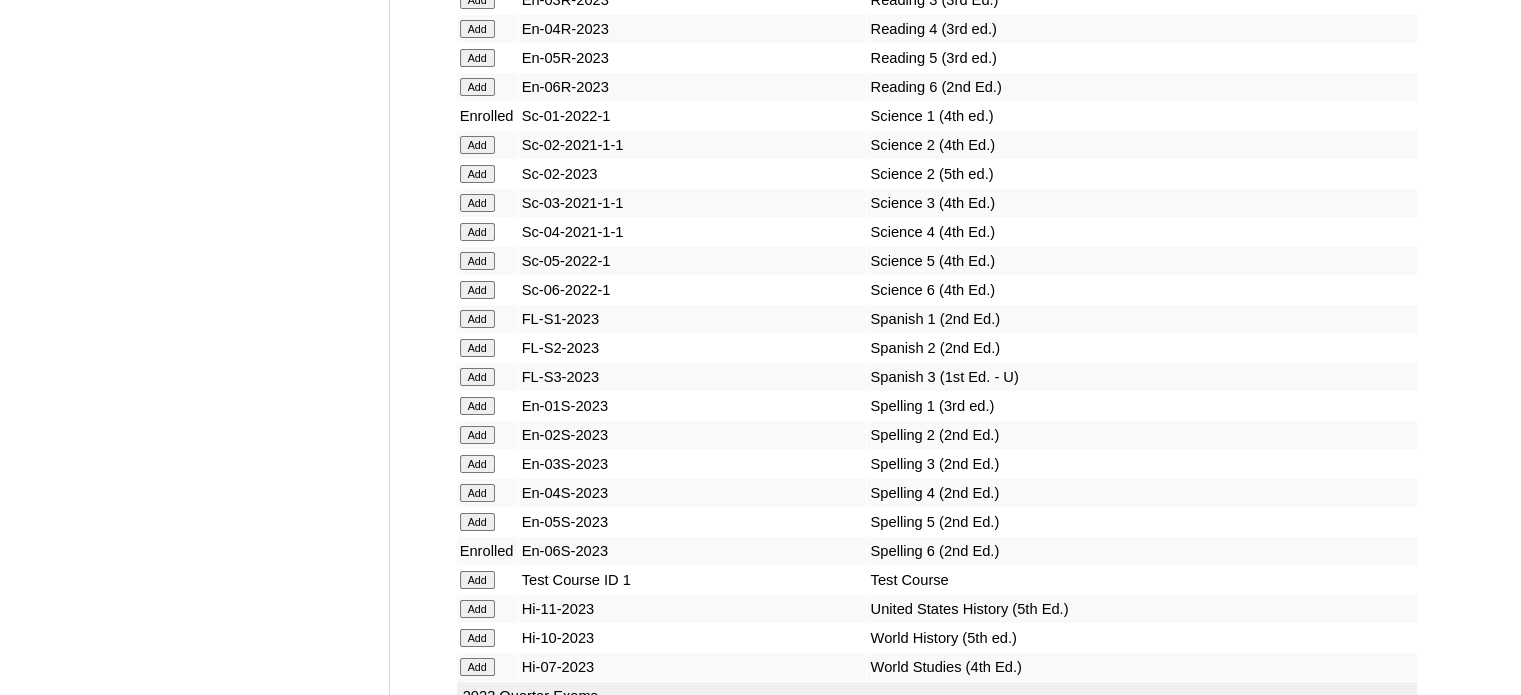 scroll, scrollTop: 14965, scrollLeft: 0, axis: vertical 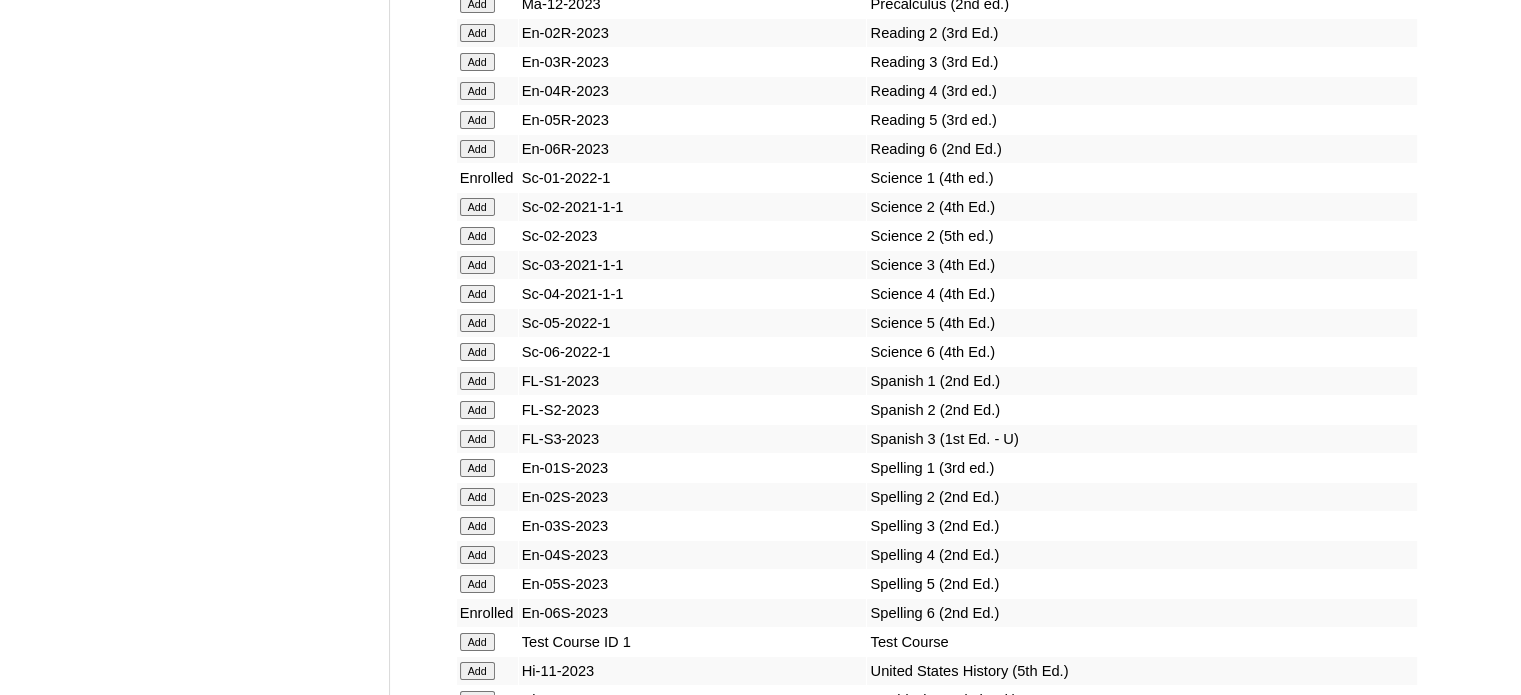 click on "Add" at bounding box center (477, -14589) 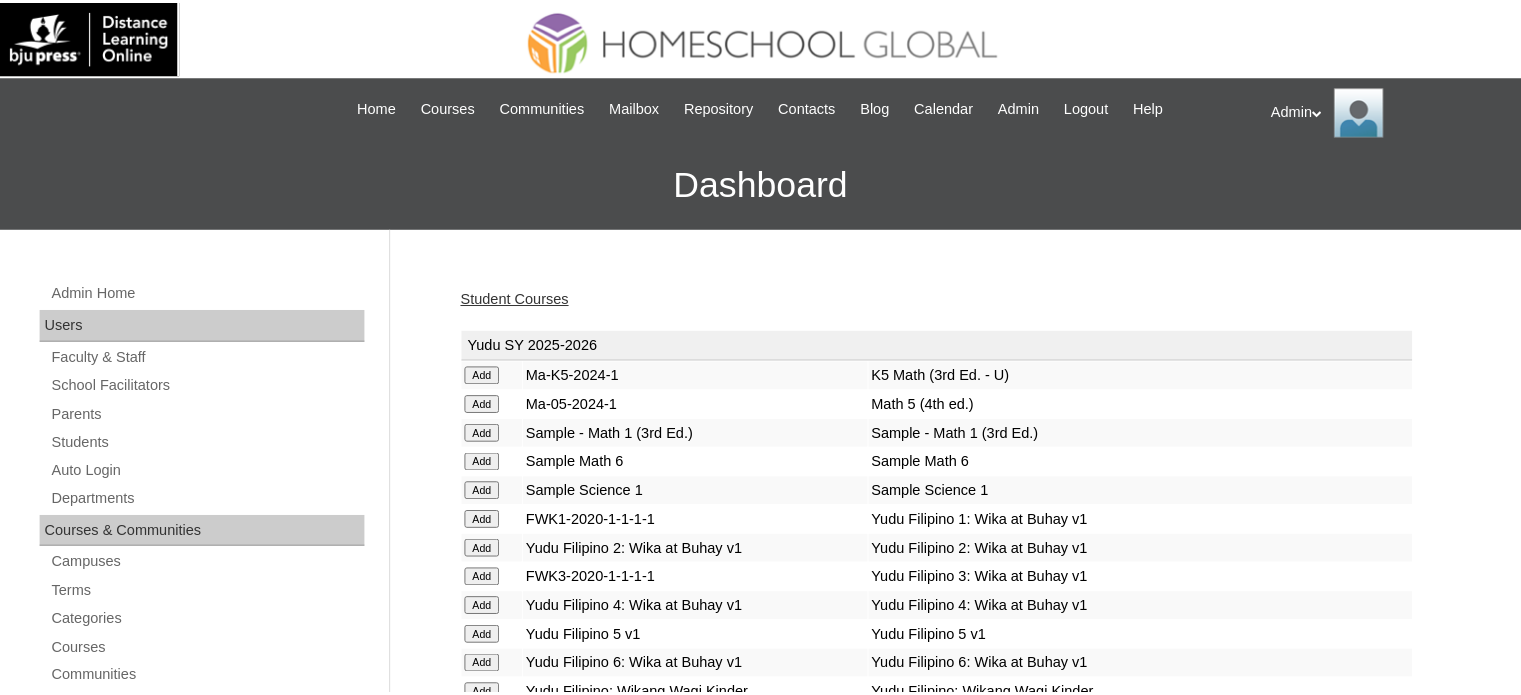 scroll, scrollTop: 0, scrollLeft: 0, axis: both 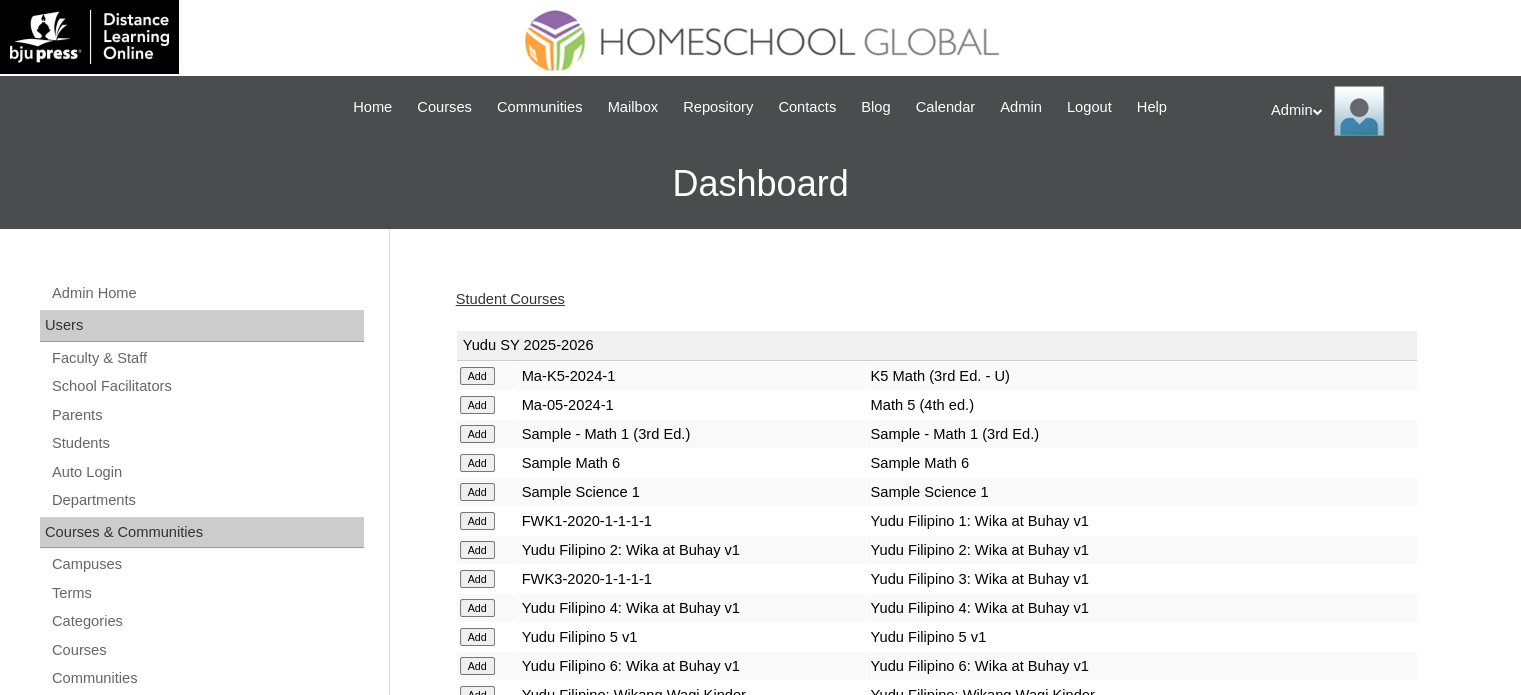 click on "Student Courses" at bounding box center (510, 299) 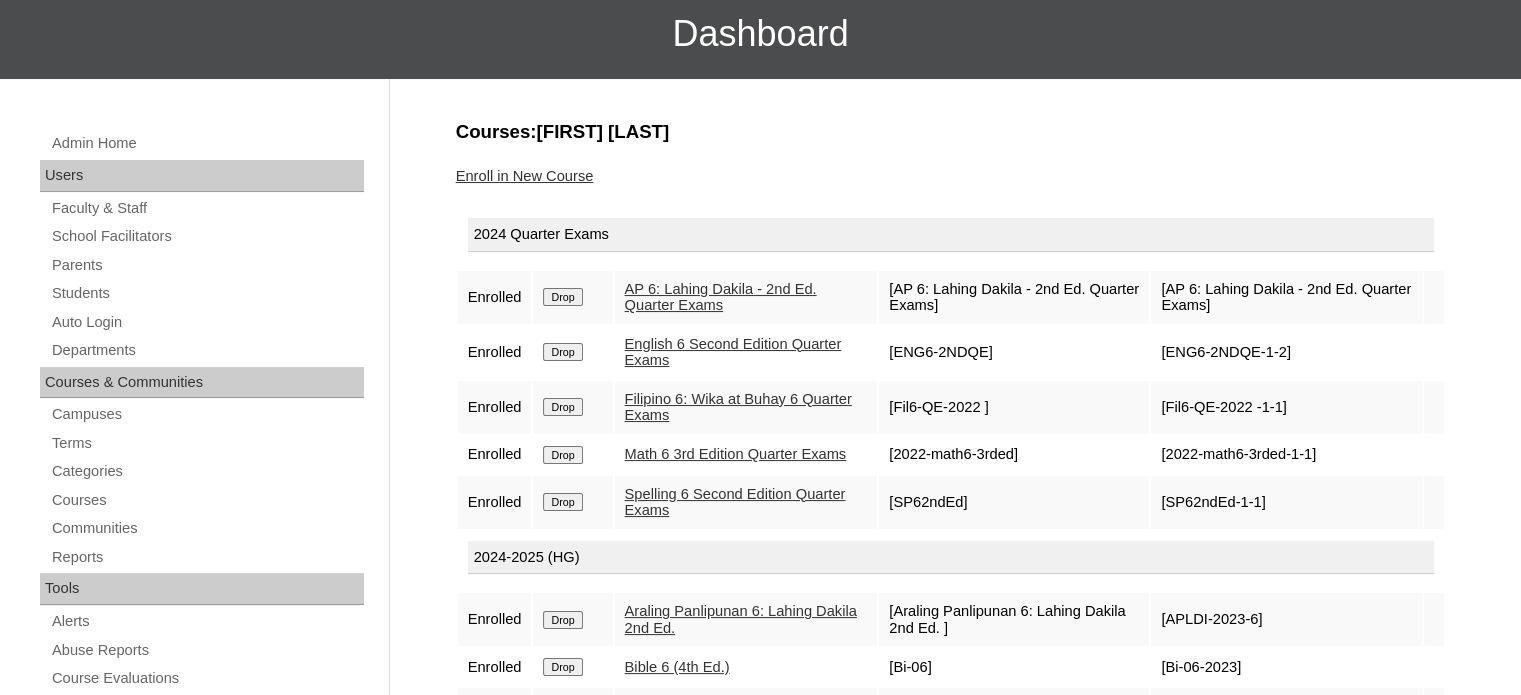 scroll, scrollTop: 147, scrollLeft: 0, axis: vertical 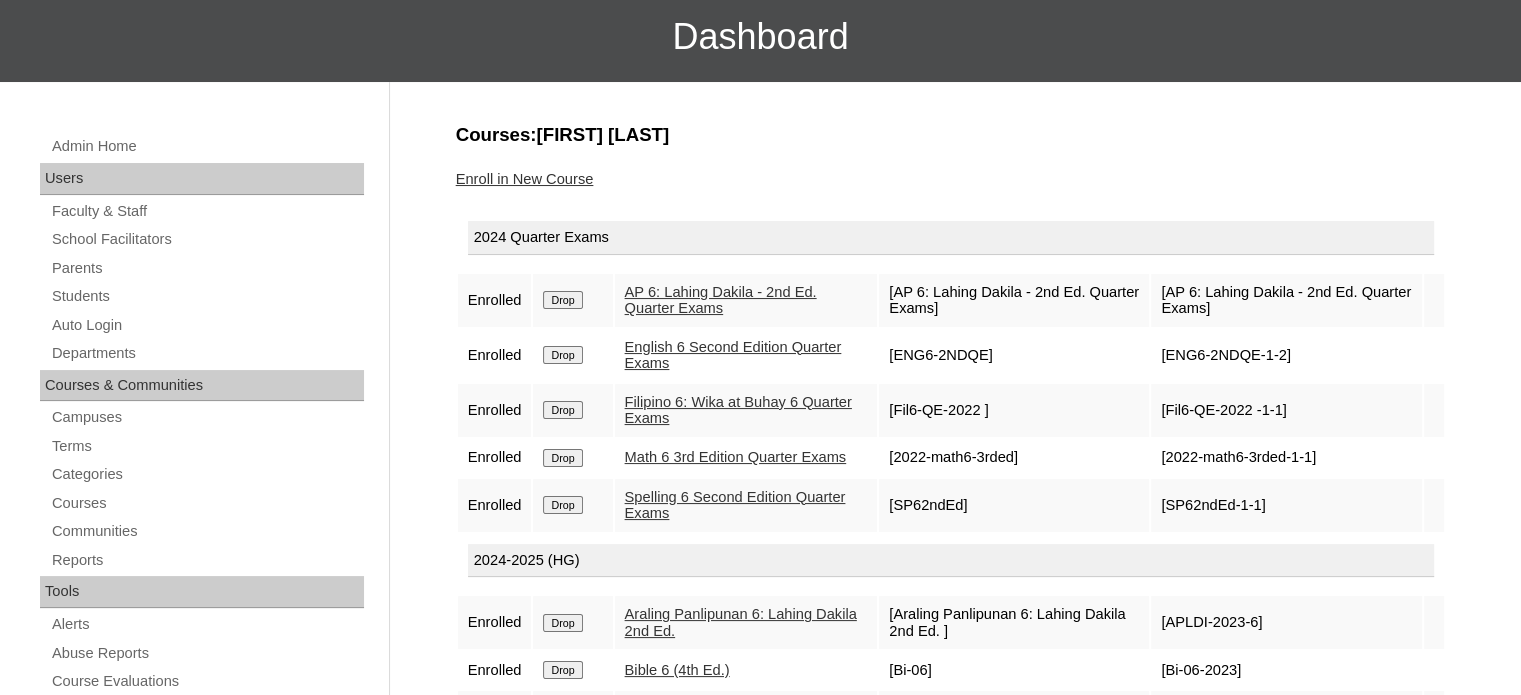 click on "Enroll in New Course" at bounding box center (525, 179) 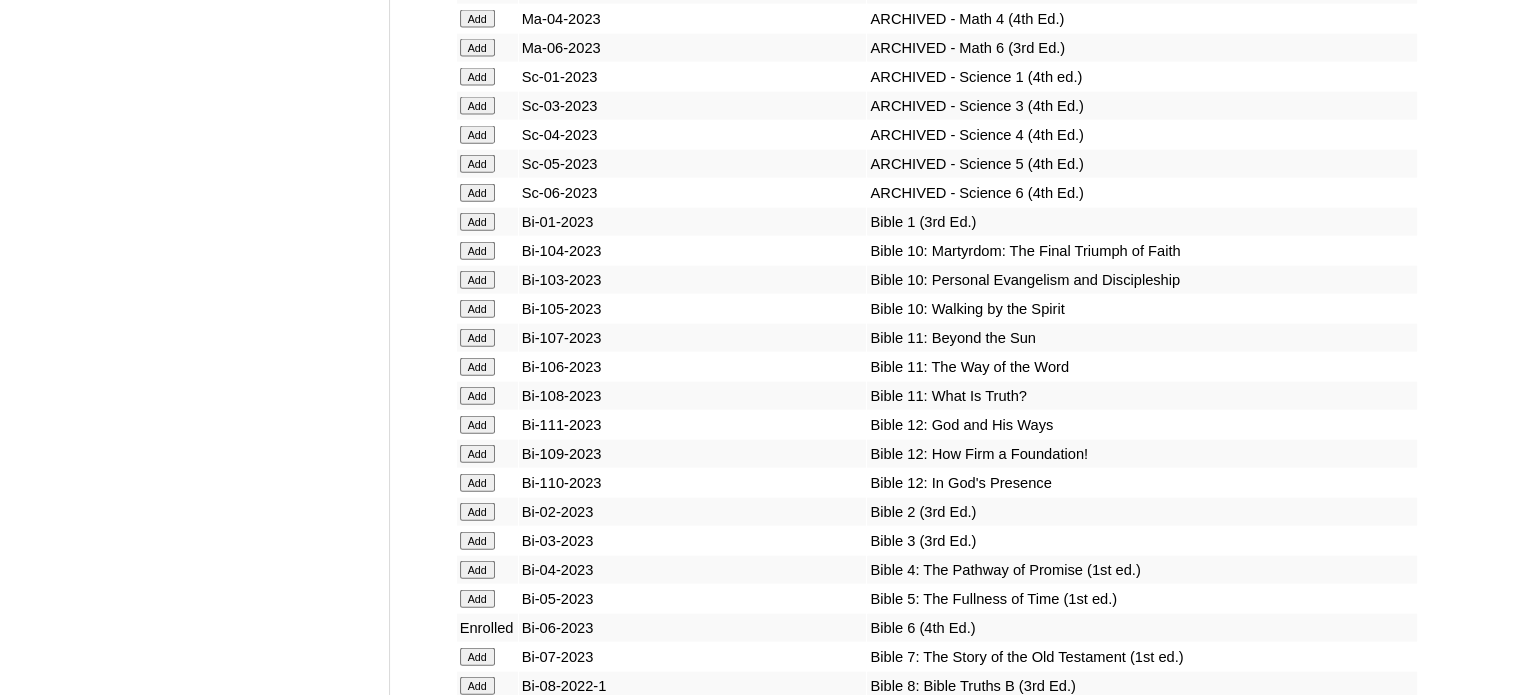 scroll, scrollTop: 15104, scrollLeft: 0, axis: vertical 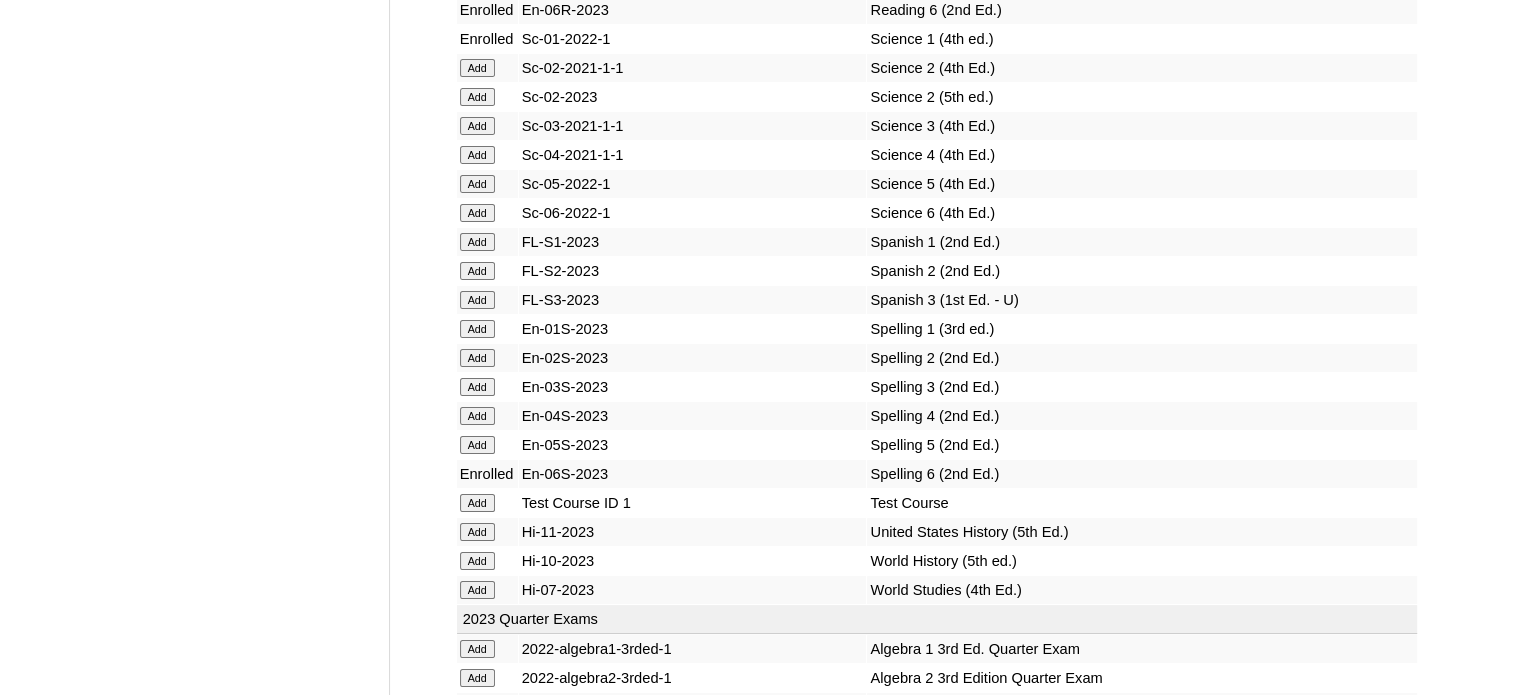 click on "Add" at bounding box center (477, -14728) 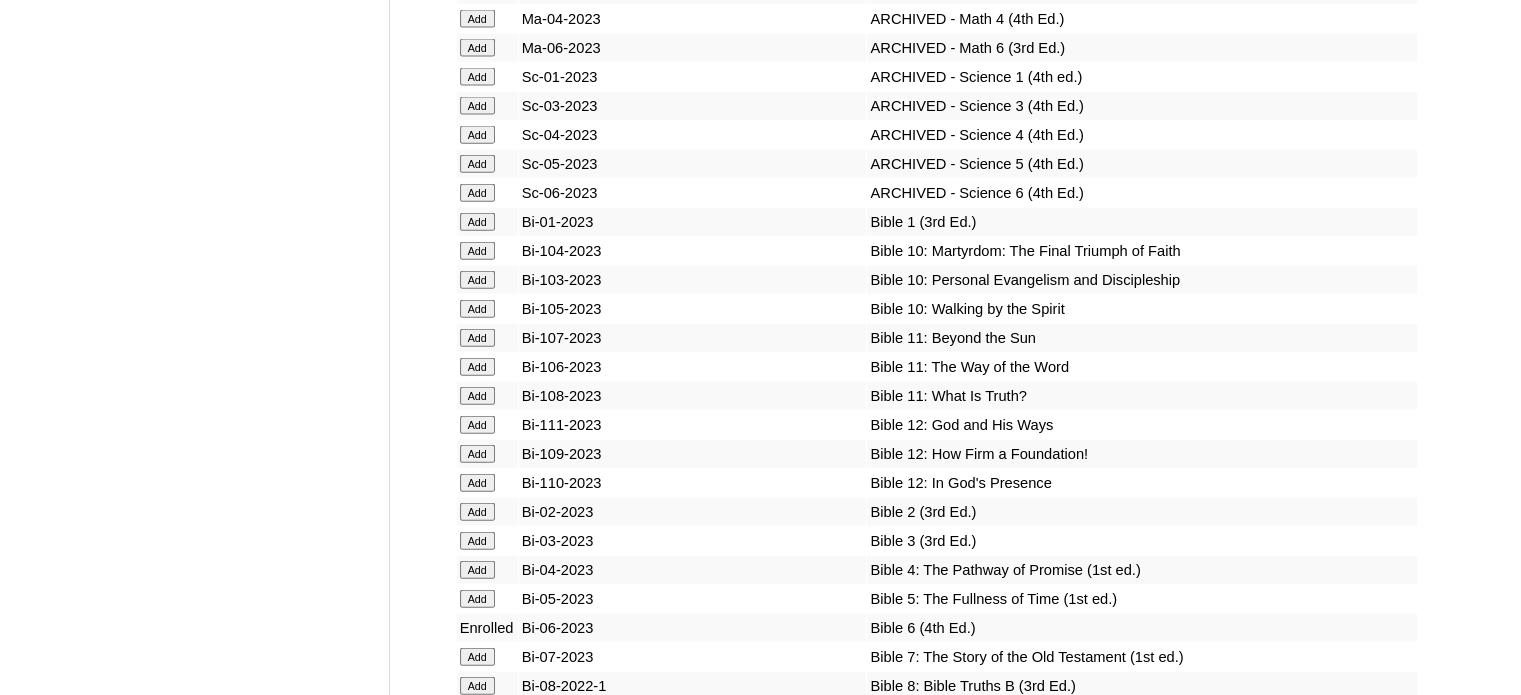 scroll, scrollTop: 10668, scrollLeft: 0, axis: vertical 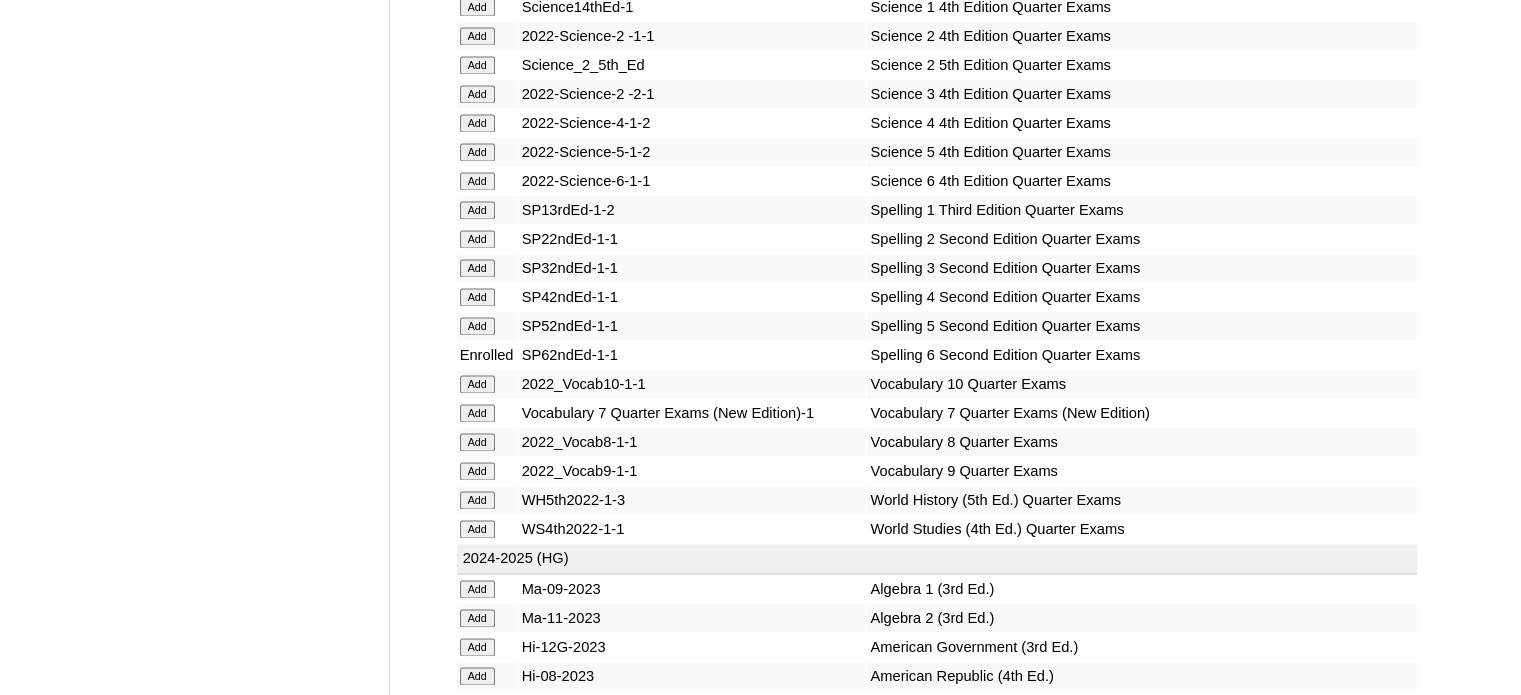 click on "Add" at bounding box center [477, -10292] 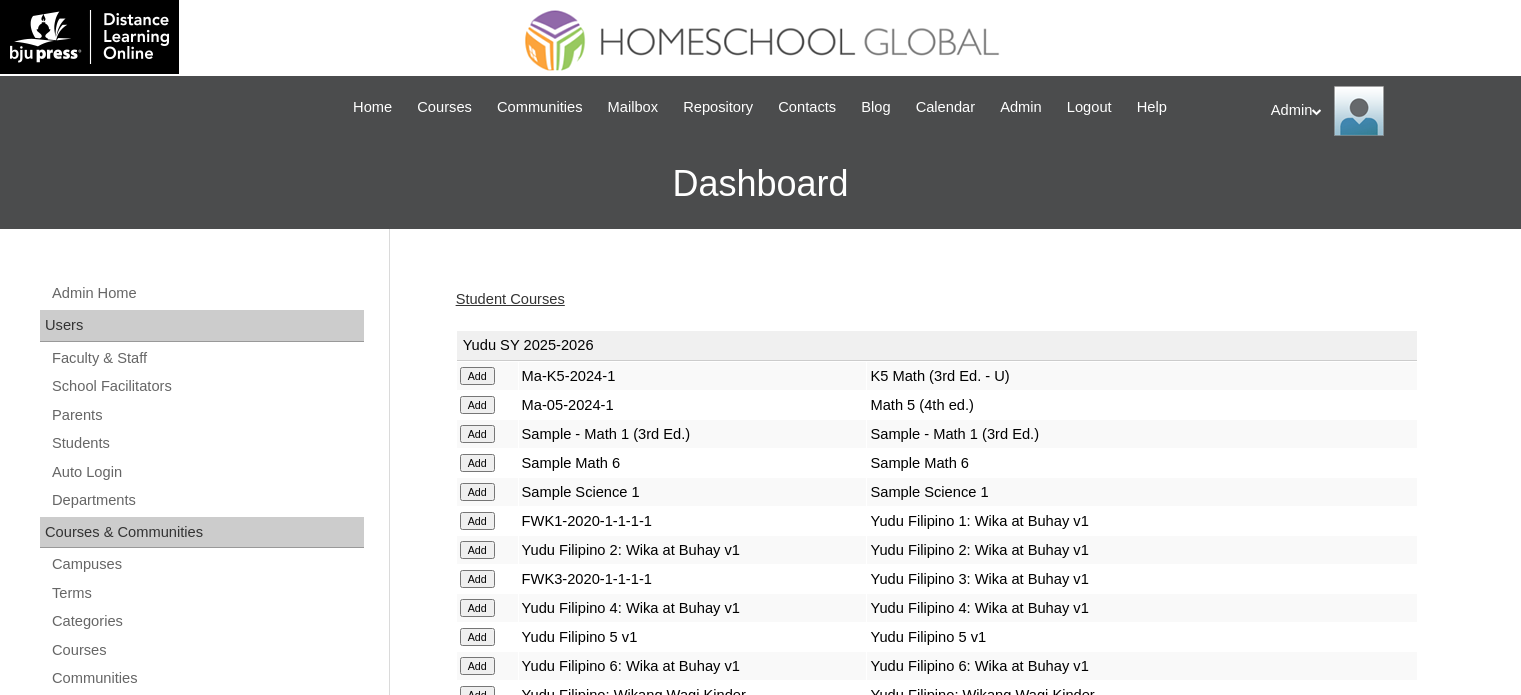 scroll, scrollTop: 0, scrollLeft: 0, axis: both 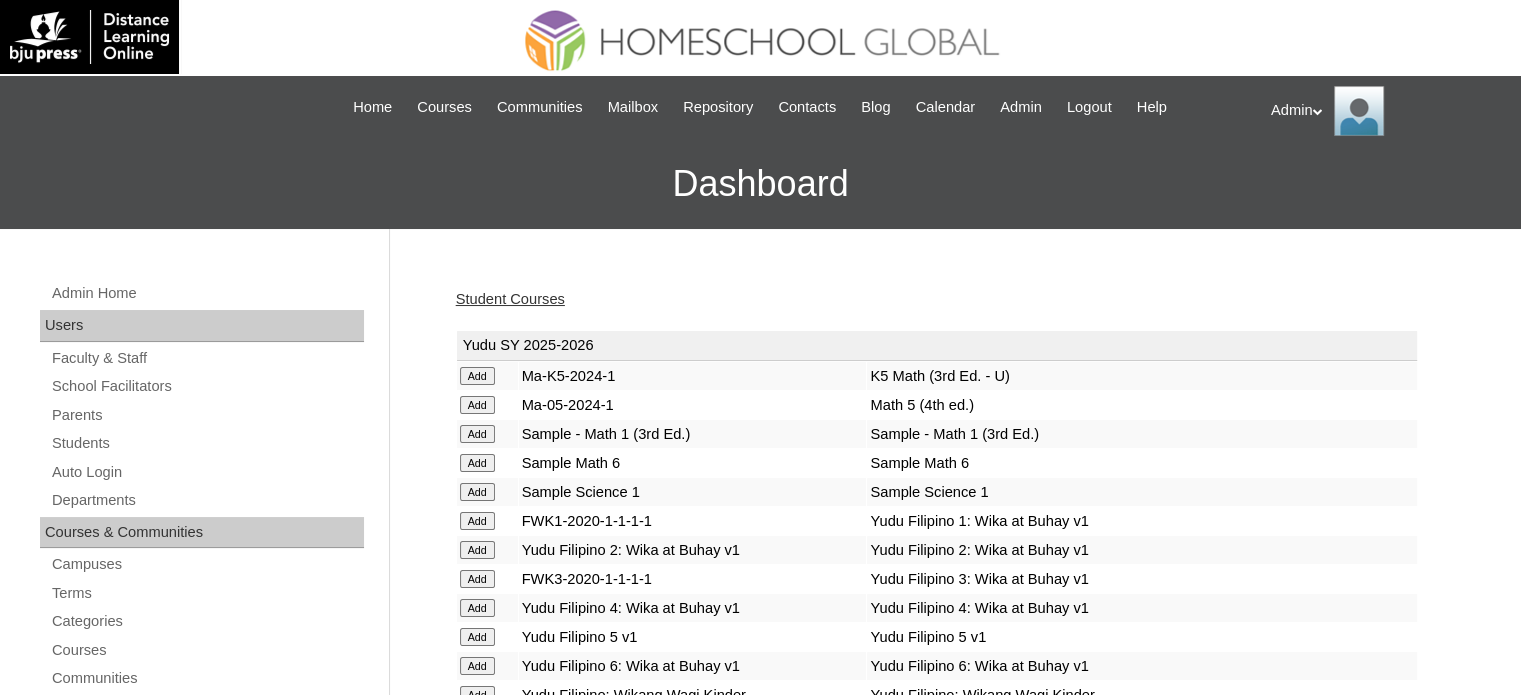click on "Student Courses" at bounding box center (510, 299) 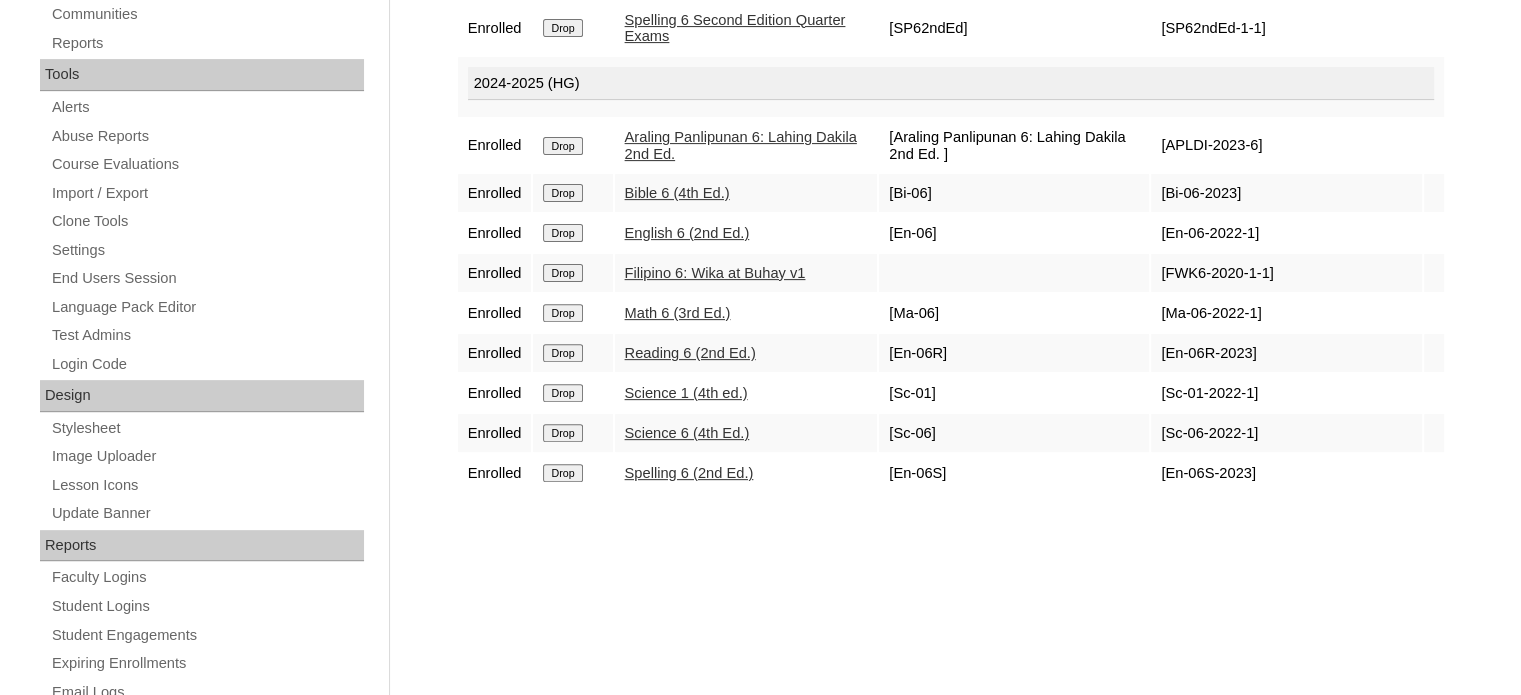 scroll, scrollTop: 664, scrollLeft: 0, axis: vertical 